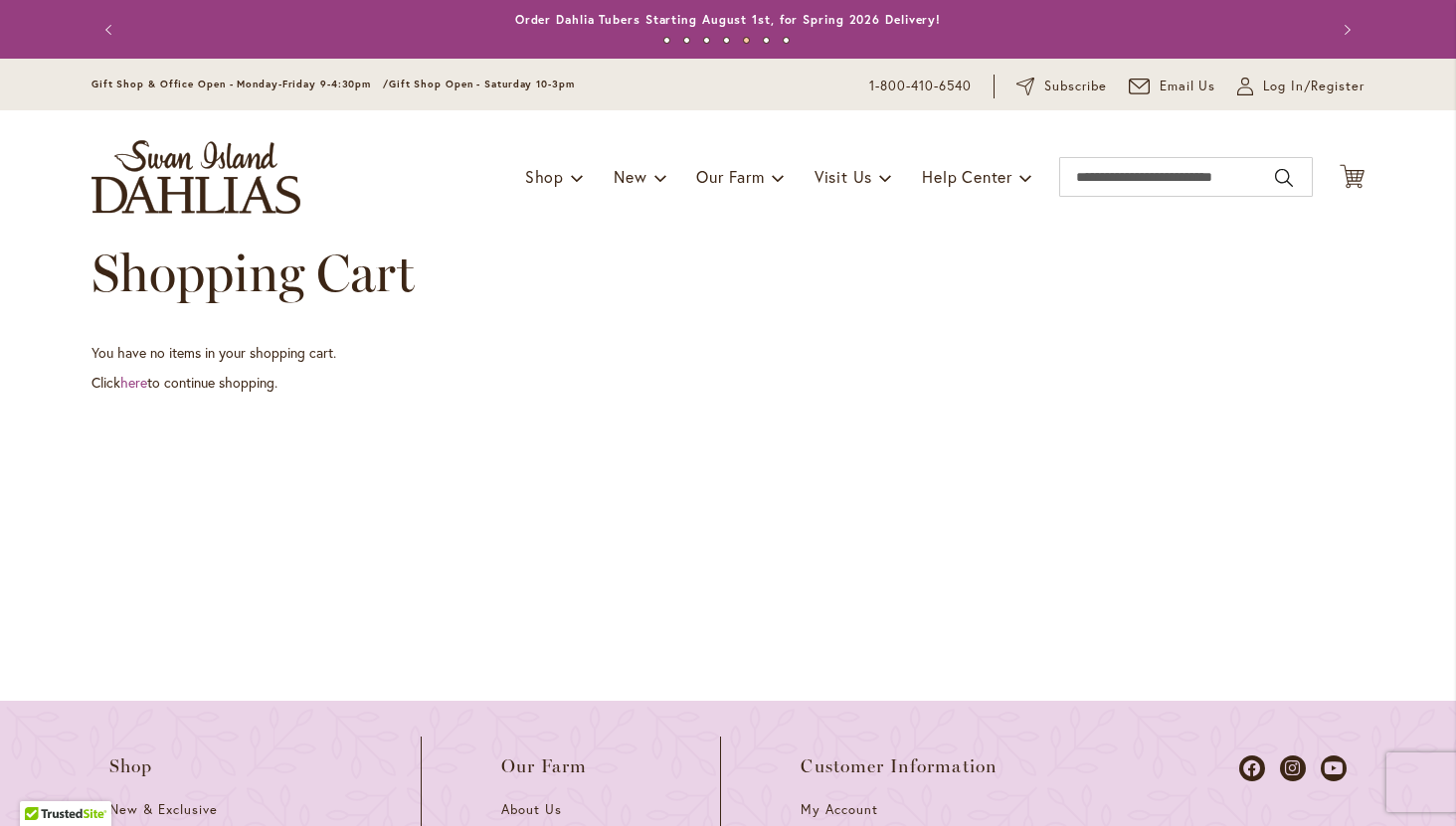 scroll, scrollTop: 0, scrollLeft: 0, axis: both 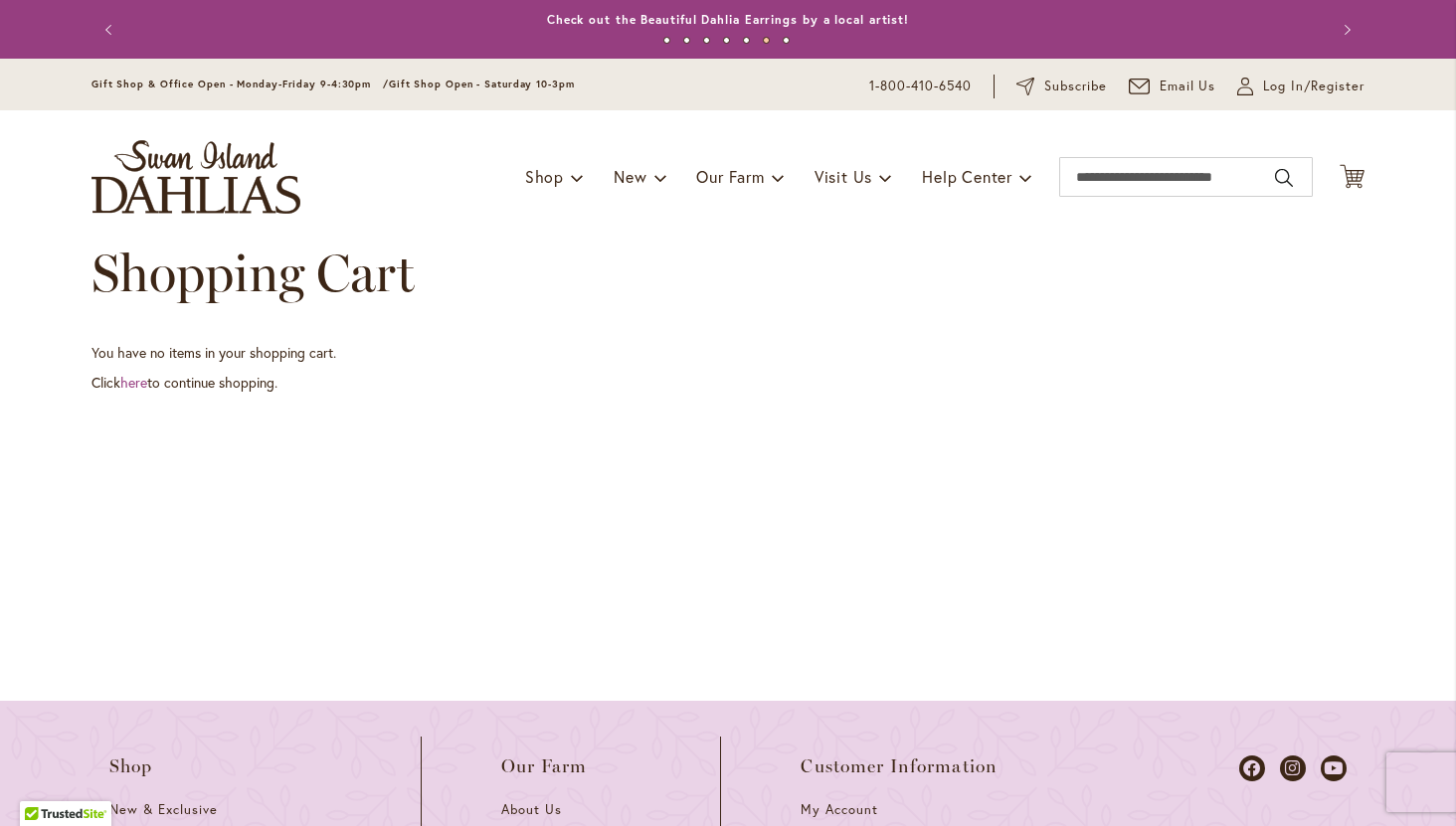 click on "Click  here  to continue shopping." at bounding box center [728, 383] 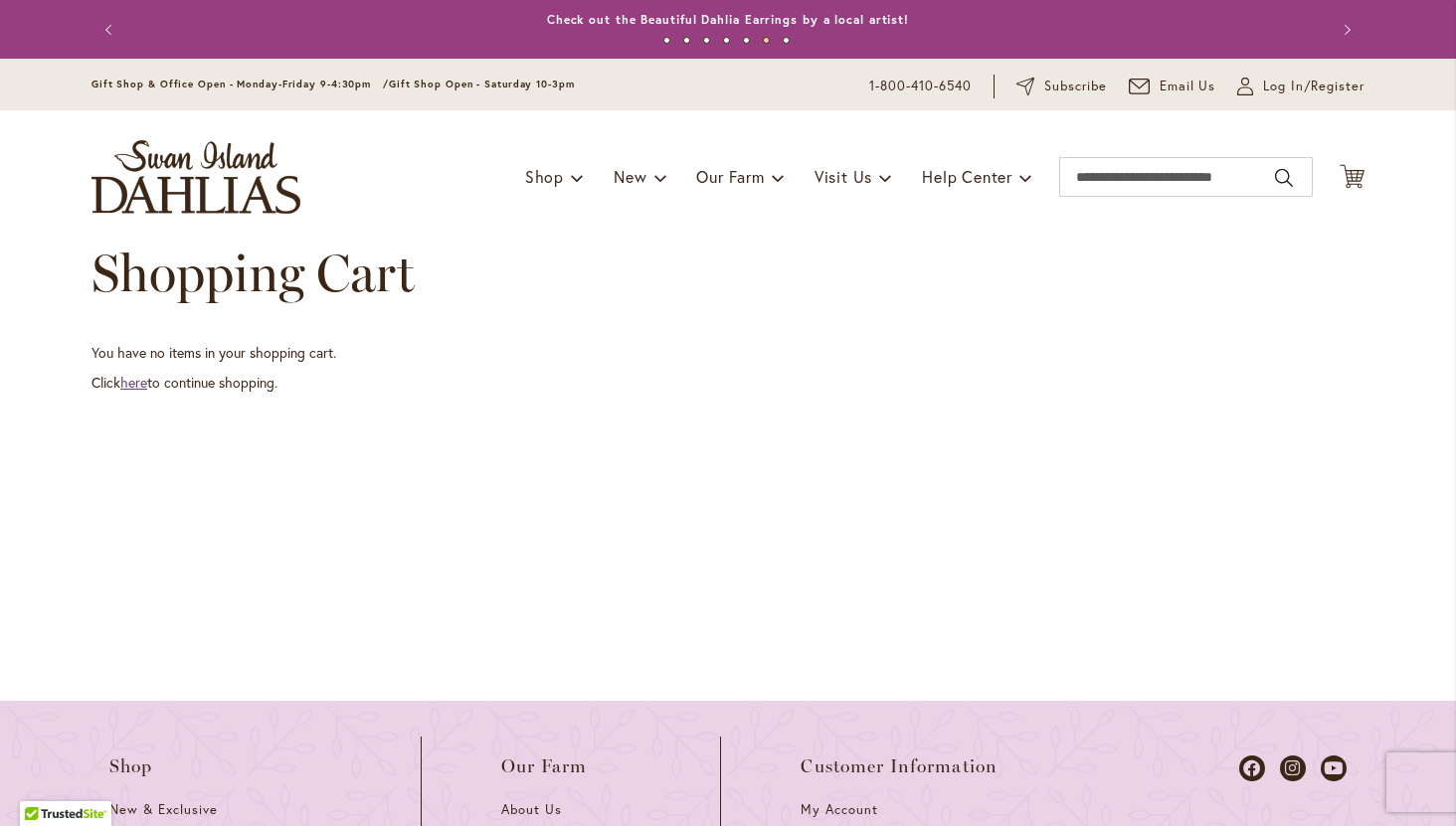 click on "here" at bounding box center [133, 382] 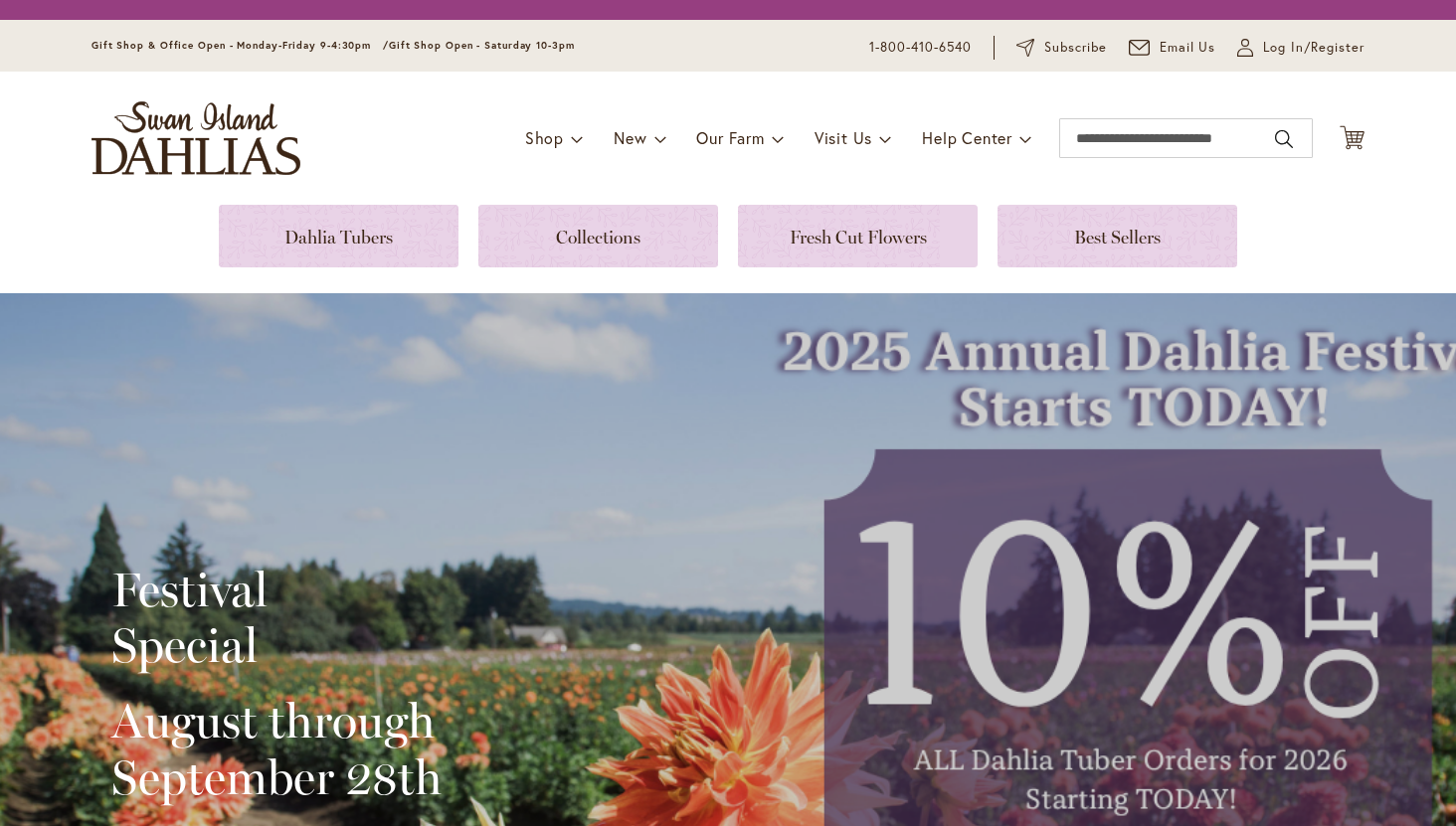 scroll, scrollTop: 0, scrollLeft: 0, axis: both 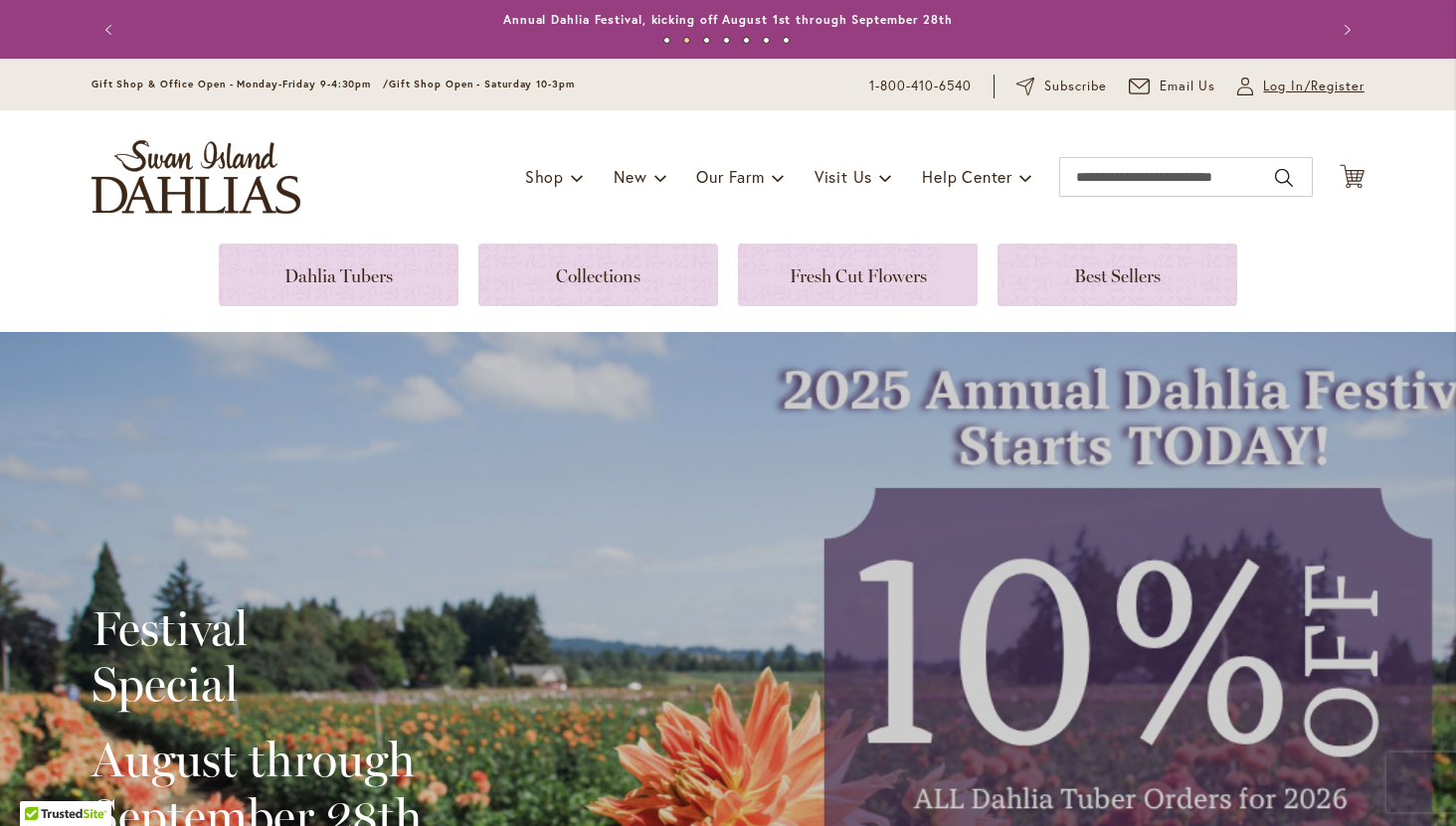 click on "Log In/Register" at bounding box center [1314, 86] 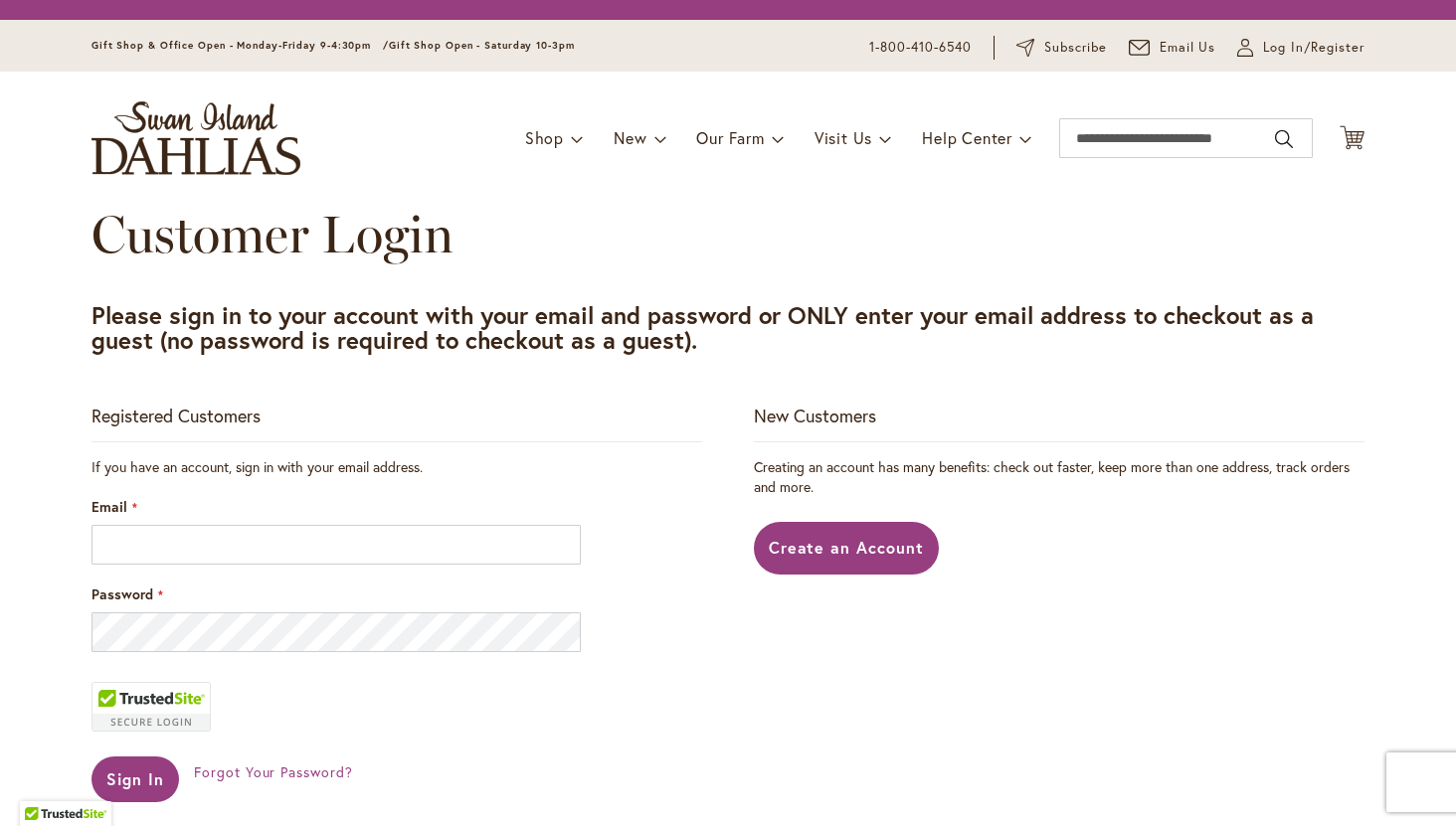 scroll, scrollTop: 0, scrollLeft: 0, axis: both 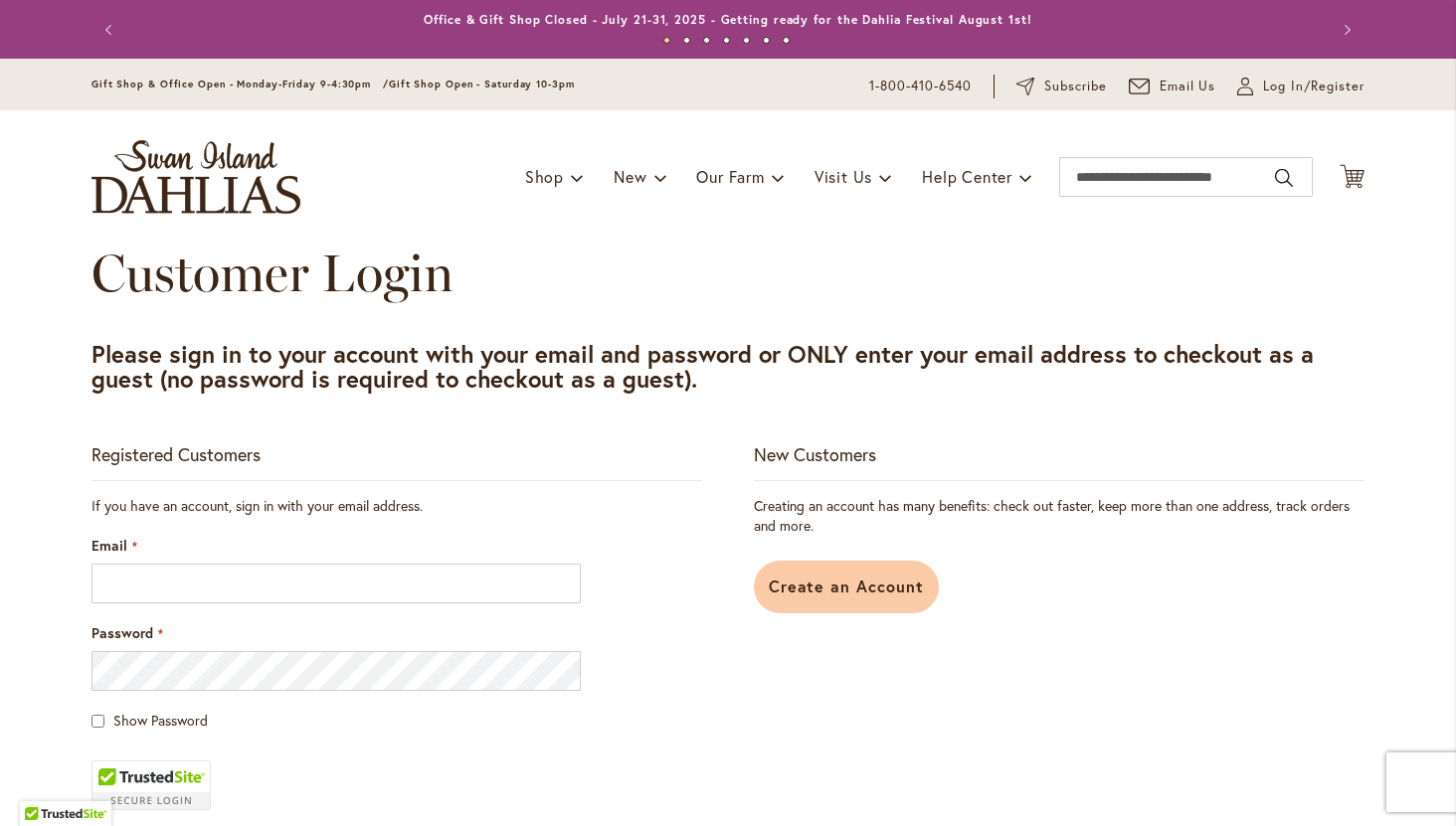 click on "Create an Account" at bounding box center [846, 585] 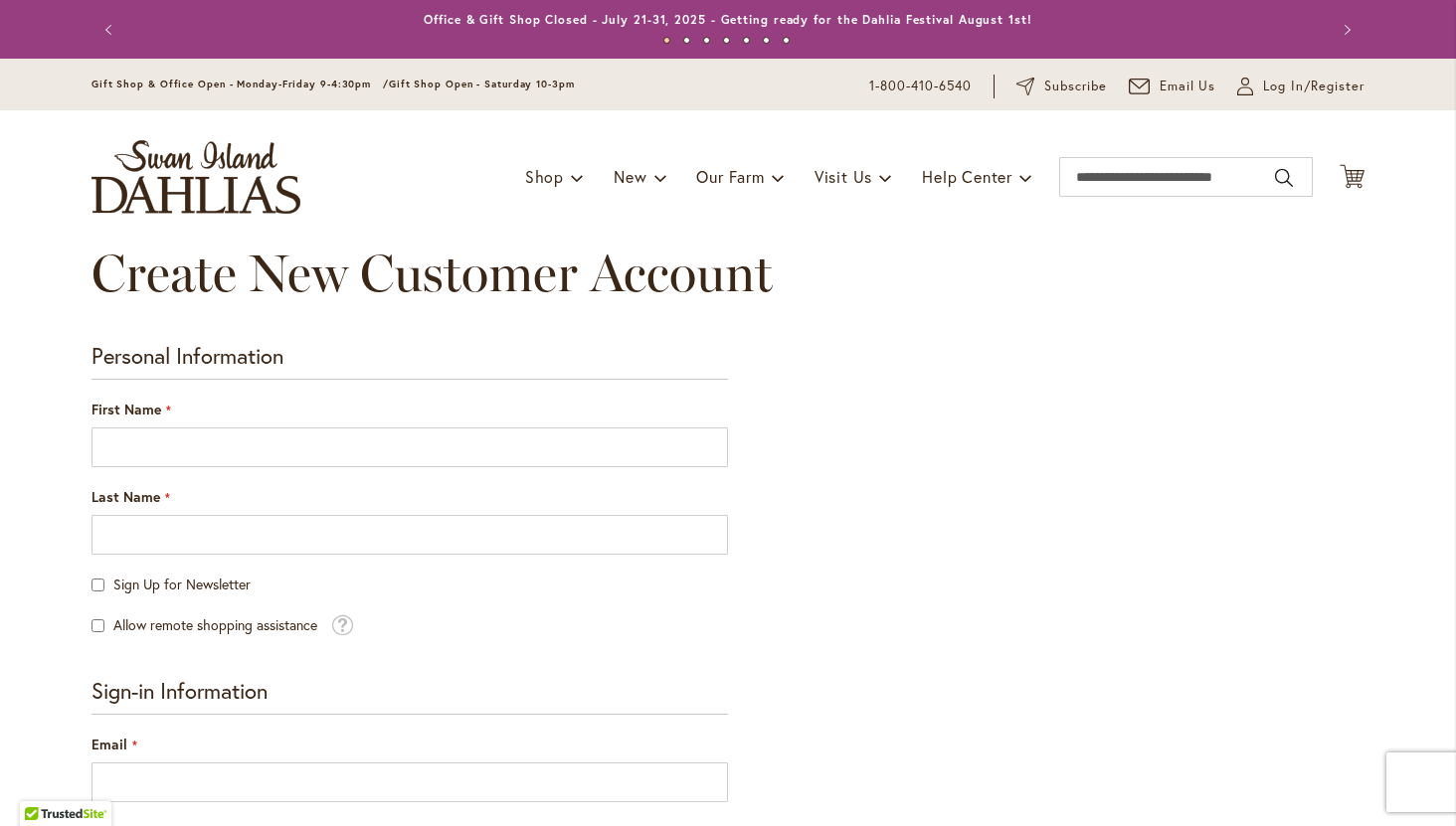 scroll, scrollTop: 0, scrollLeft: 0, axis: both 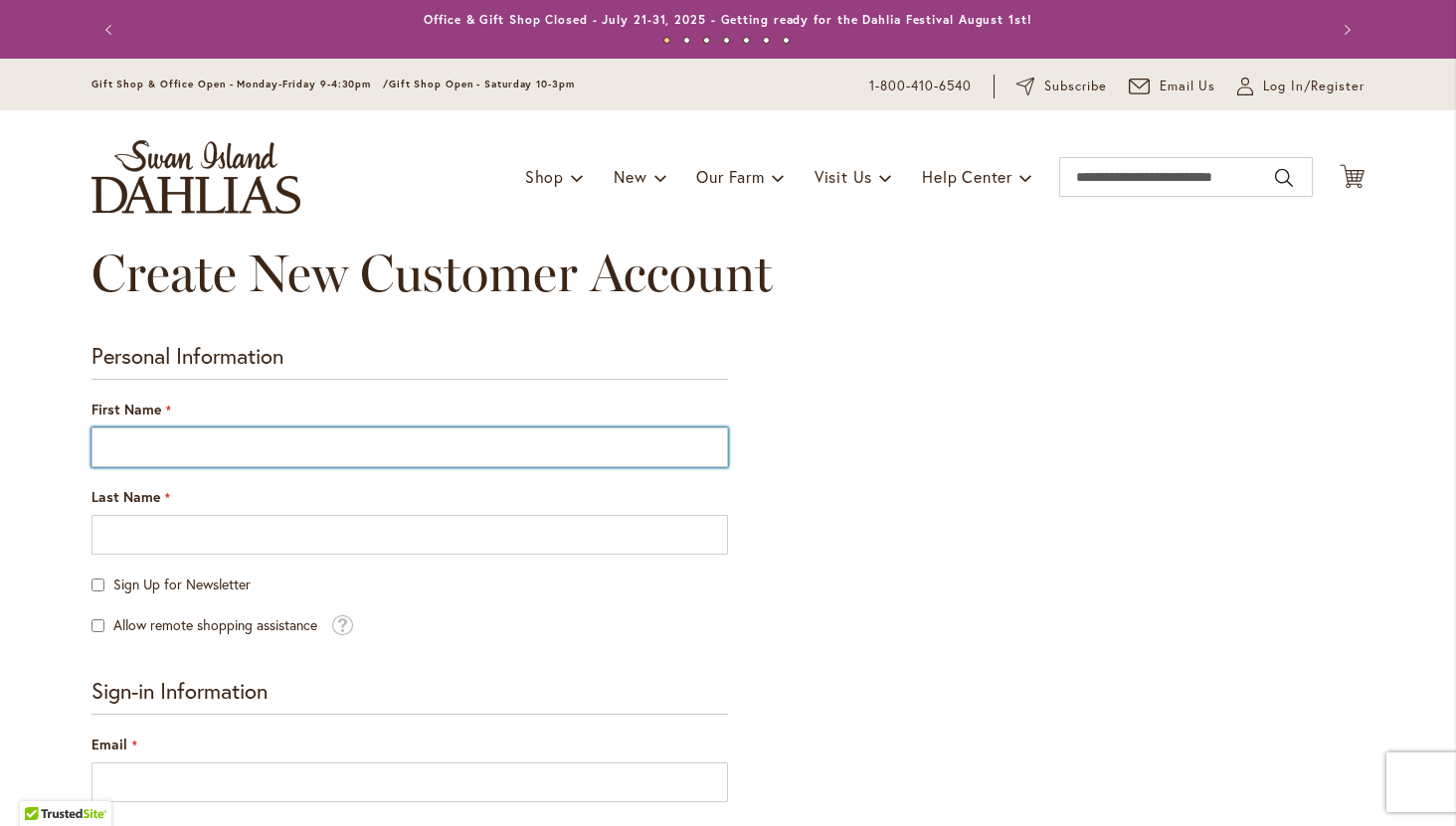 click on "First Name" at bounding box center (410, 447) 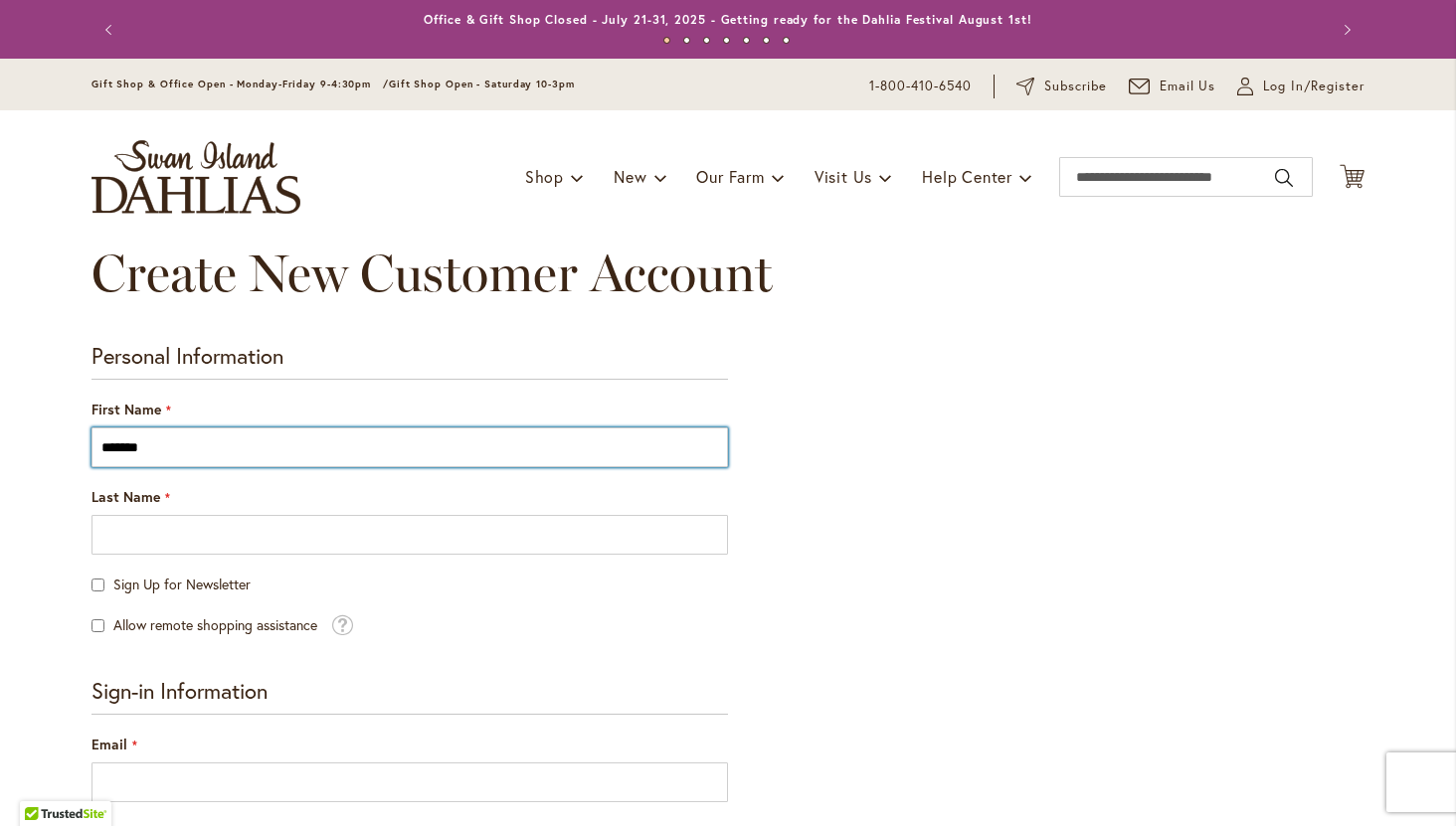 type on "*******" 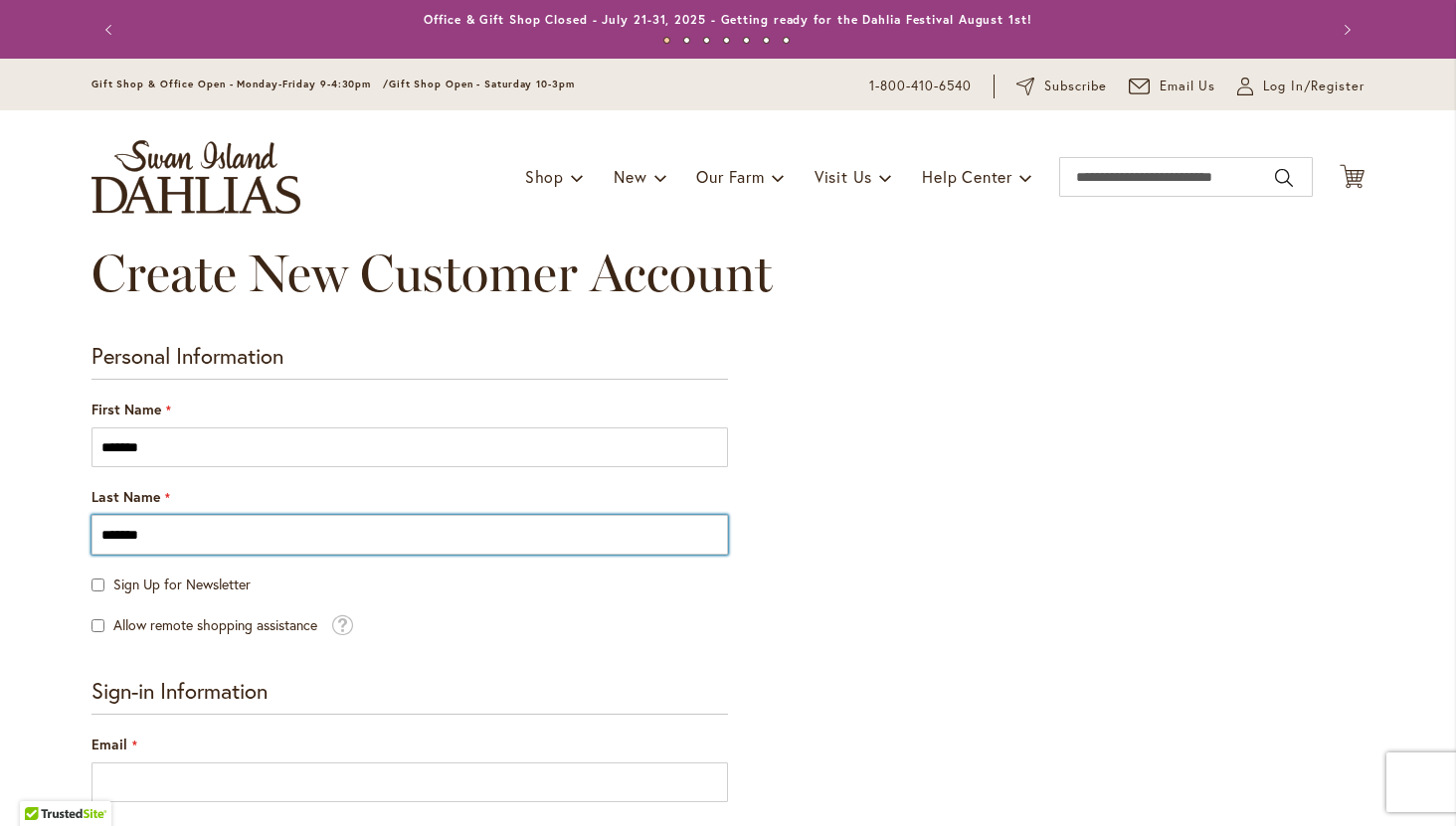 type on "**********" 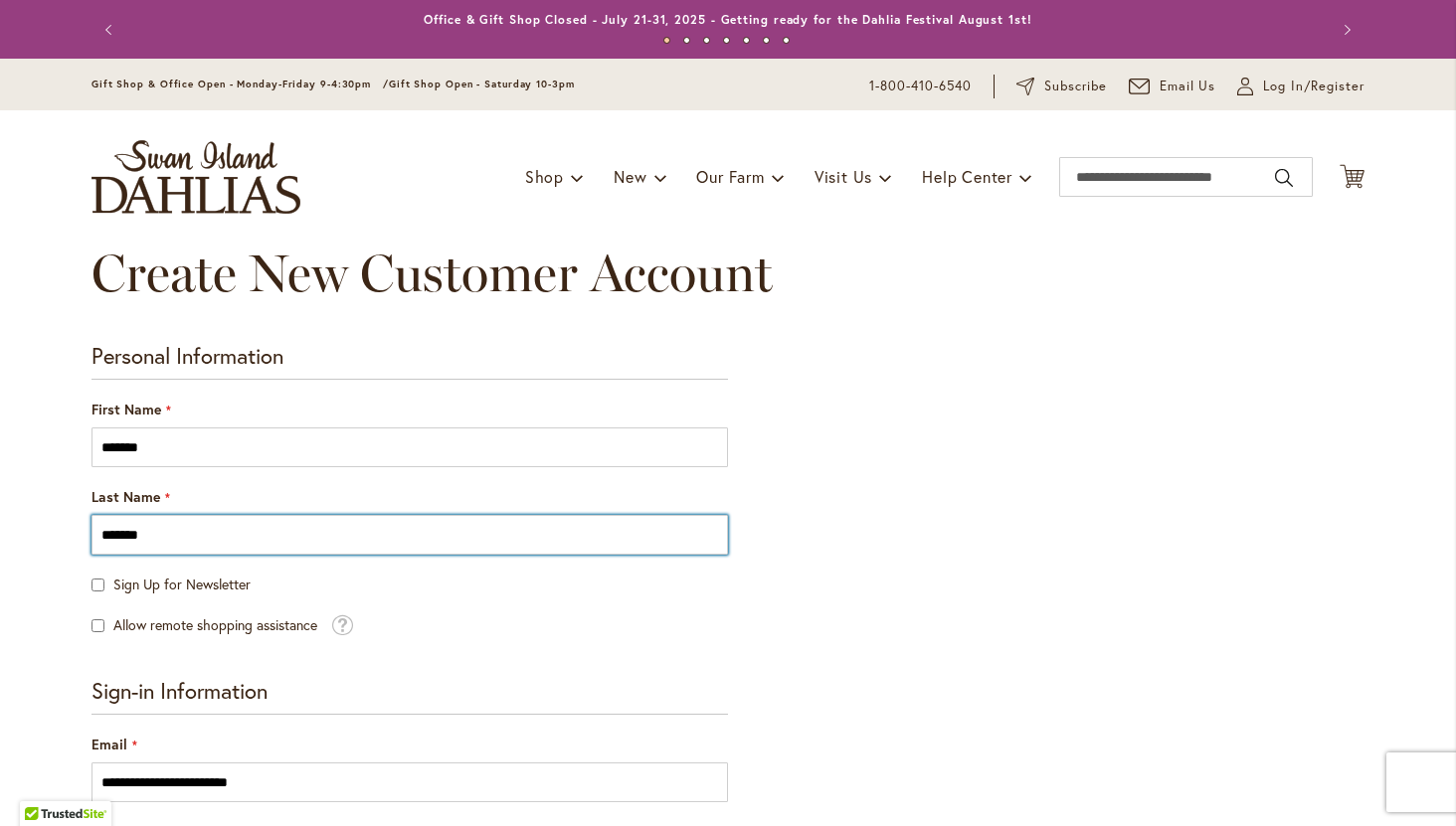 drag, startPoint x: 167, startPoint y: 532, endPoint x: -35, endPoint y: 508, distance: 203.4207 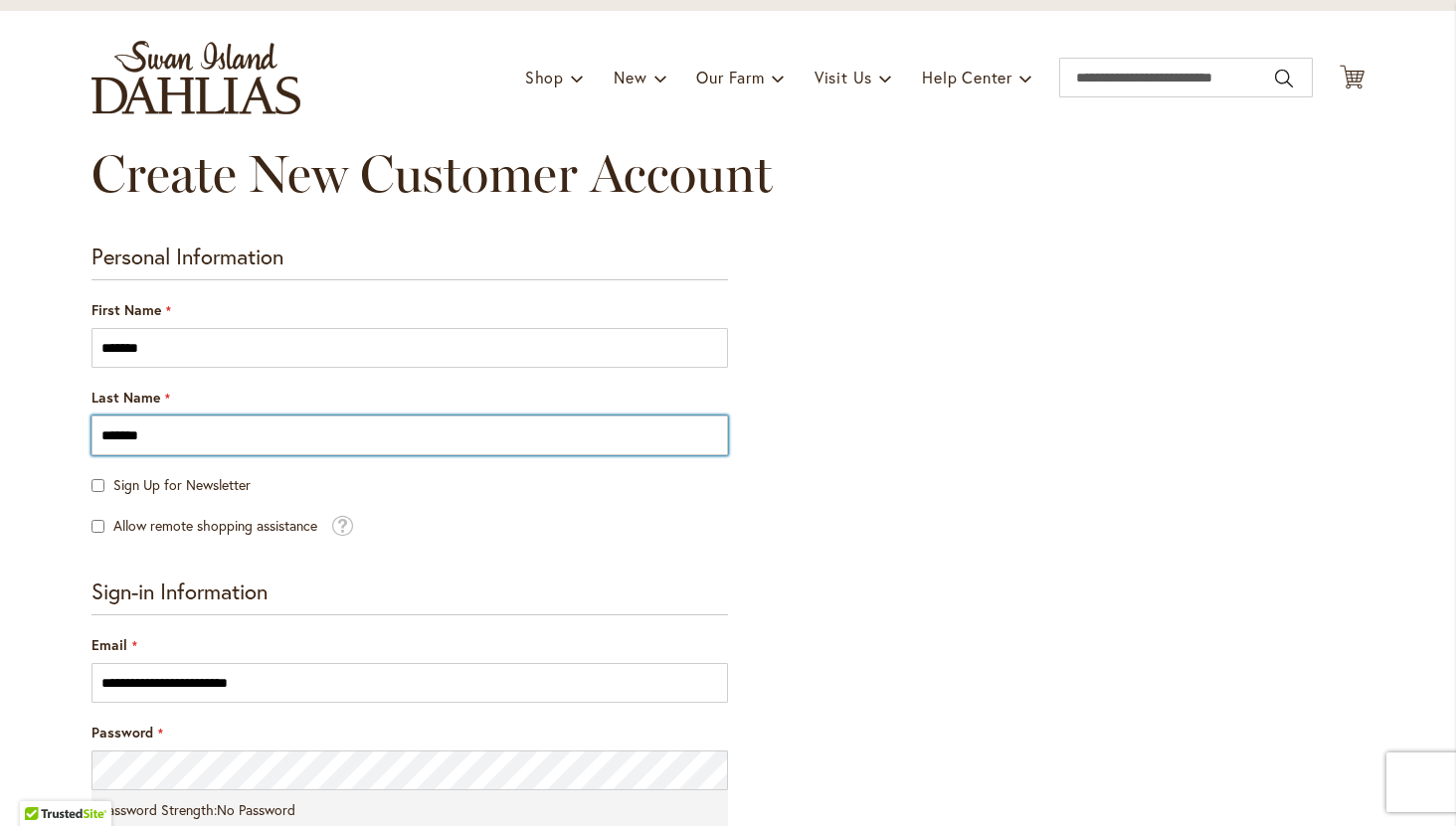 scroll, scrollTop: 199, scrollLeft: 0, axis: vertical 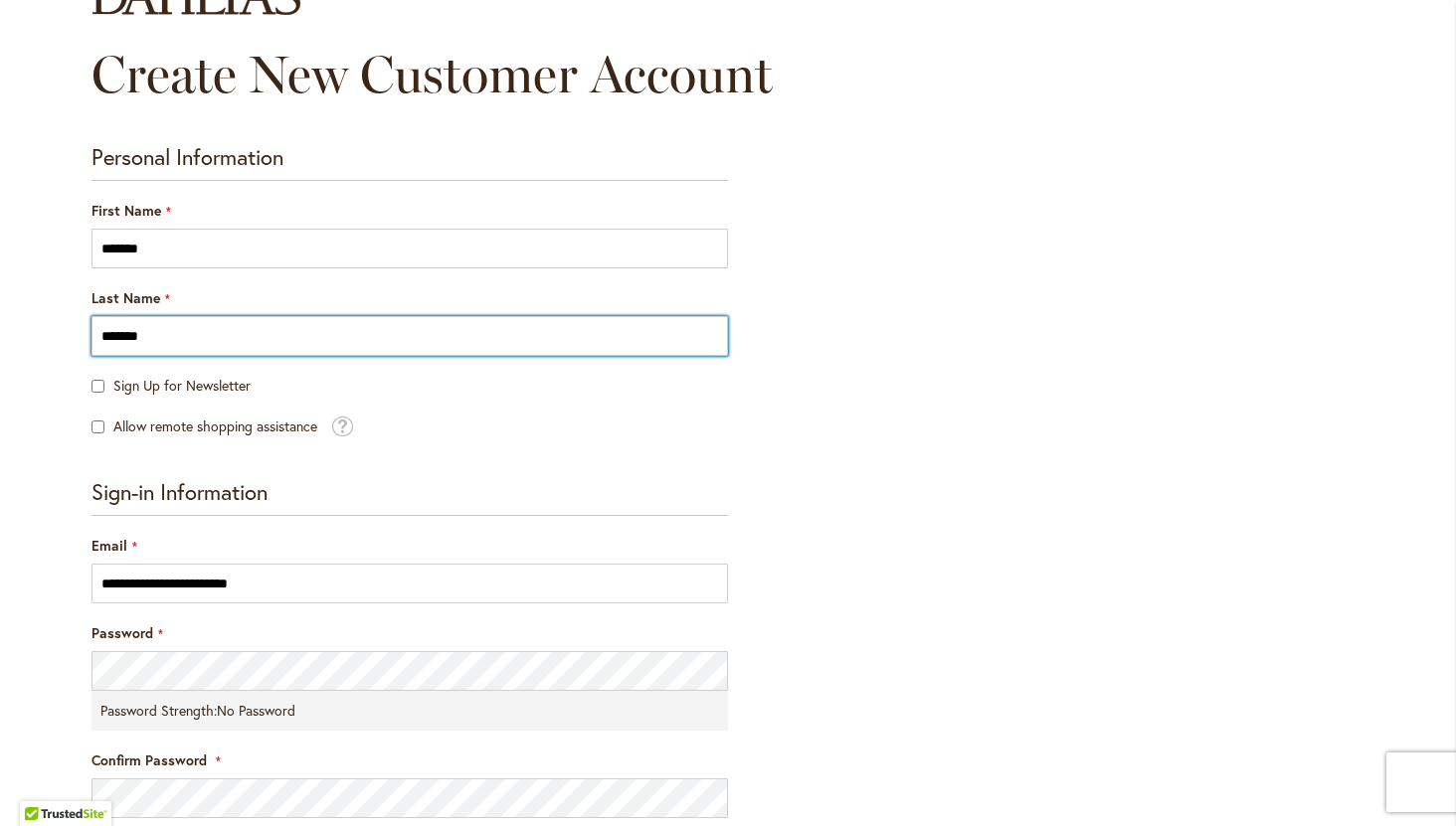 type on "*******" 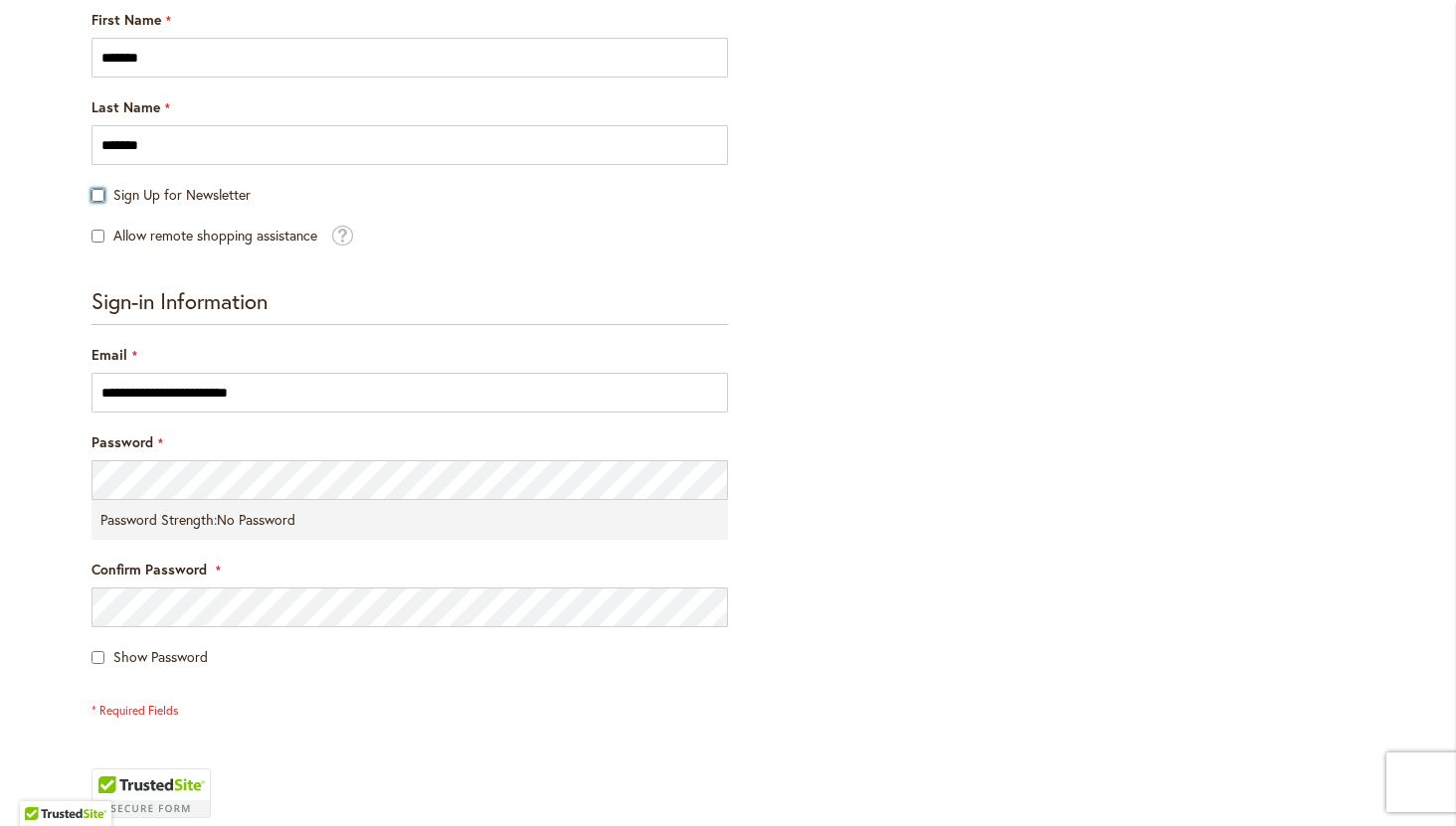 scroll, scrollTop: 398, scrollLeft: 0, axis: vertical 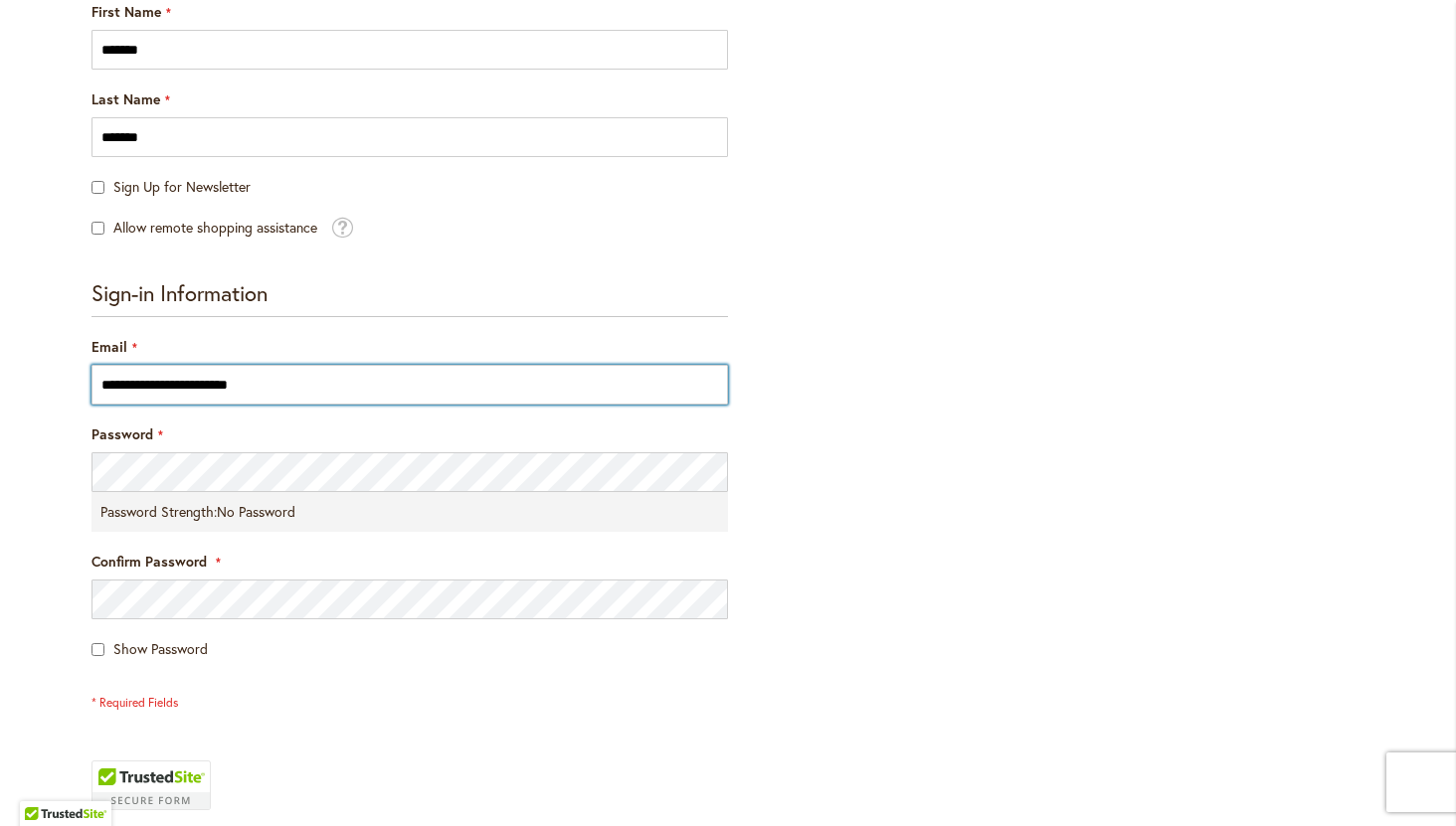 click on "**********" at bounding box center (410, 385) 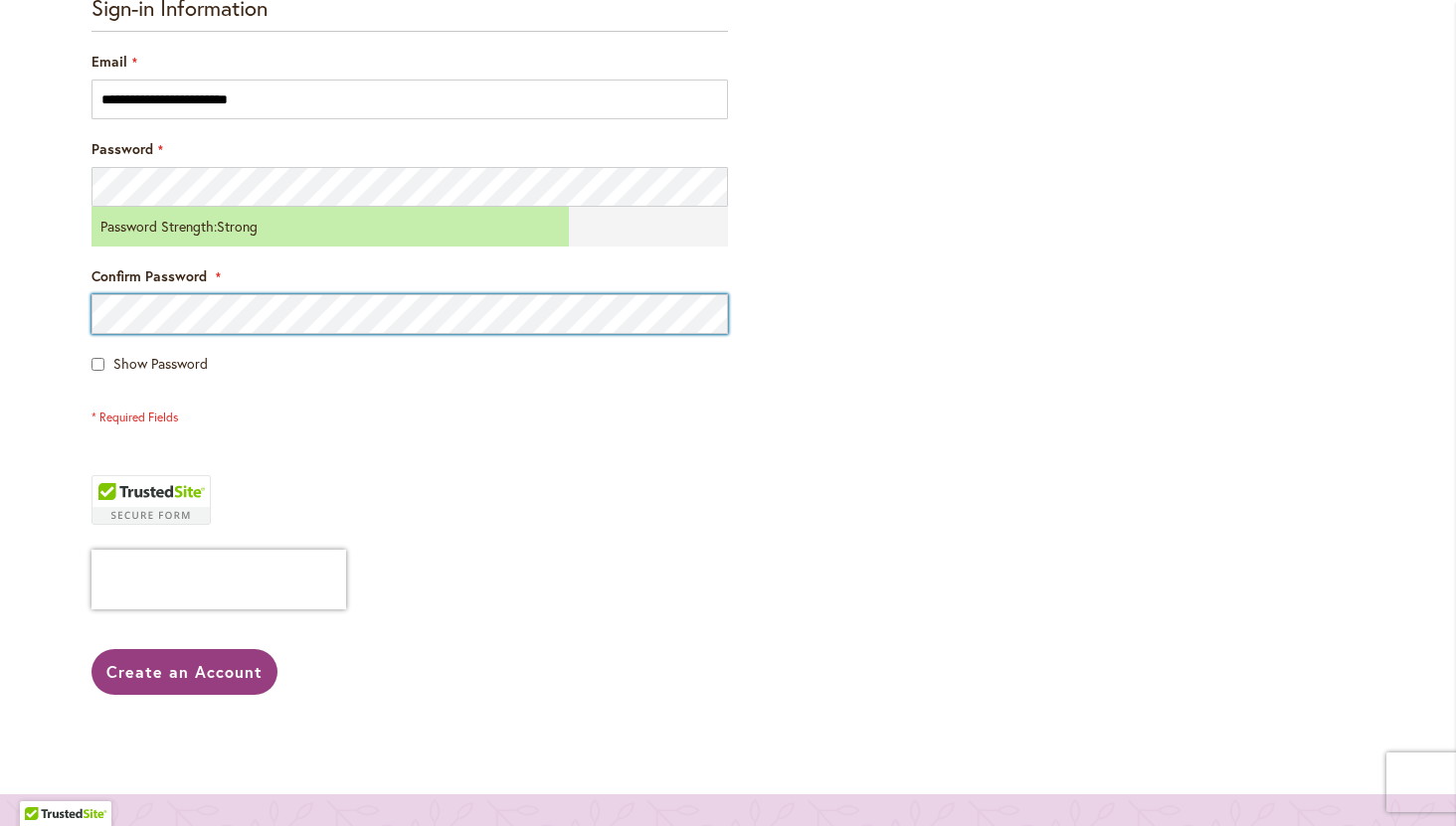 scroll, scrollTop: 696, scrollLeft: 0, axis: vertical 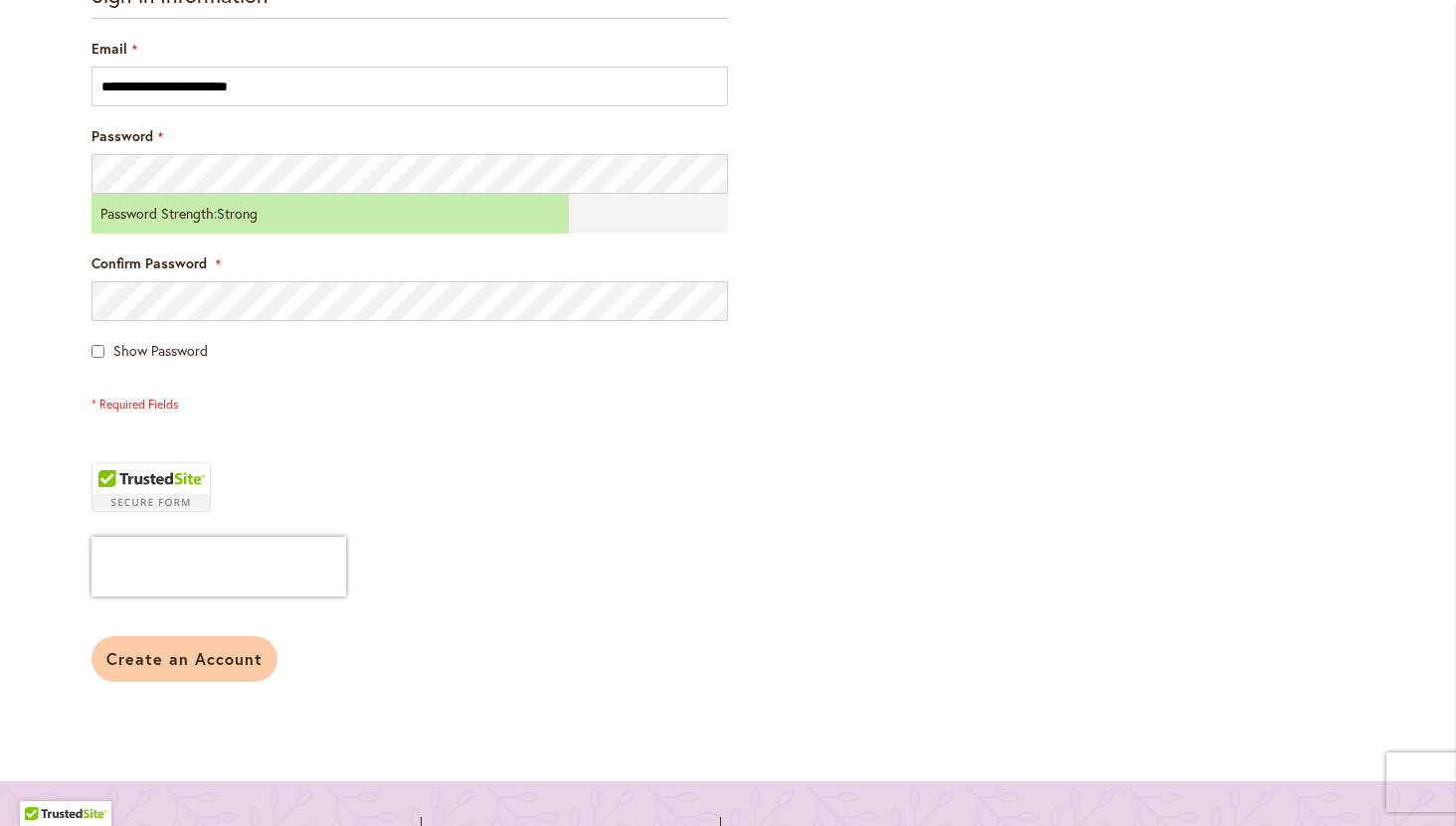 click on "Create an Account" at bounding box center [184, 658] 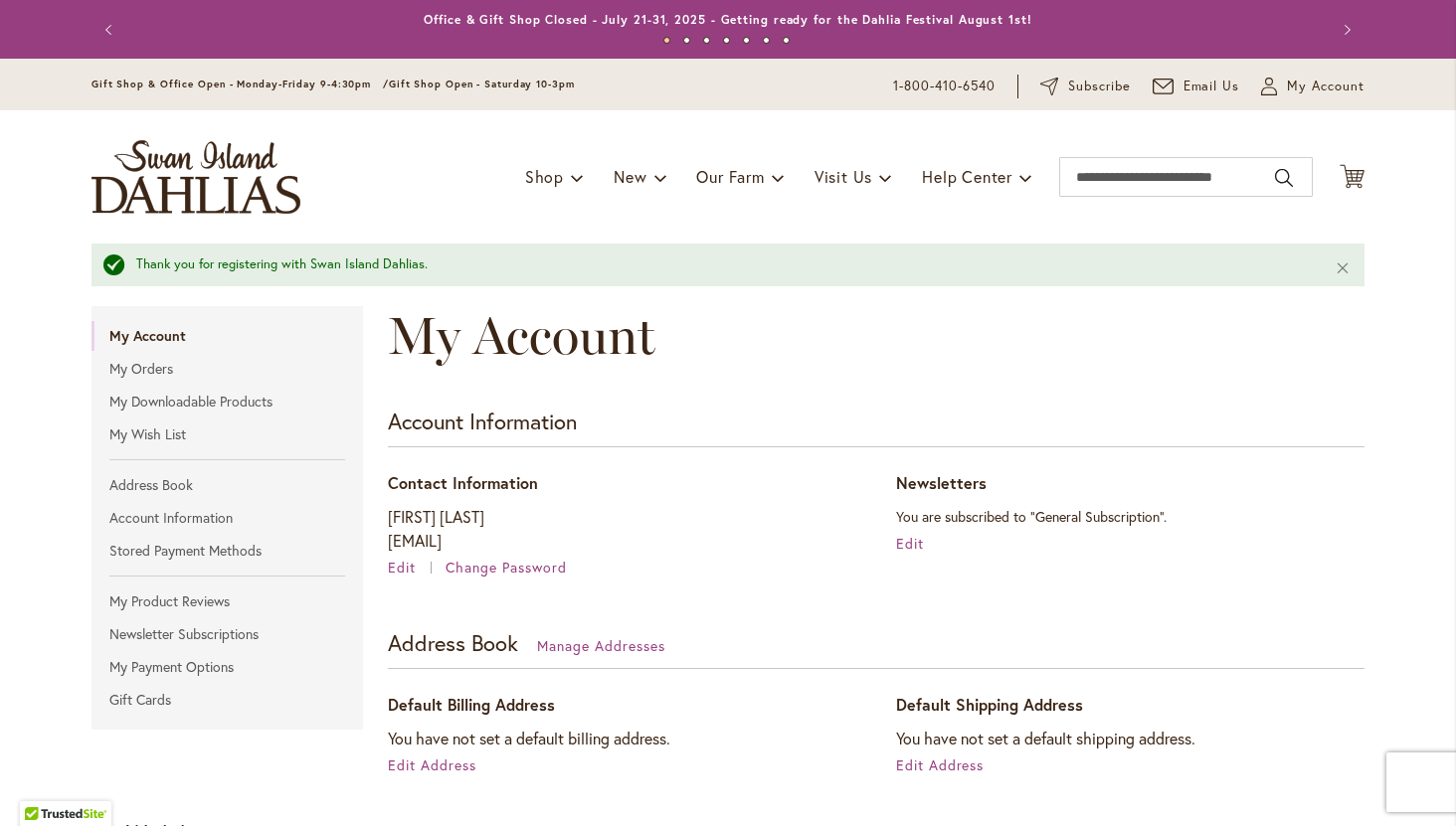 scroll, scrollTop: 0, scrollLeft: 0, axis: both 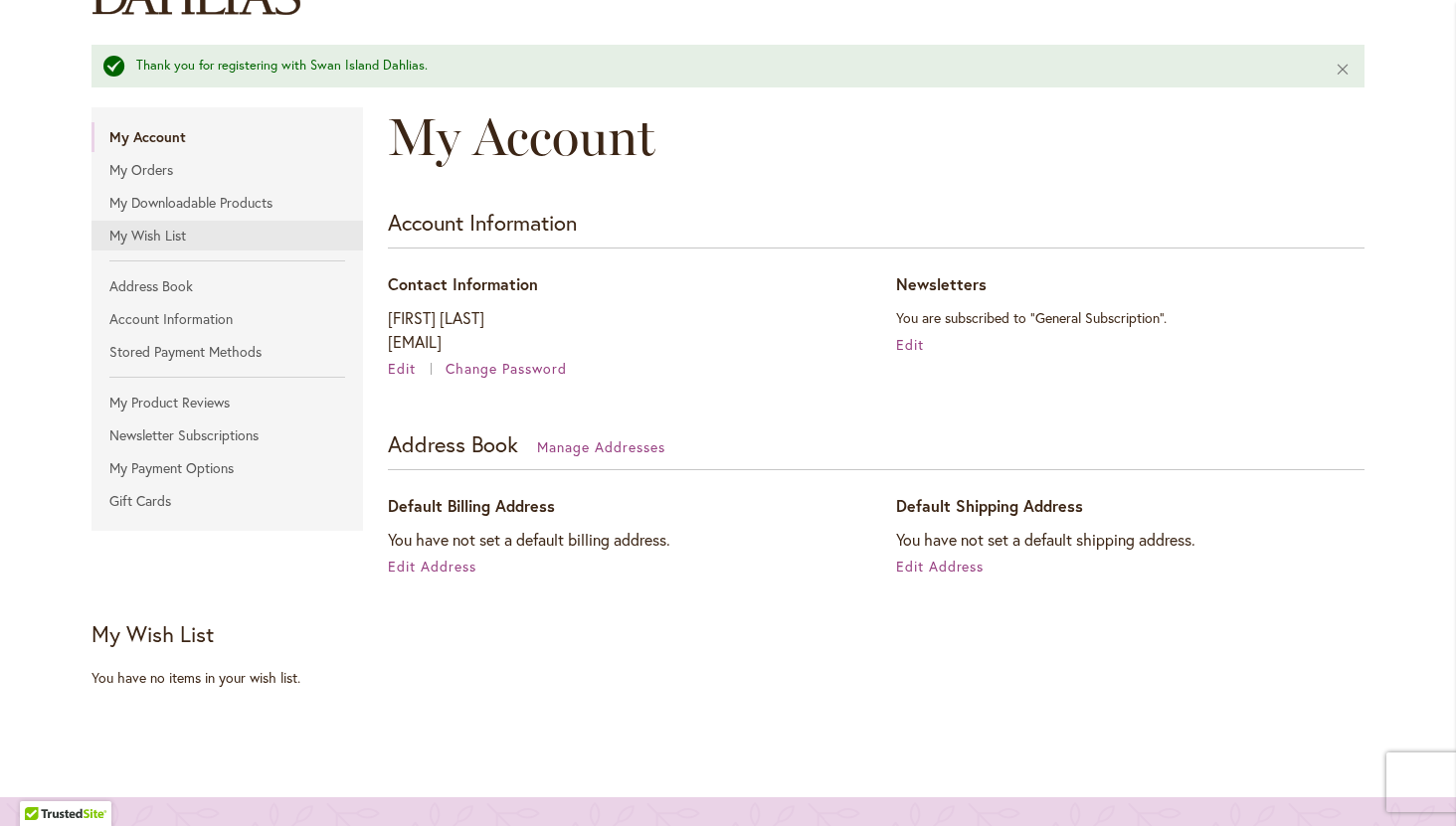 type on "**********" 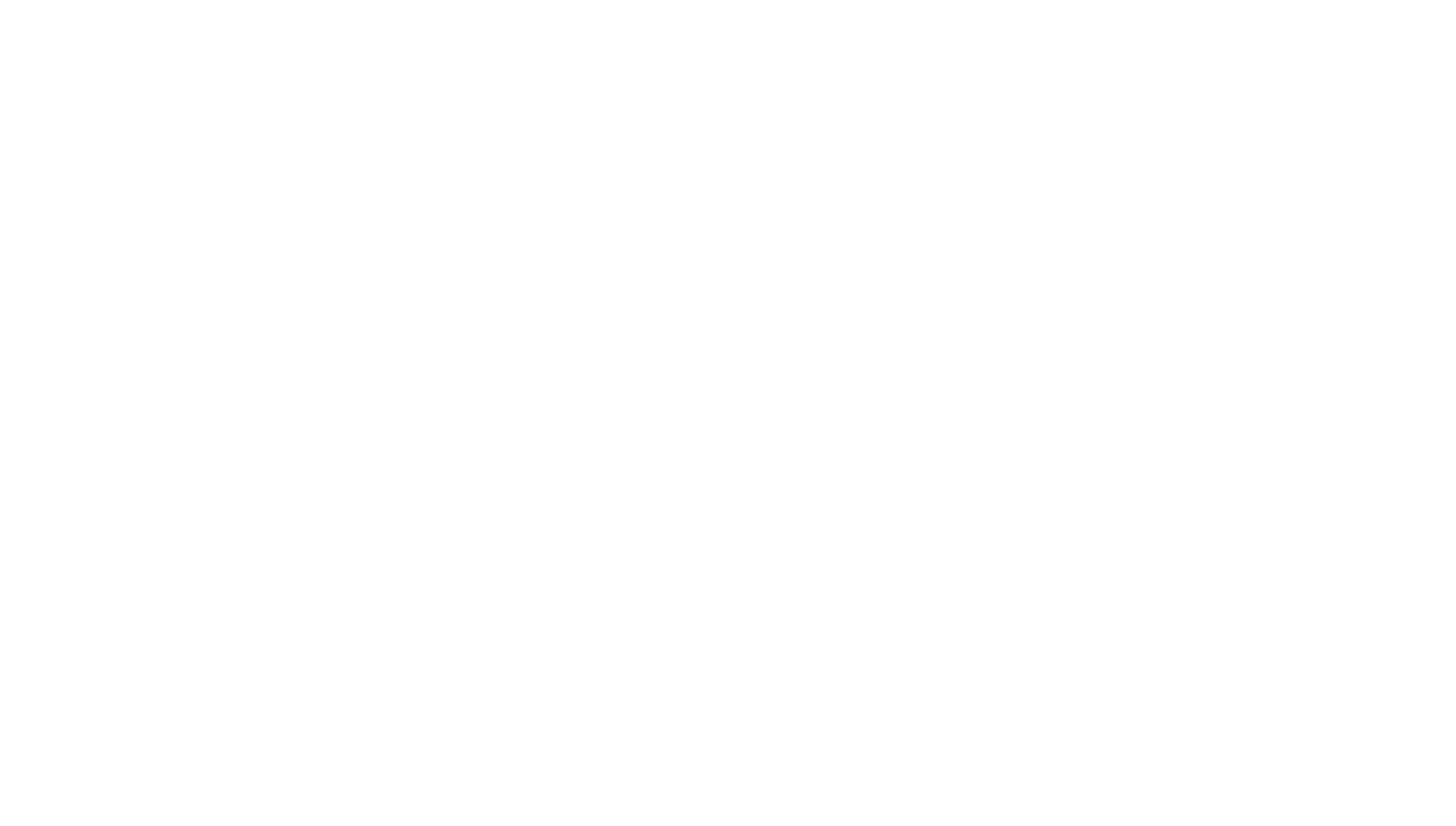 scroll, scrollTop: 0, scrollLeft: 0, axis: both 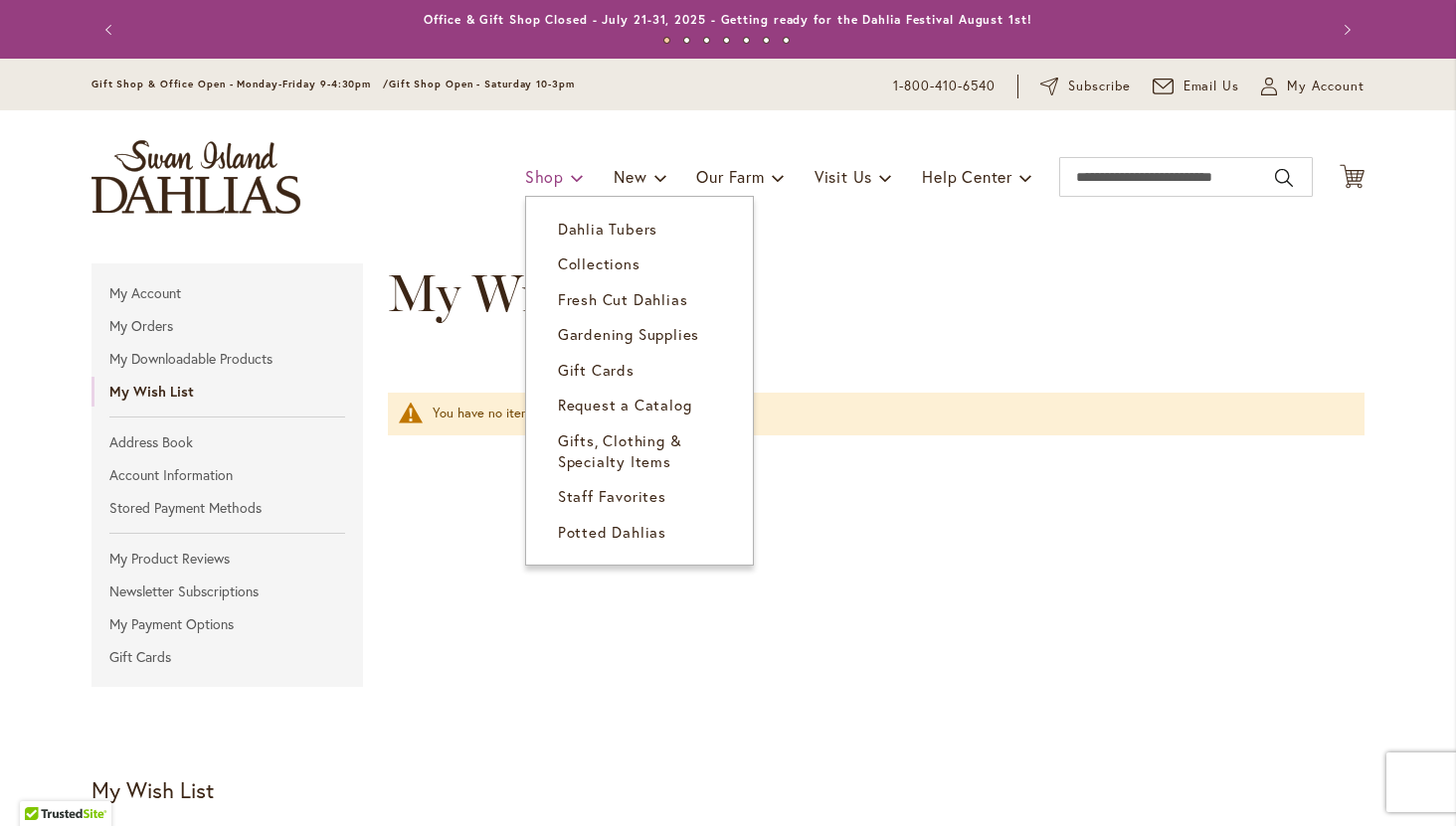 type on "**********" 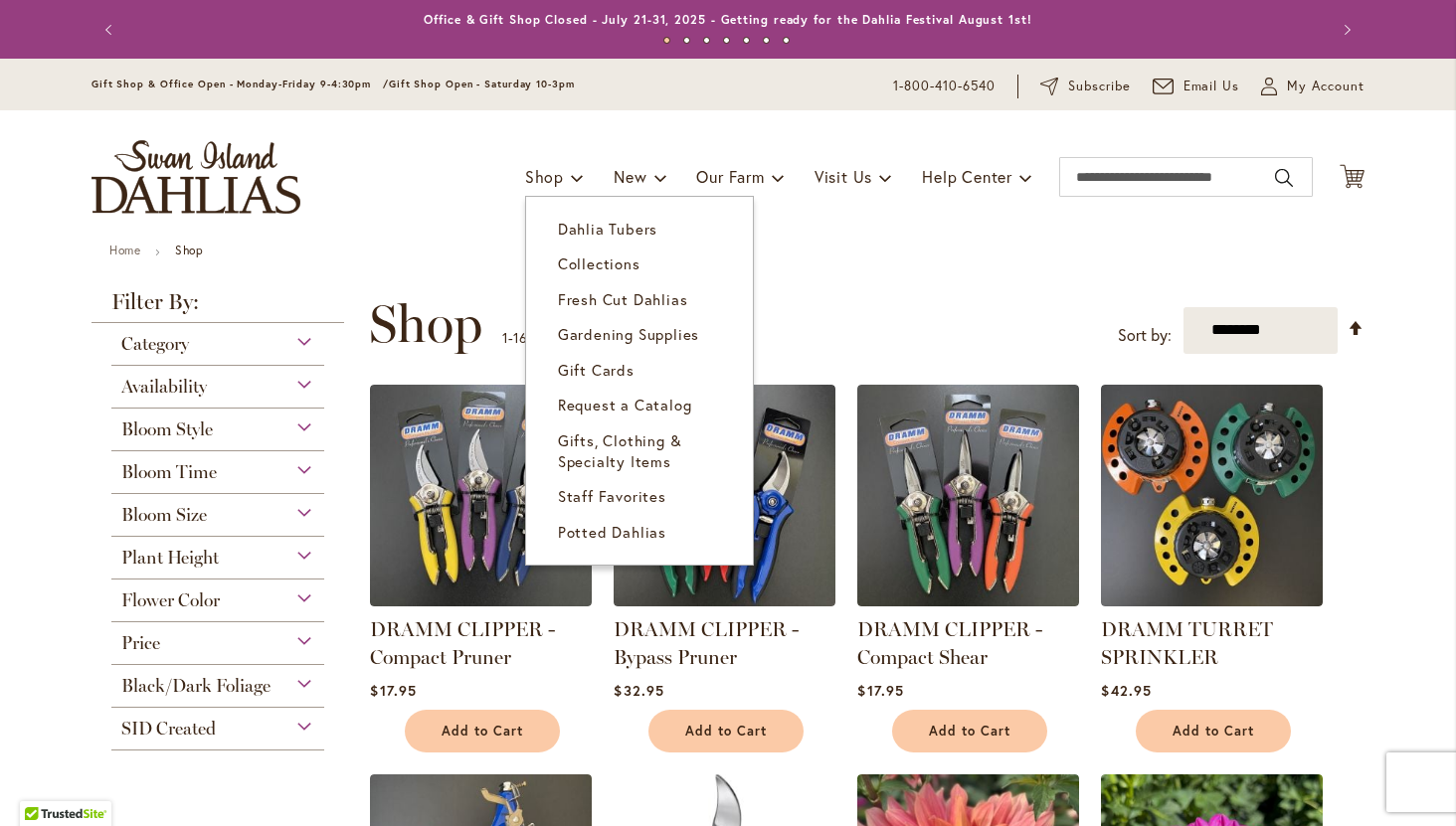 scroll, scrollTop: 0, scrollLeft: 0, axis: both 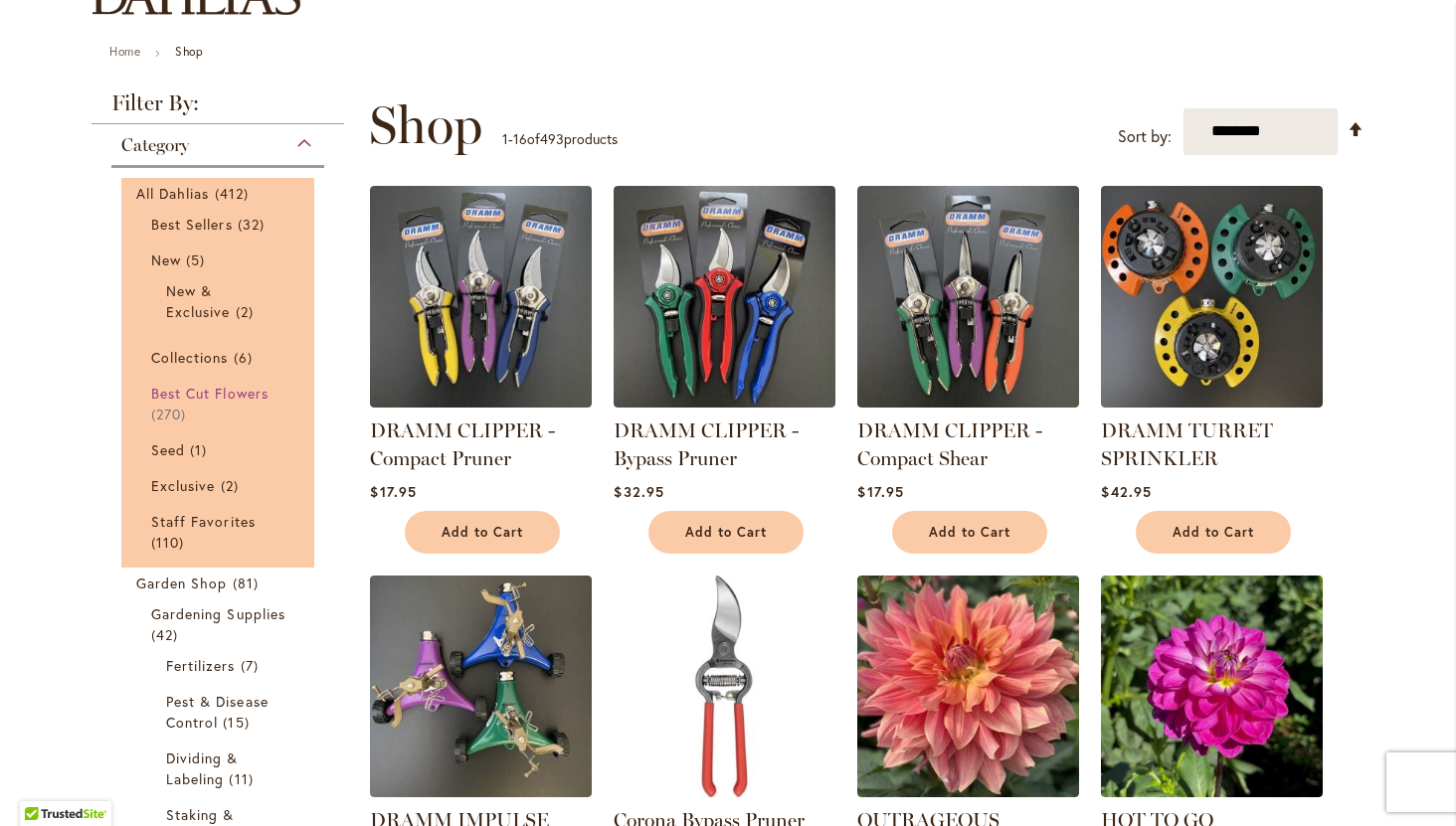 type on "**********" 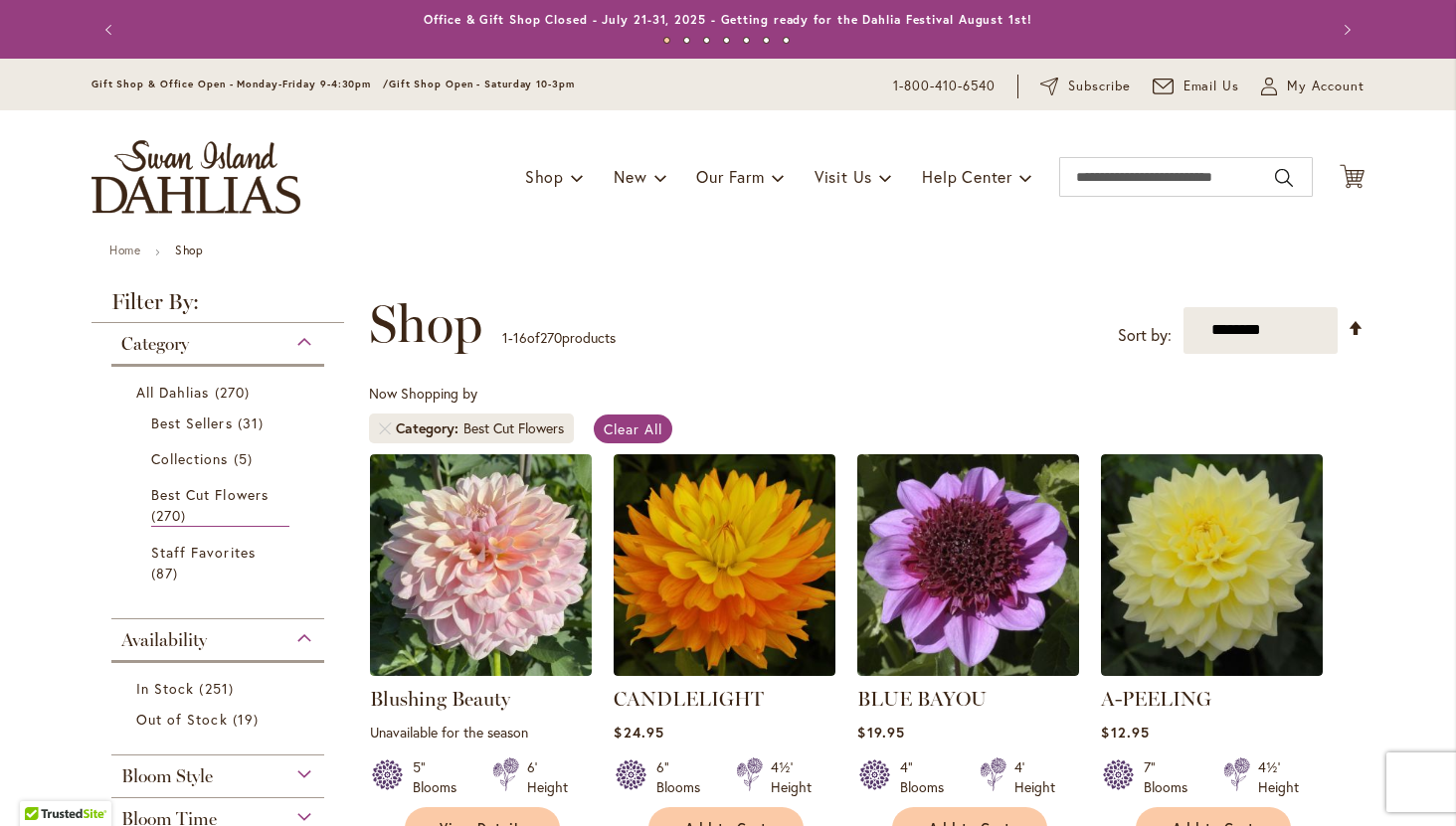 scroll, scrollTop: 0, scrollLeft: 0, axis: both 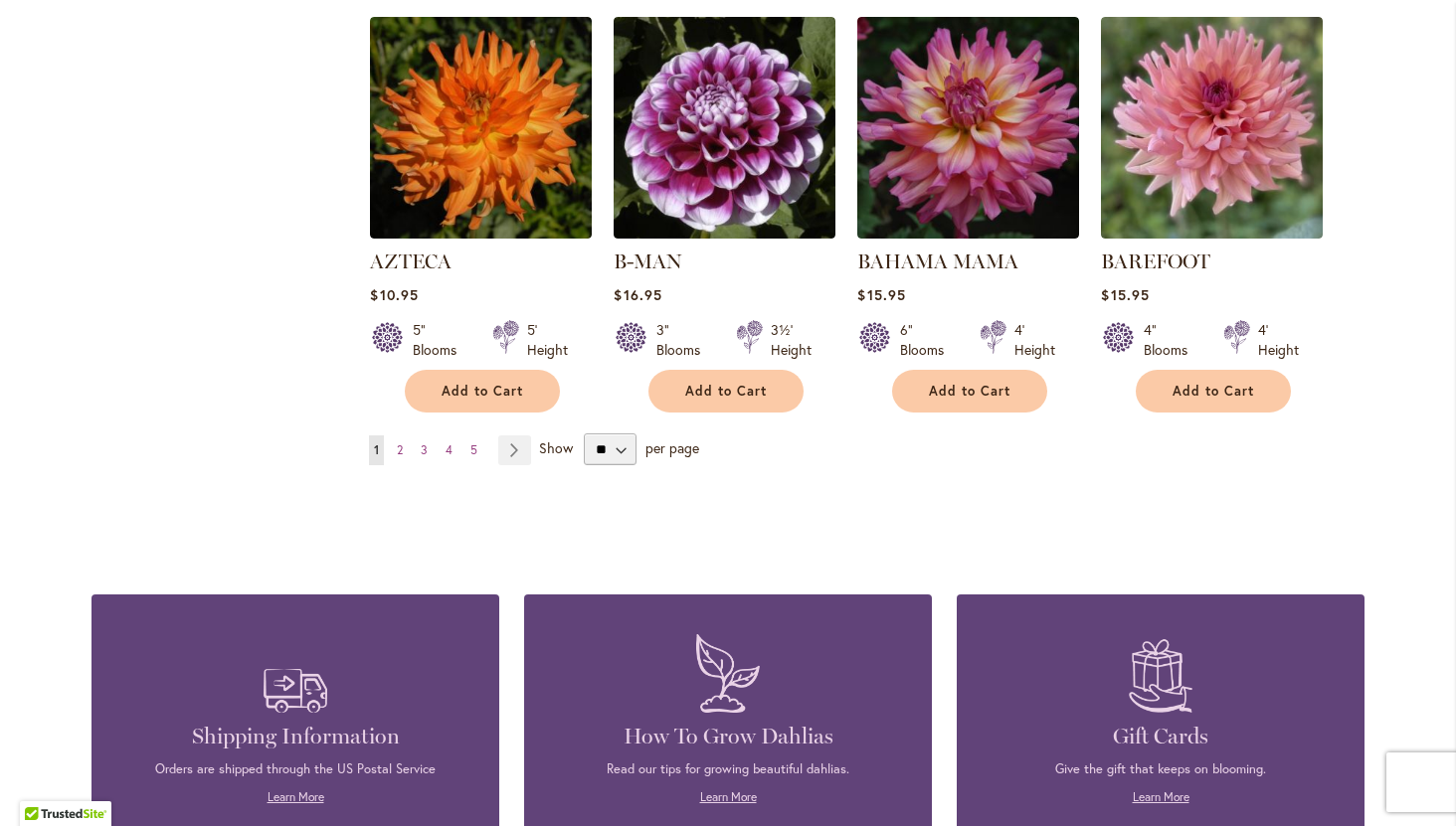 type on "**********" 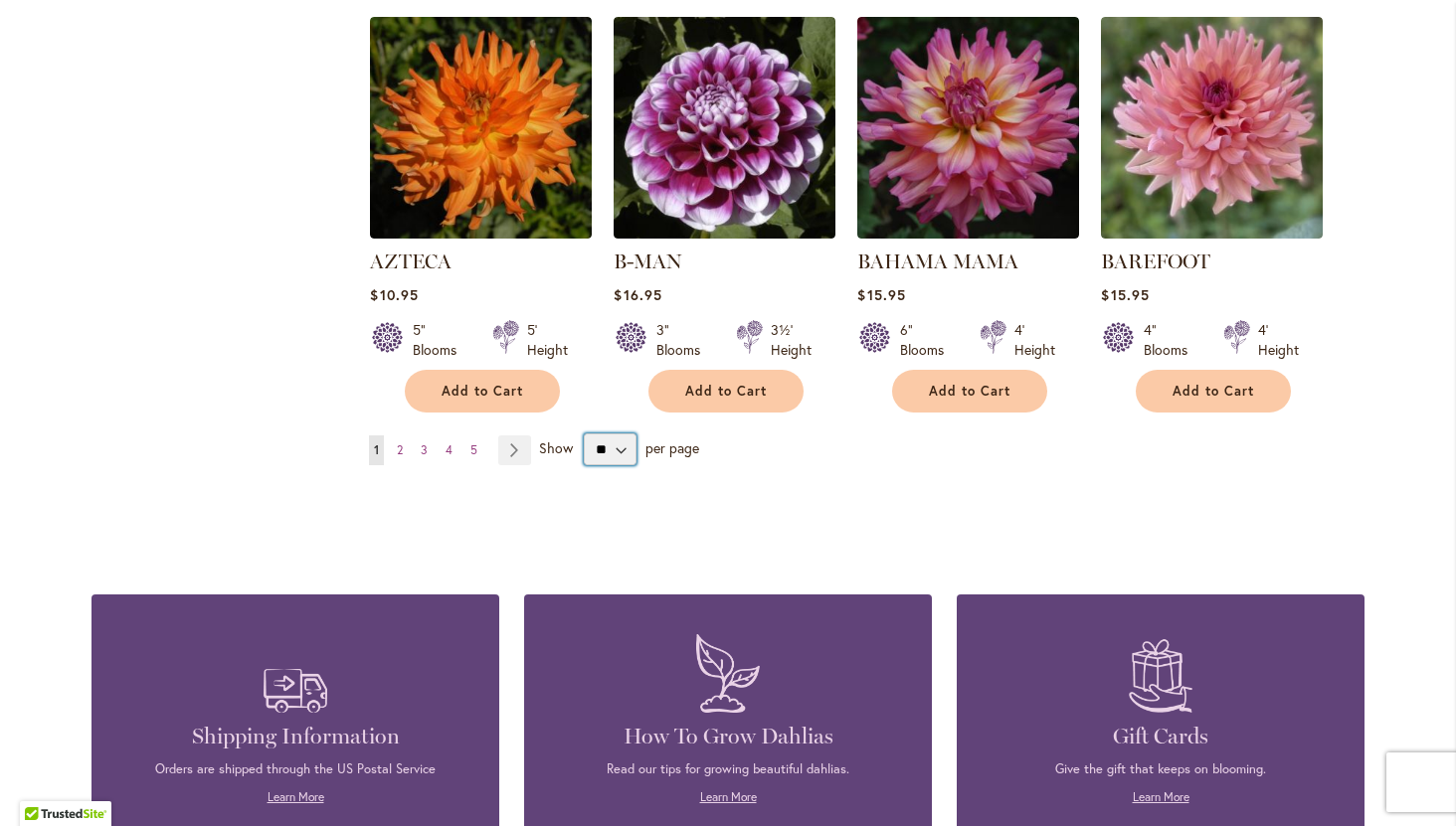 click on "**
**
**
**" at bounding box center (610, 449) 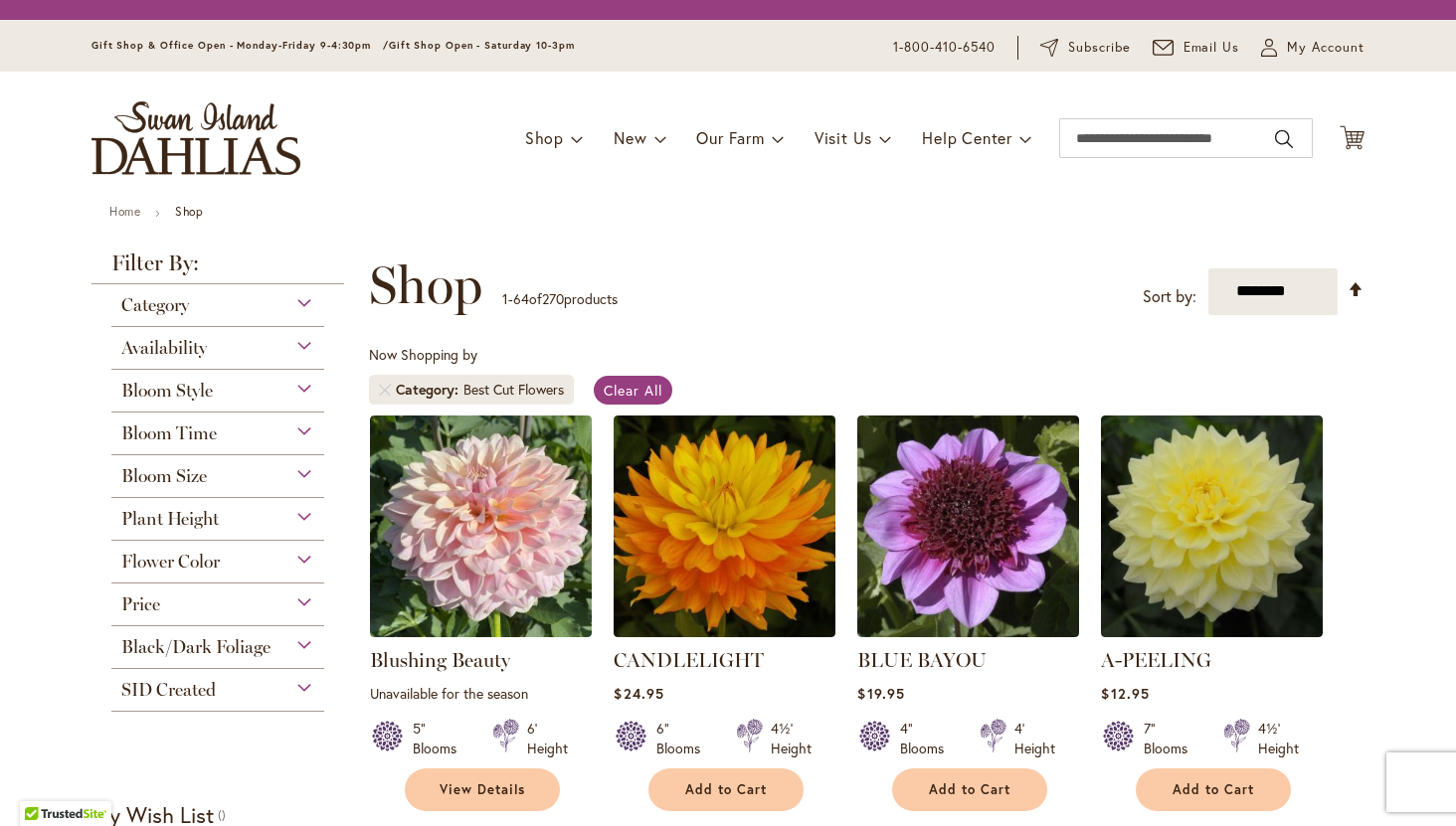 scroll, scrollTop: 0, scrollLeft: 0, axis: both 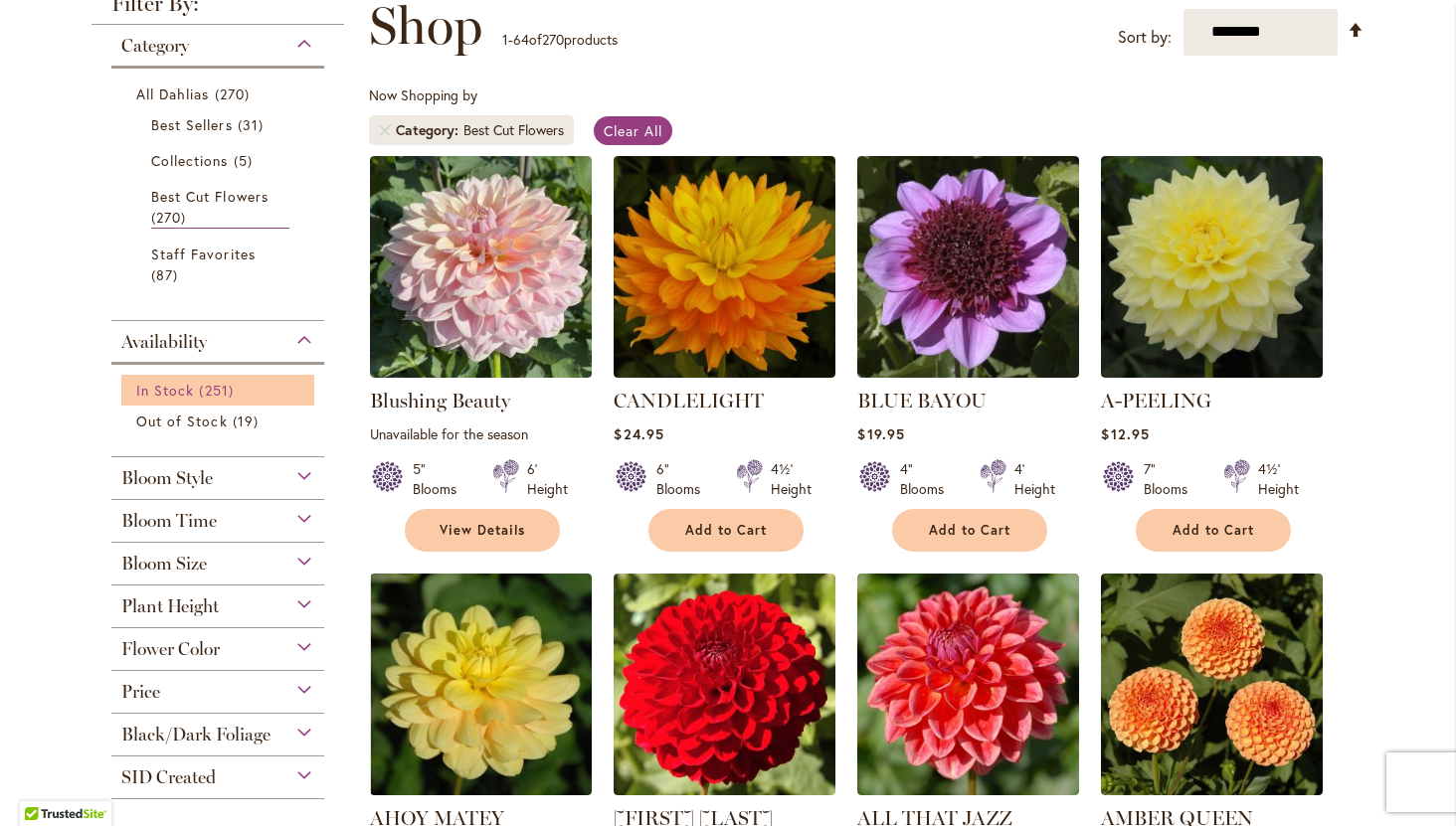 type on "**********" 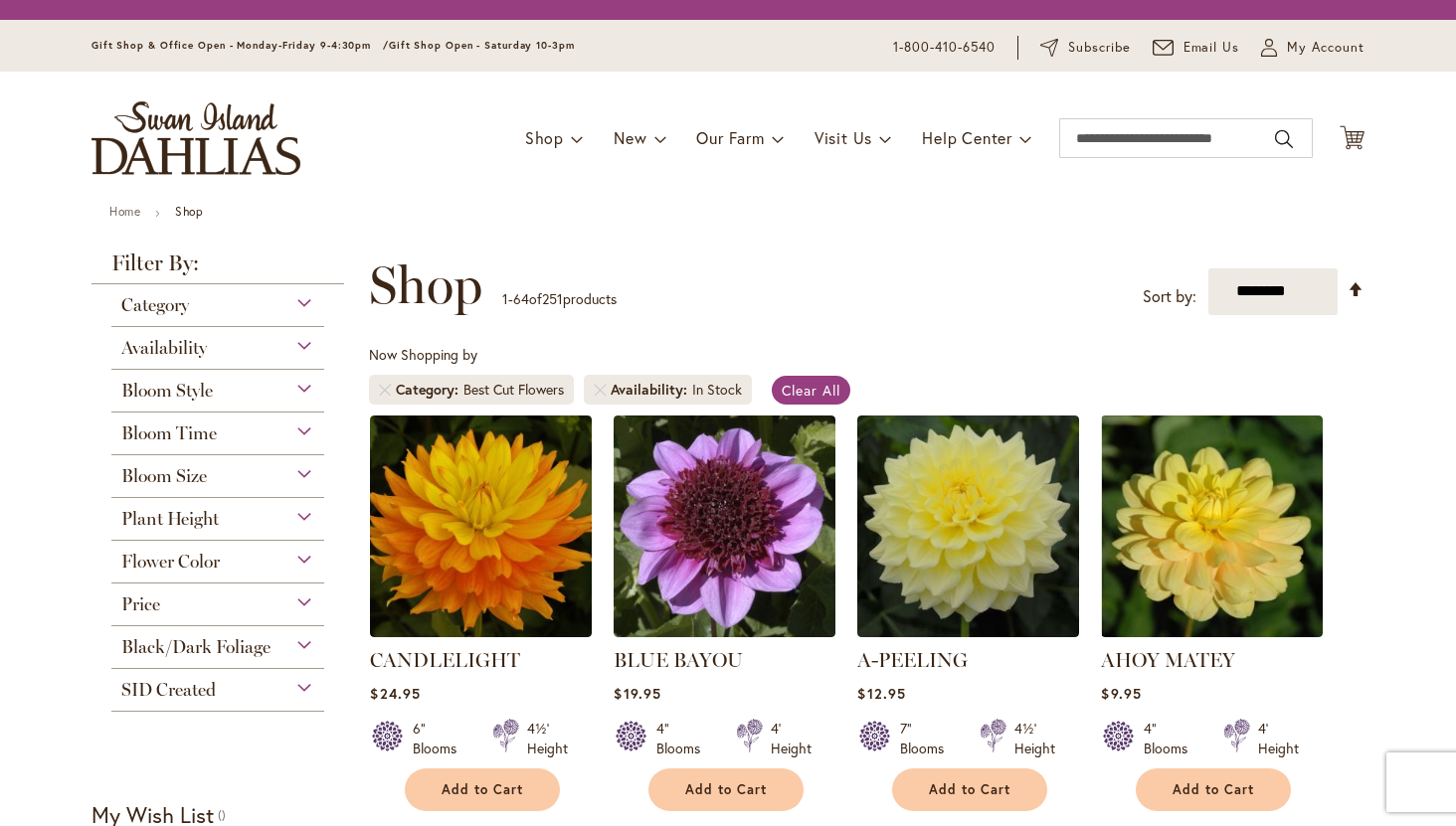 scroll, scrollTop: 0, scrollLeft: 0, axis: both 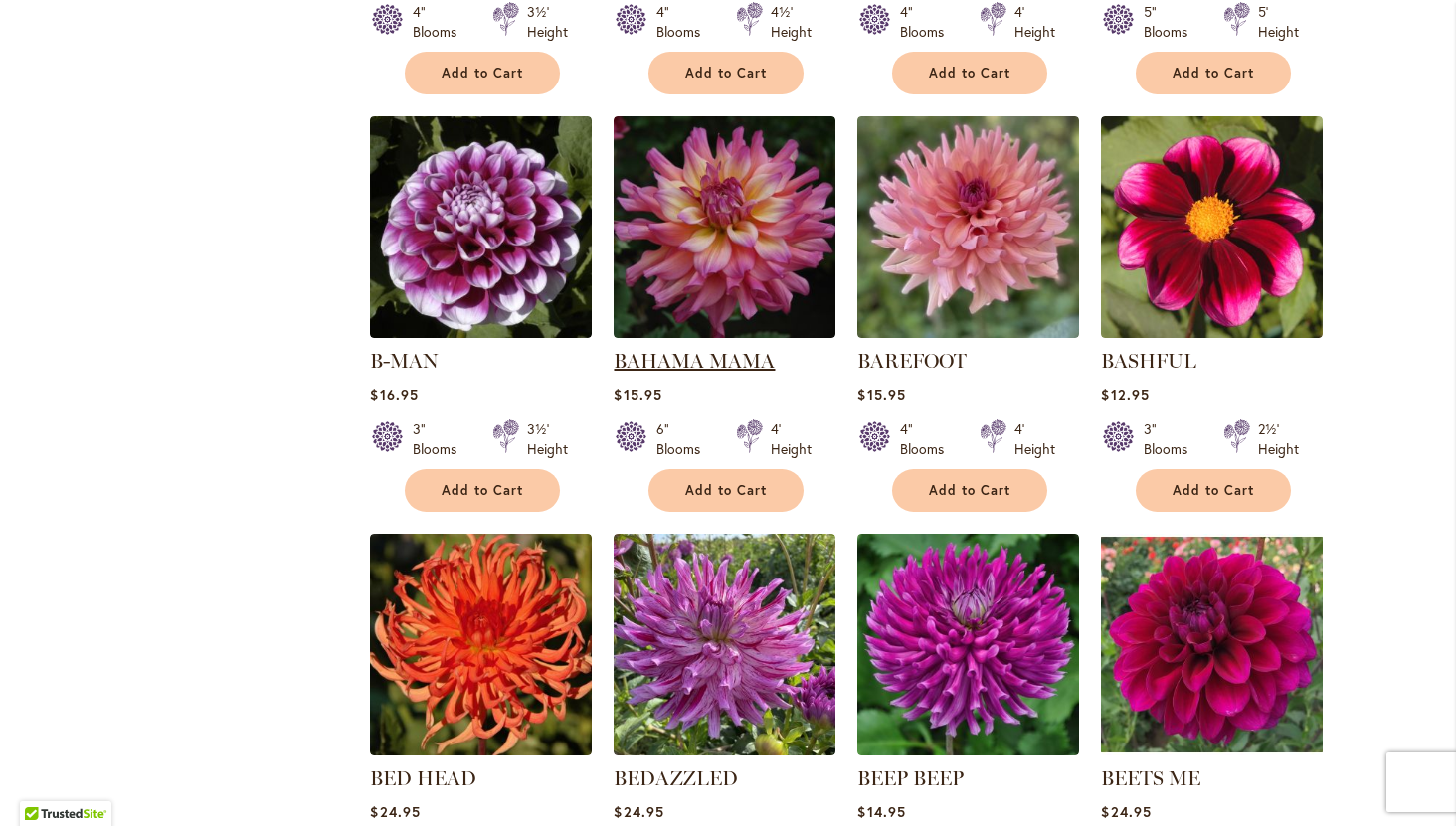 type on "**********" 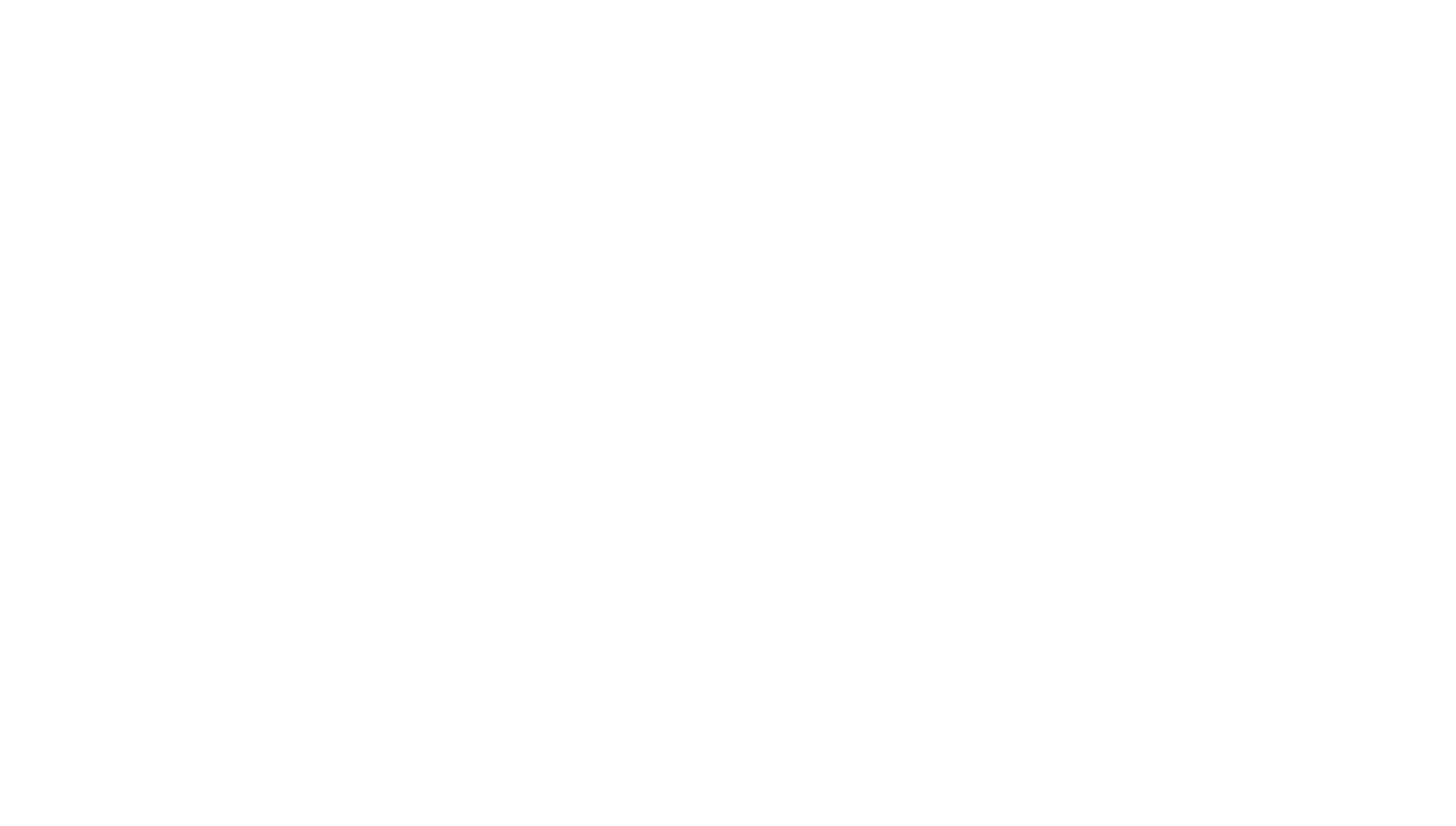 scroll, scrollTop: 0, scrollLeft: 0, axis: both 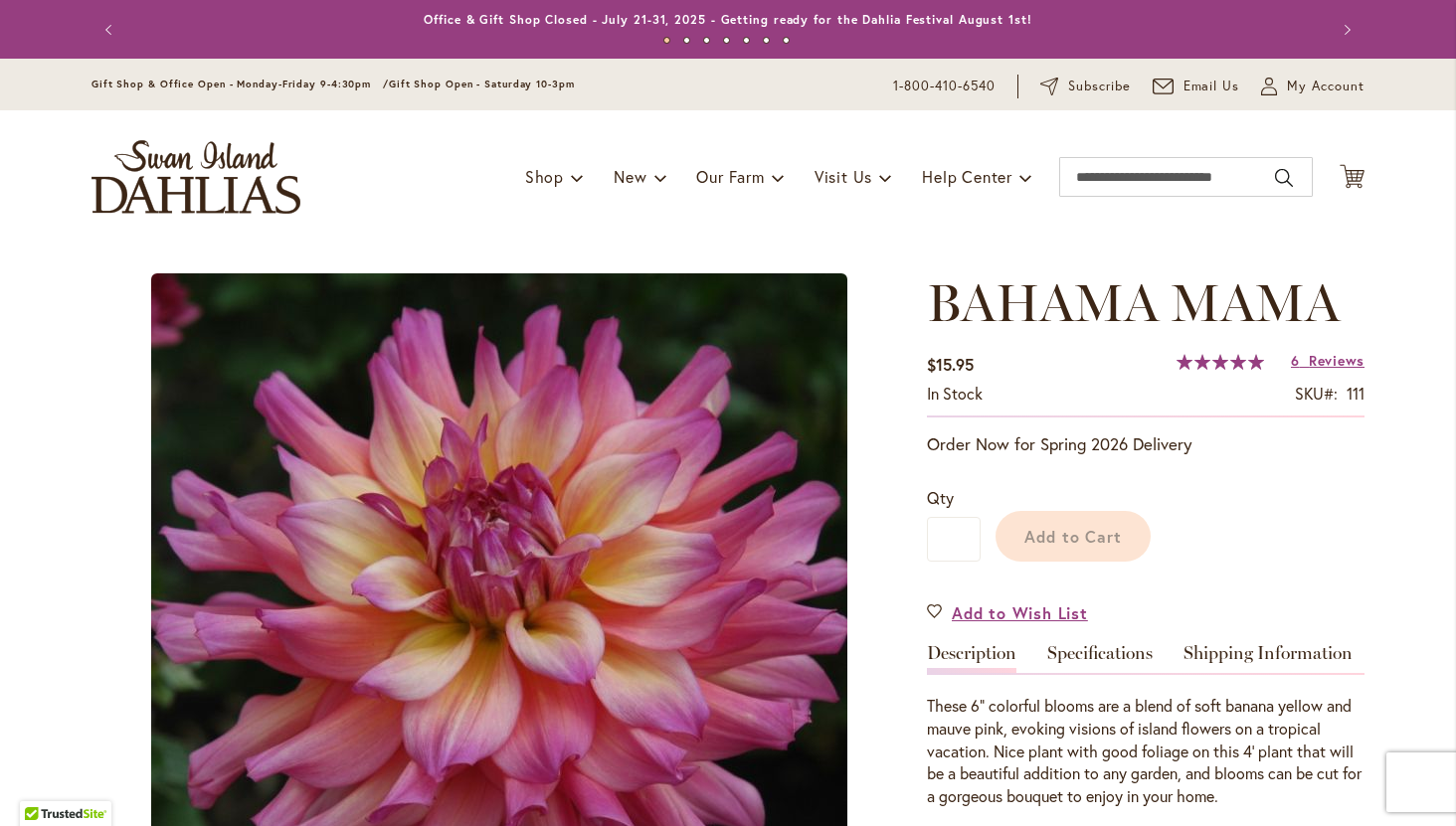 type on "*******" 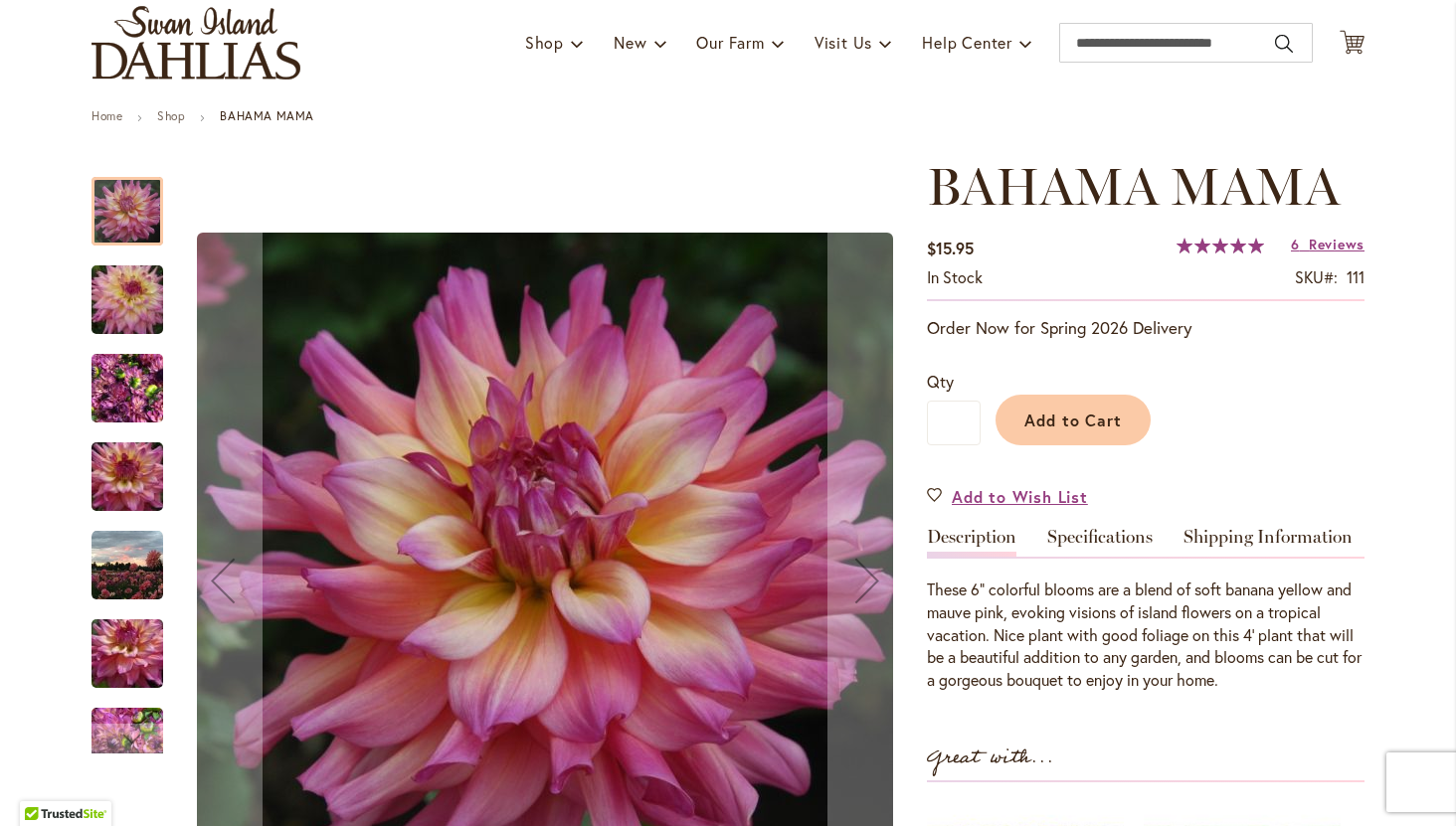 scroll, scrollTop: 99, scrollLeft: 0, axis: vertical 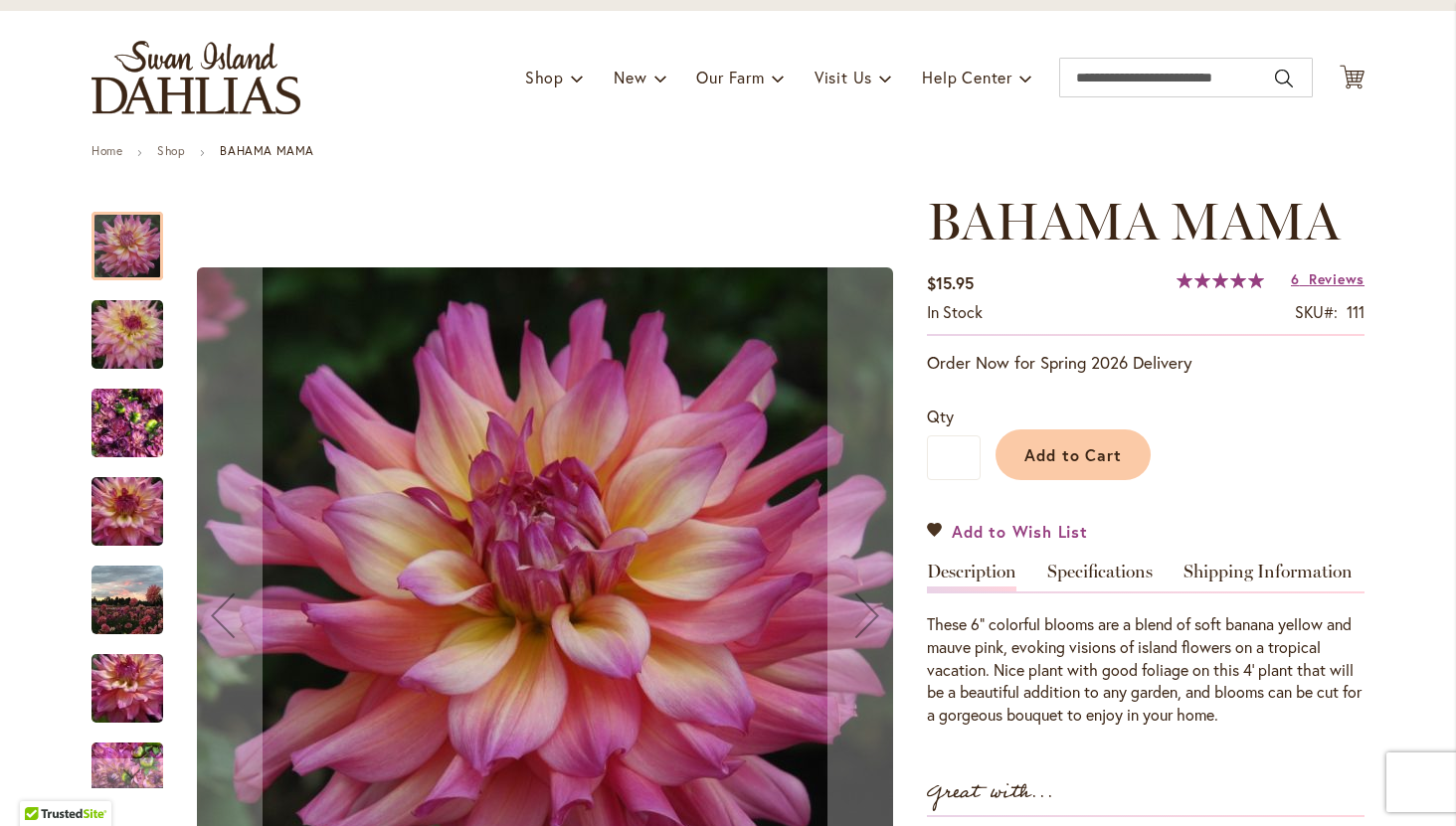type on "**********" 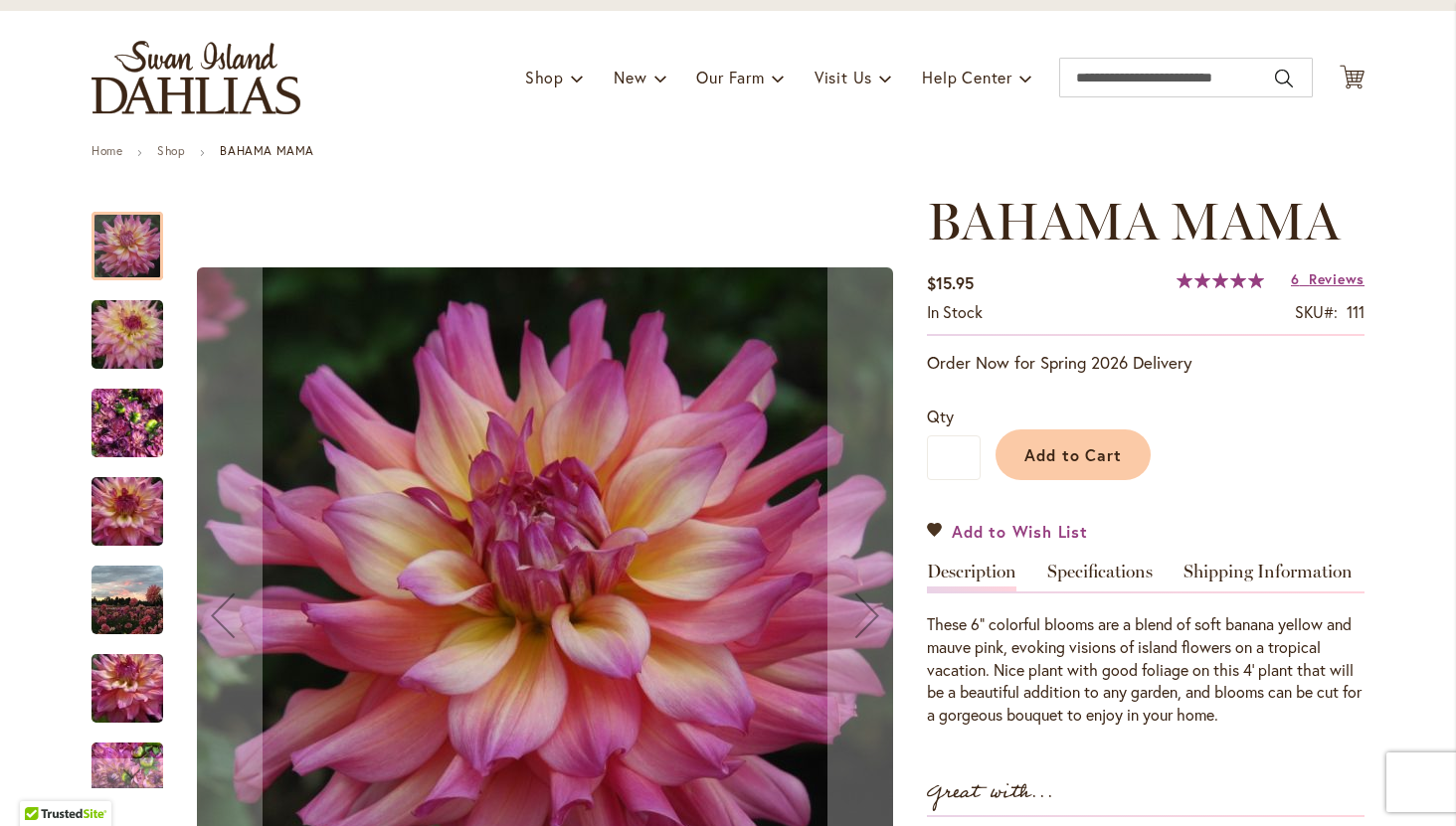 click on "Add to Wish List" at bounding box center [1019, 531] 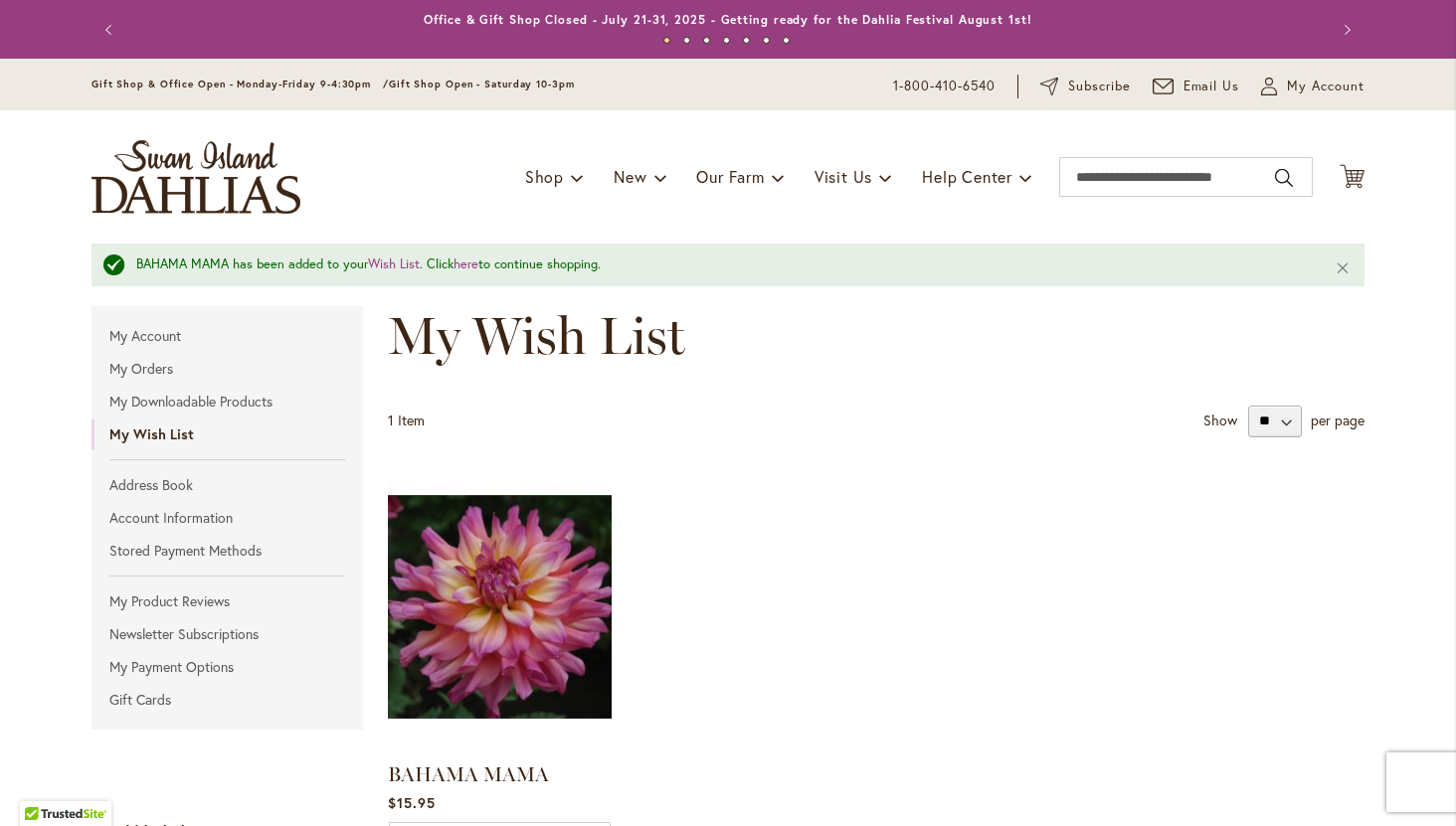 scroll, scrollTop: 0, scrollLeft: 0, axis: both 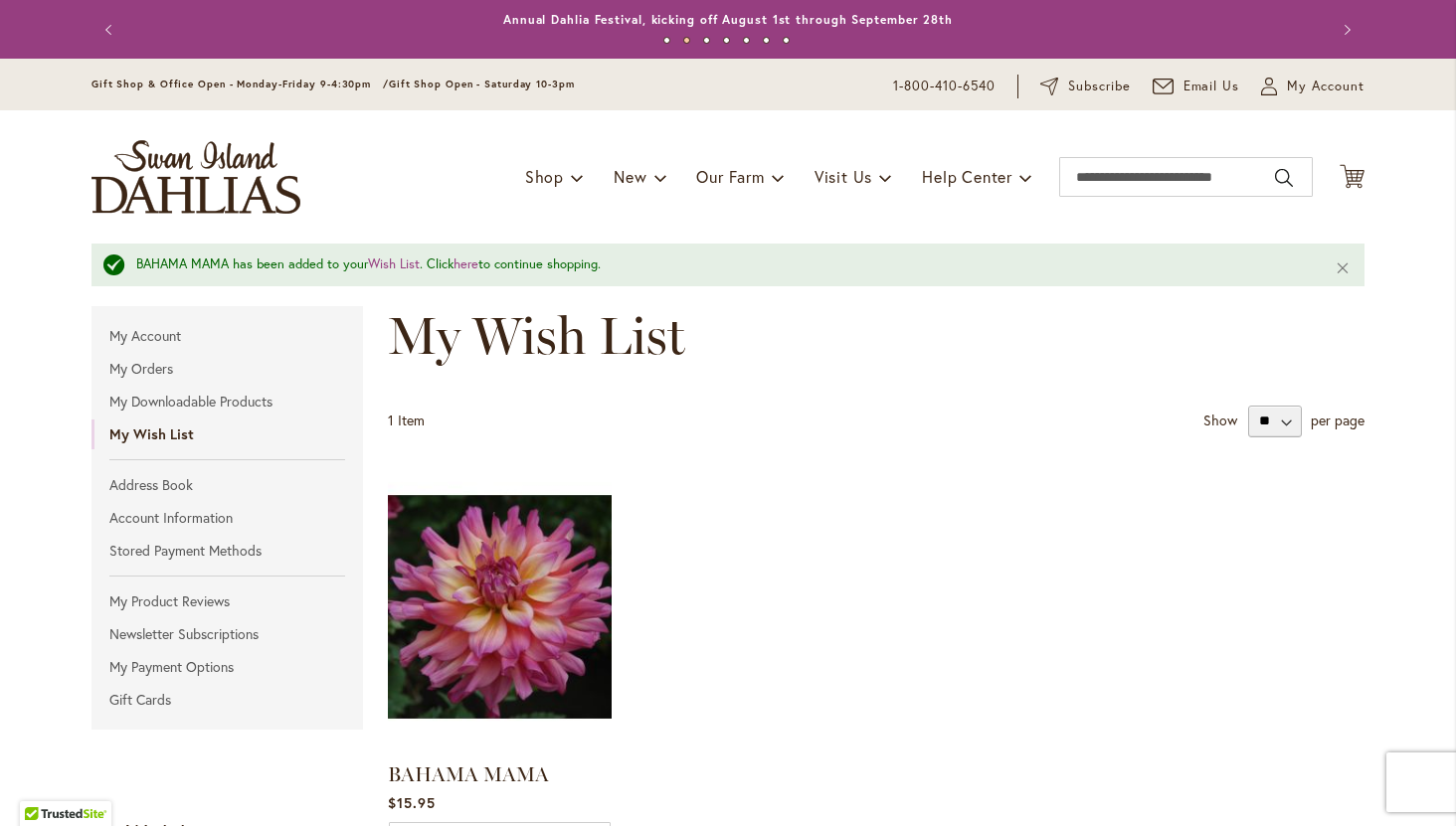 type on "**********" 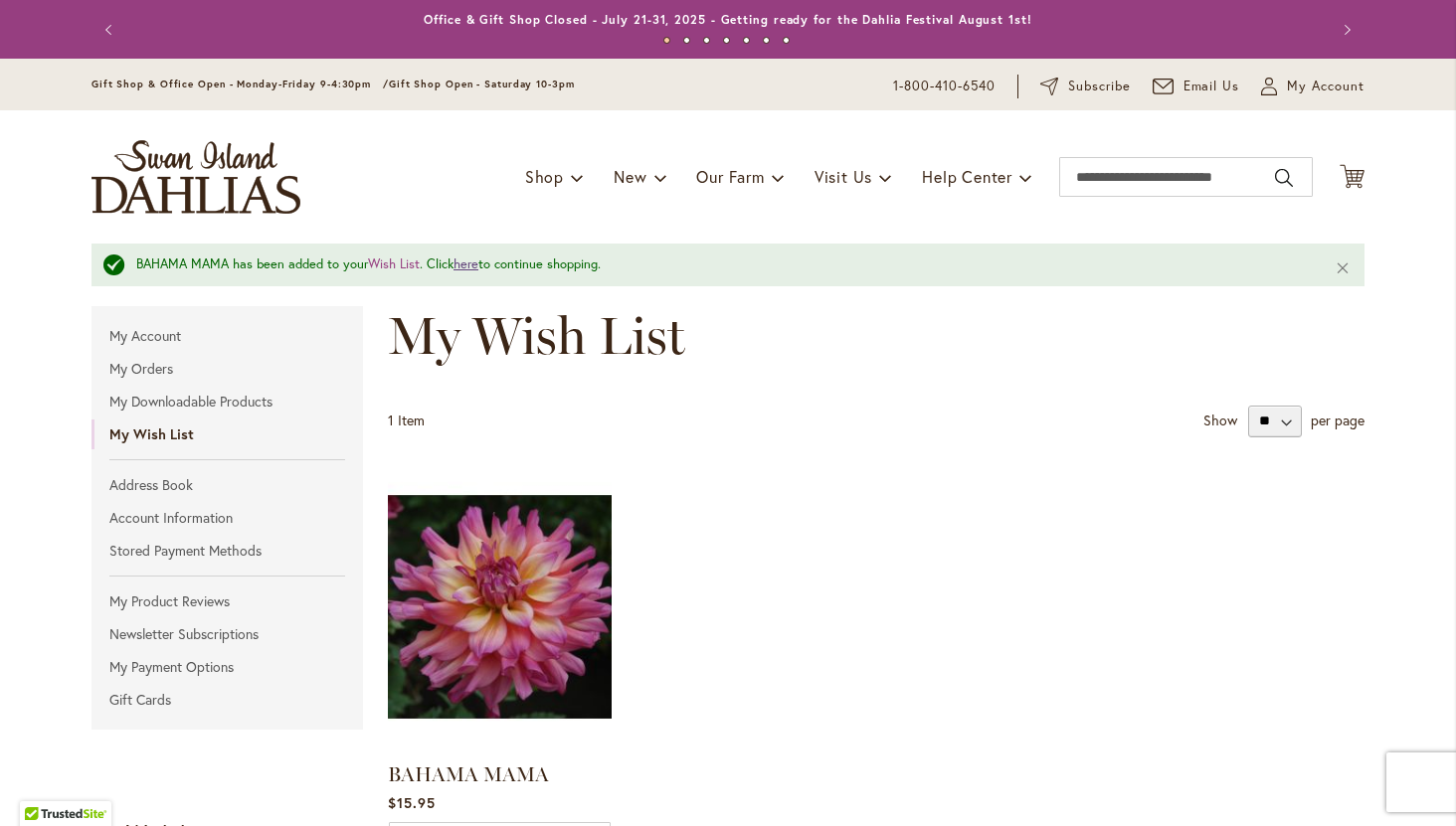 click on "here" at bounding box center [465, 263] 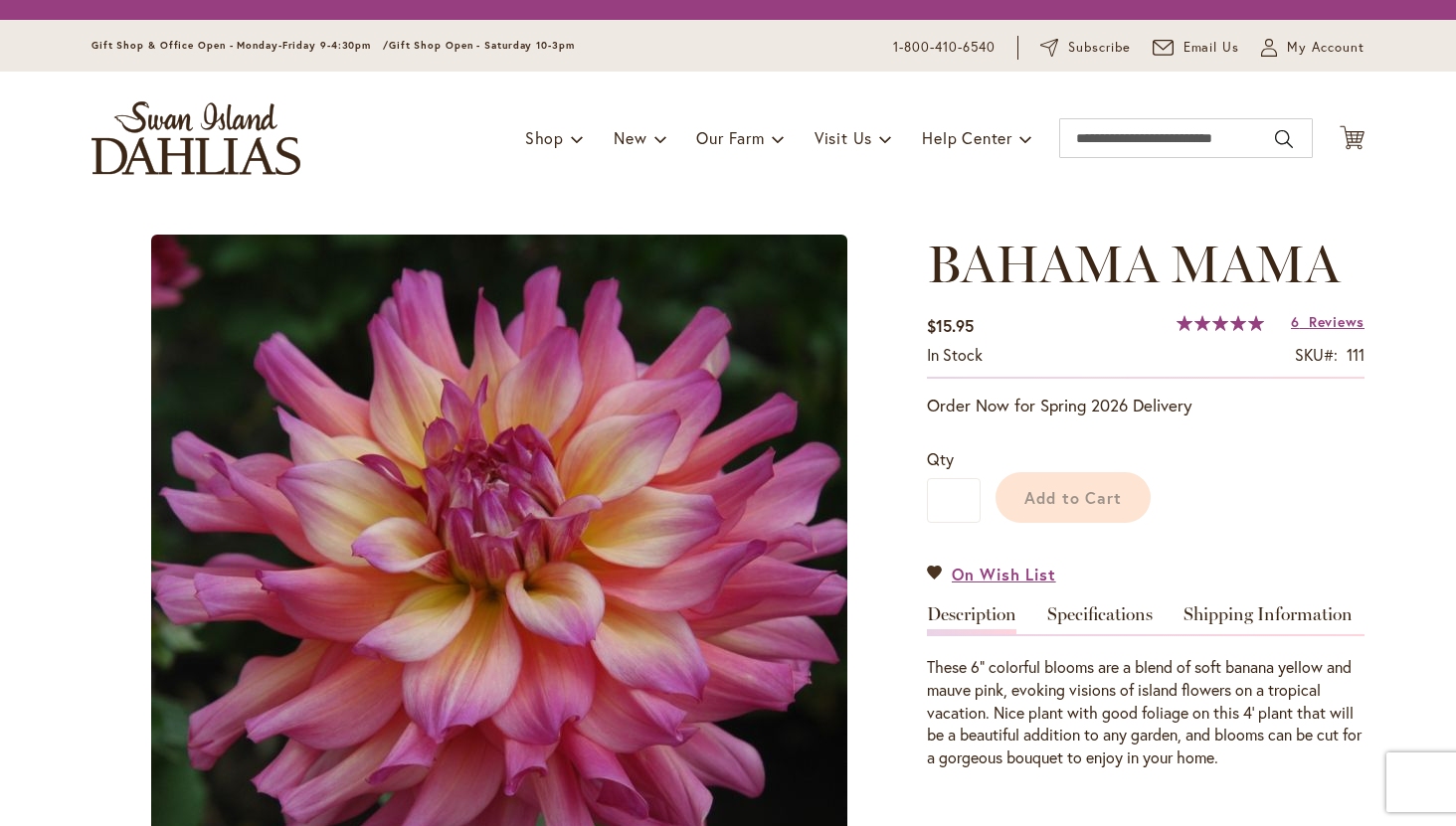 scroll, scrollTop: 0, scrollLeft: 0, axis: both 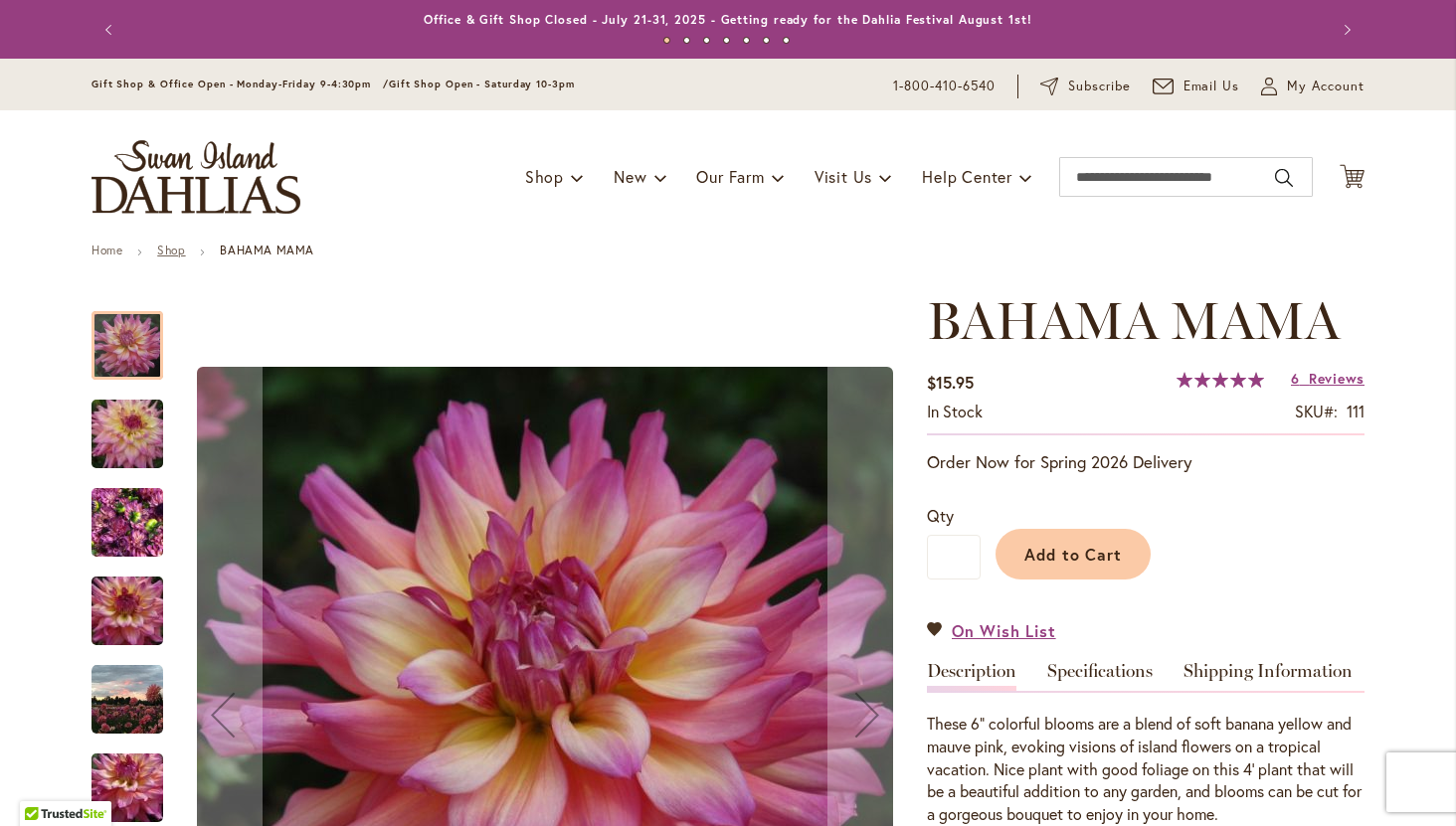 type on "**********" 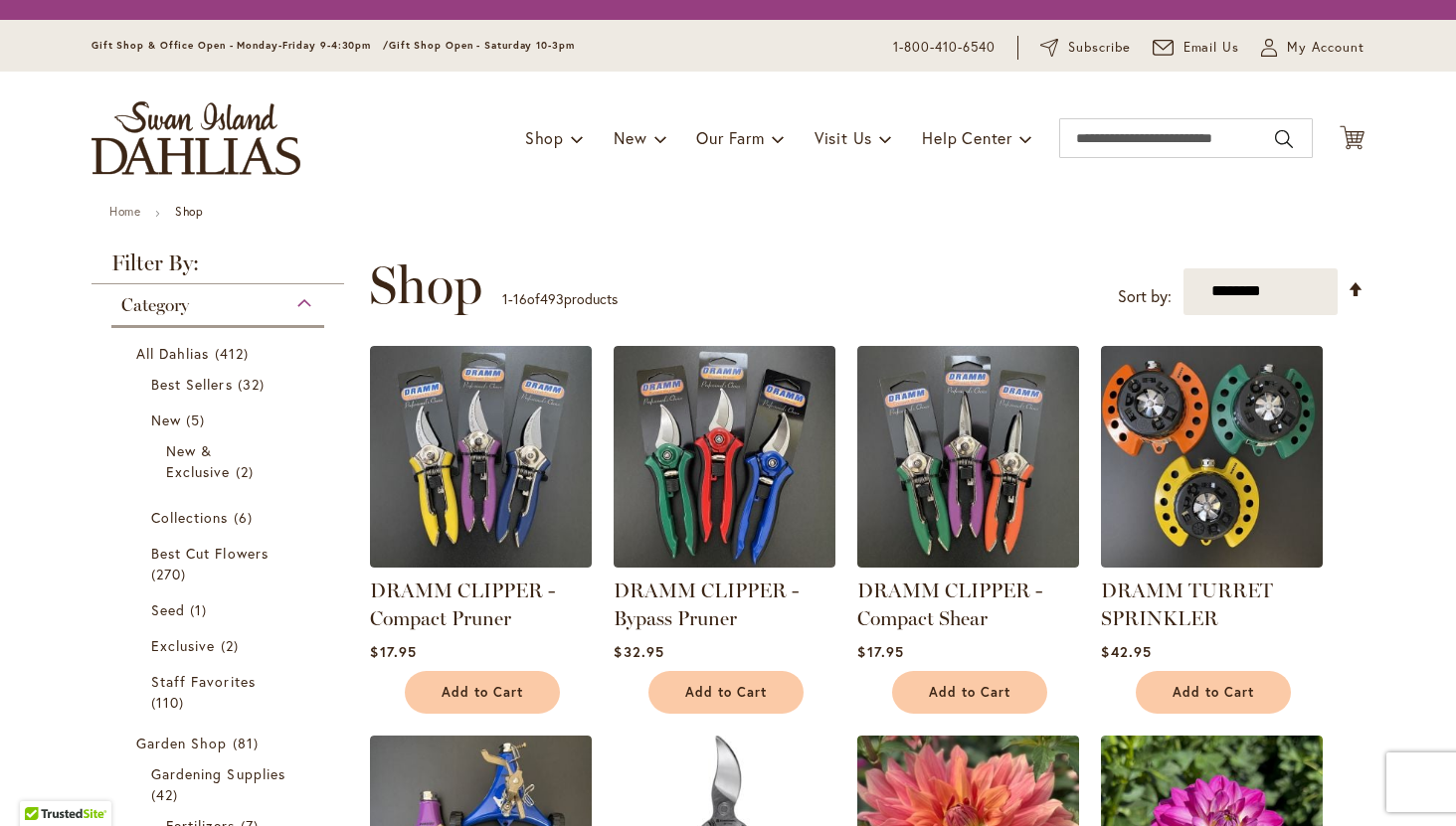 scroll, scrollTop: 0, scrollLeft: 0, axis: both 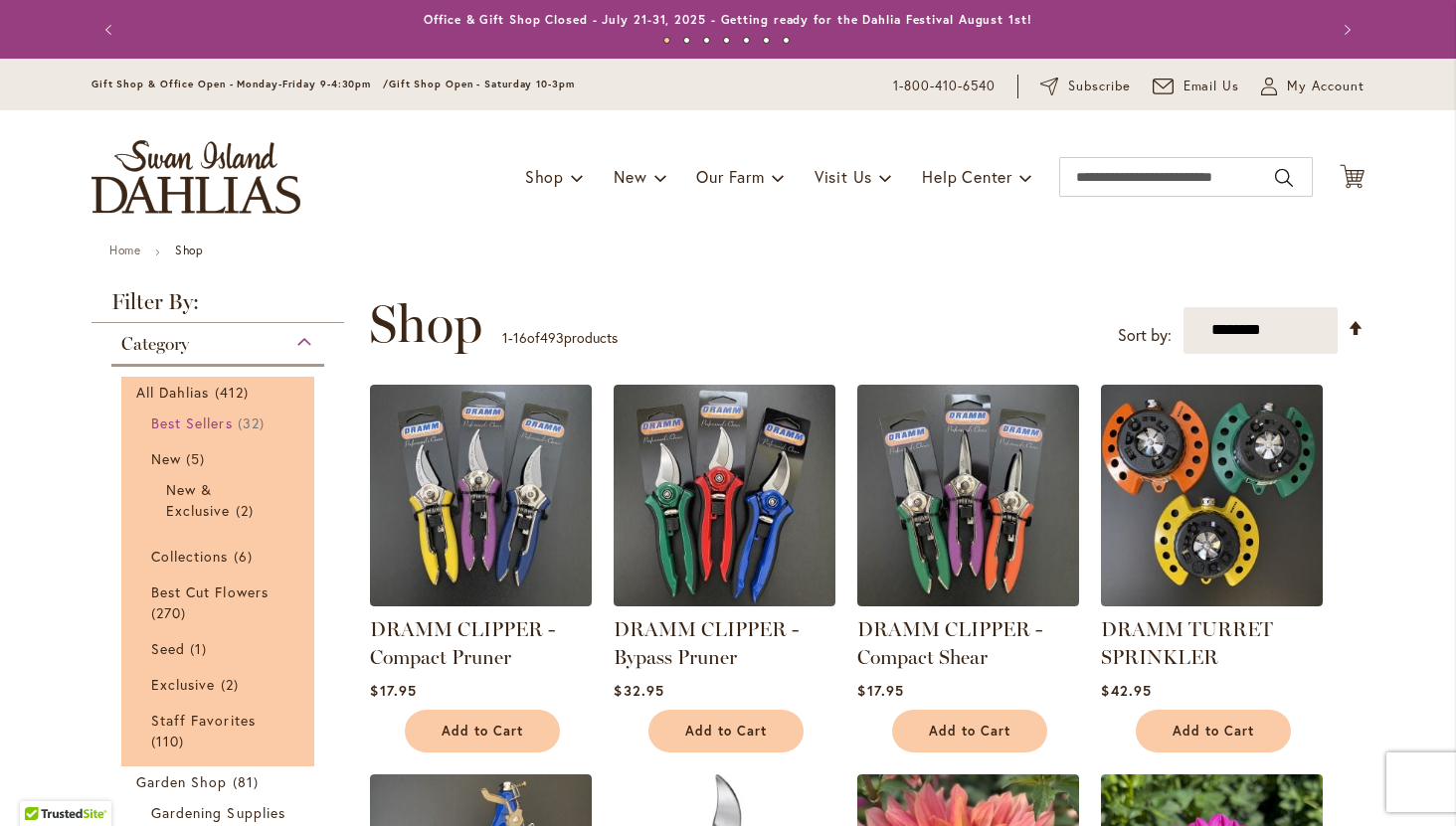 type on "**********" 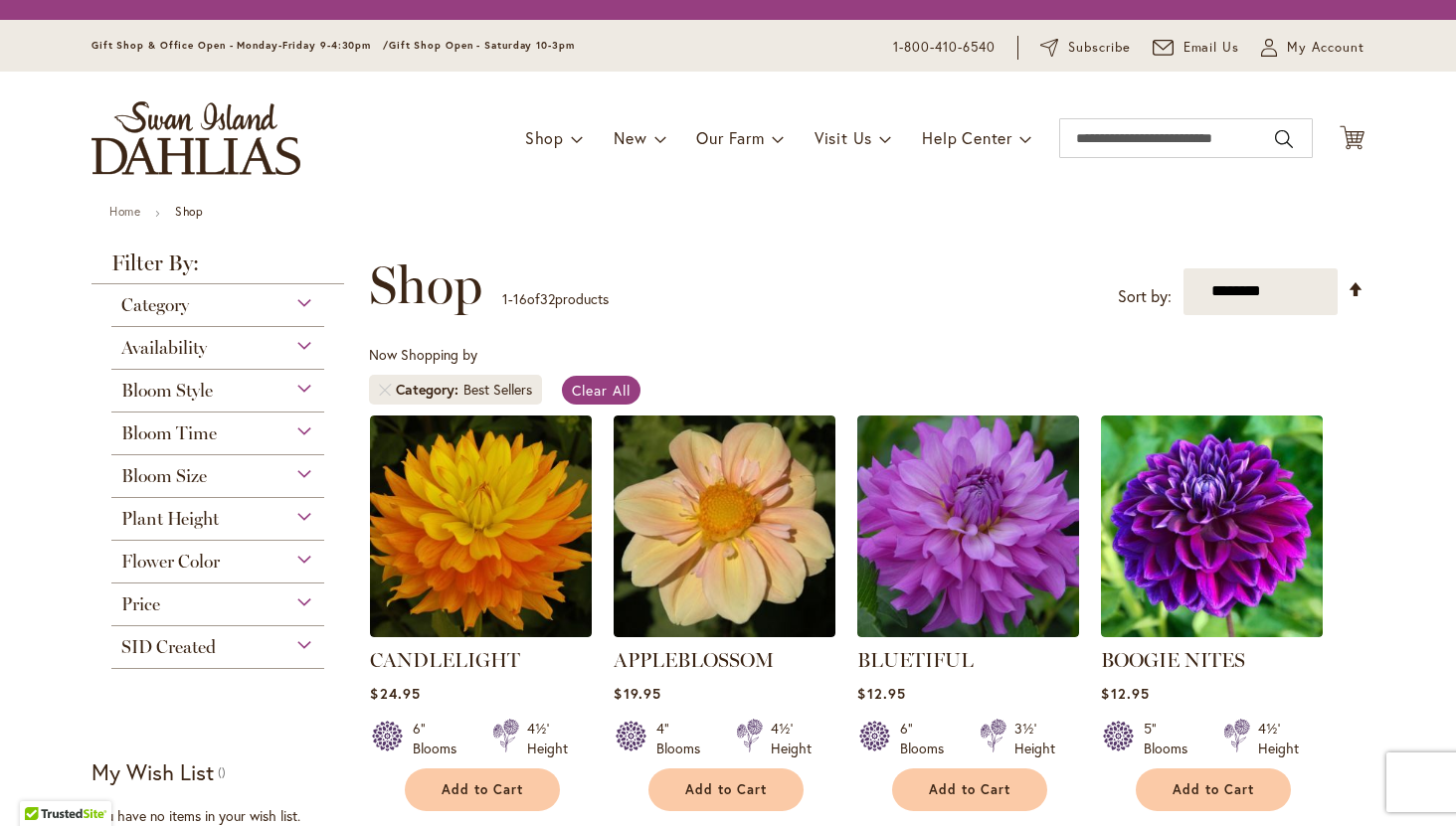 scroll, scrollTop: 0, scrollLeft: 0, axis: both 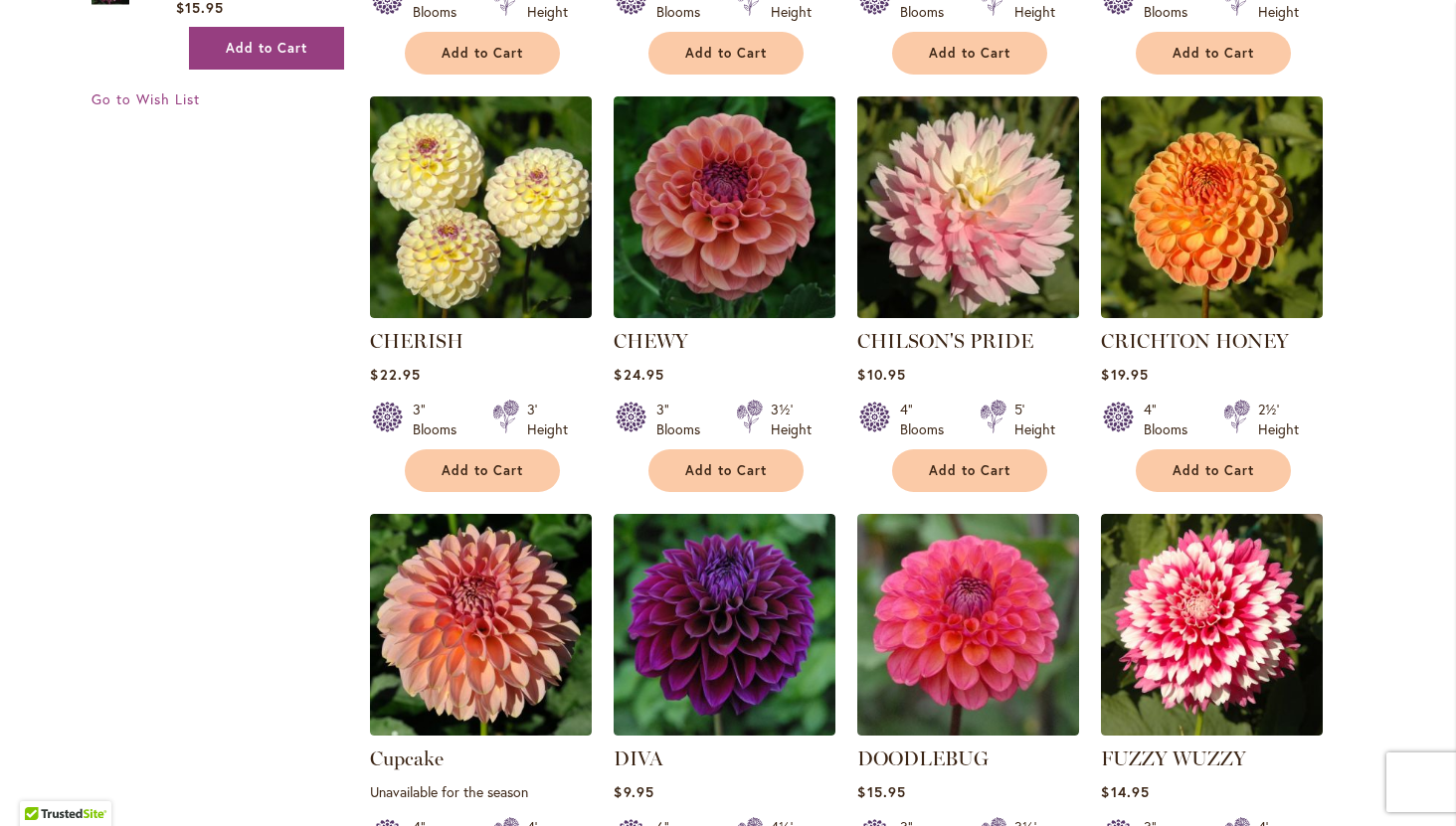 type on "**********" 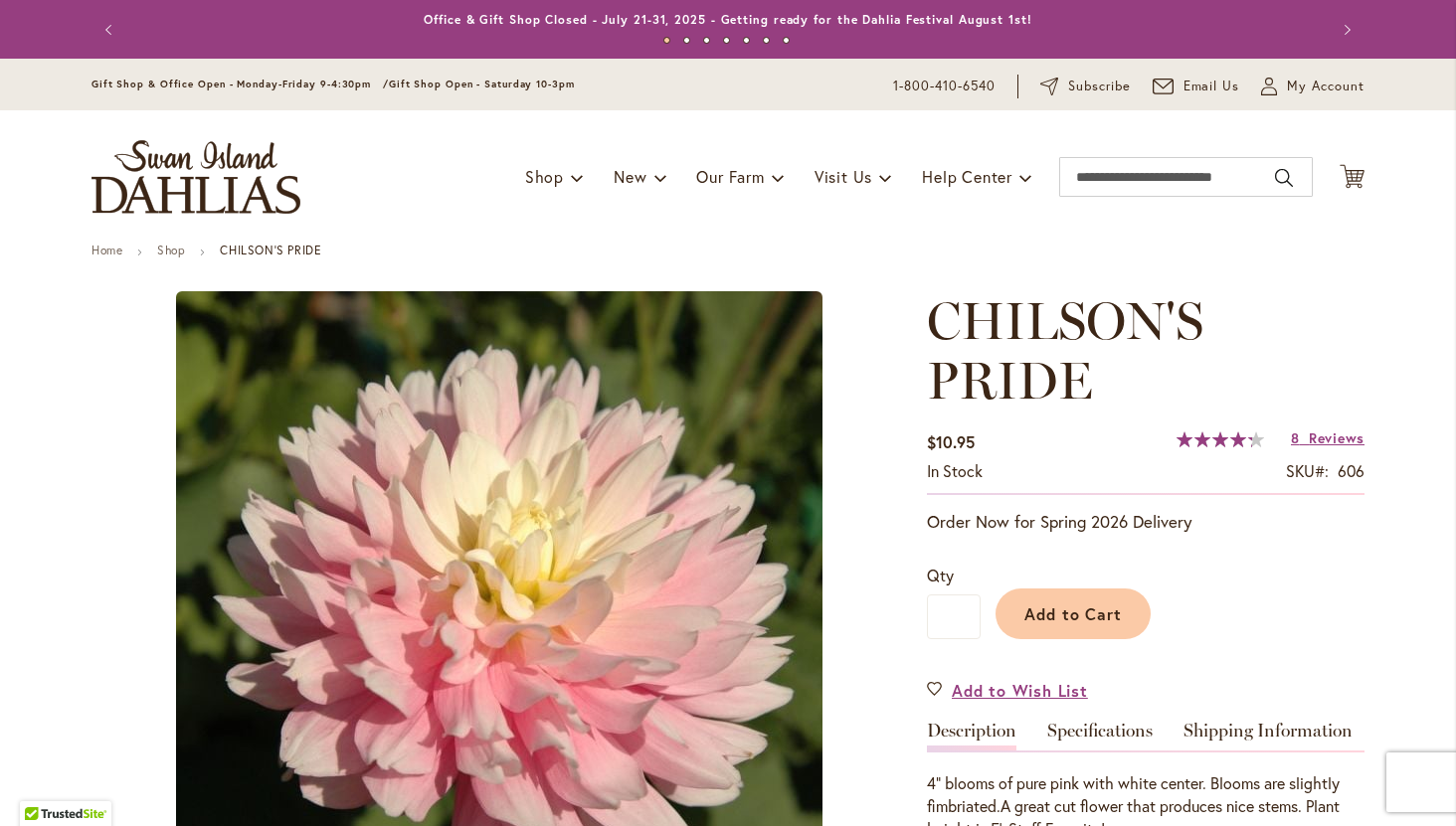 type on "*******" 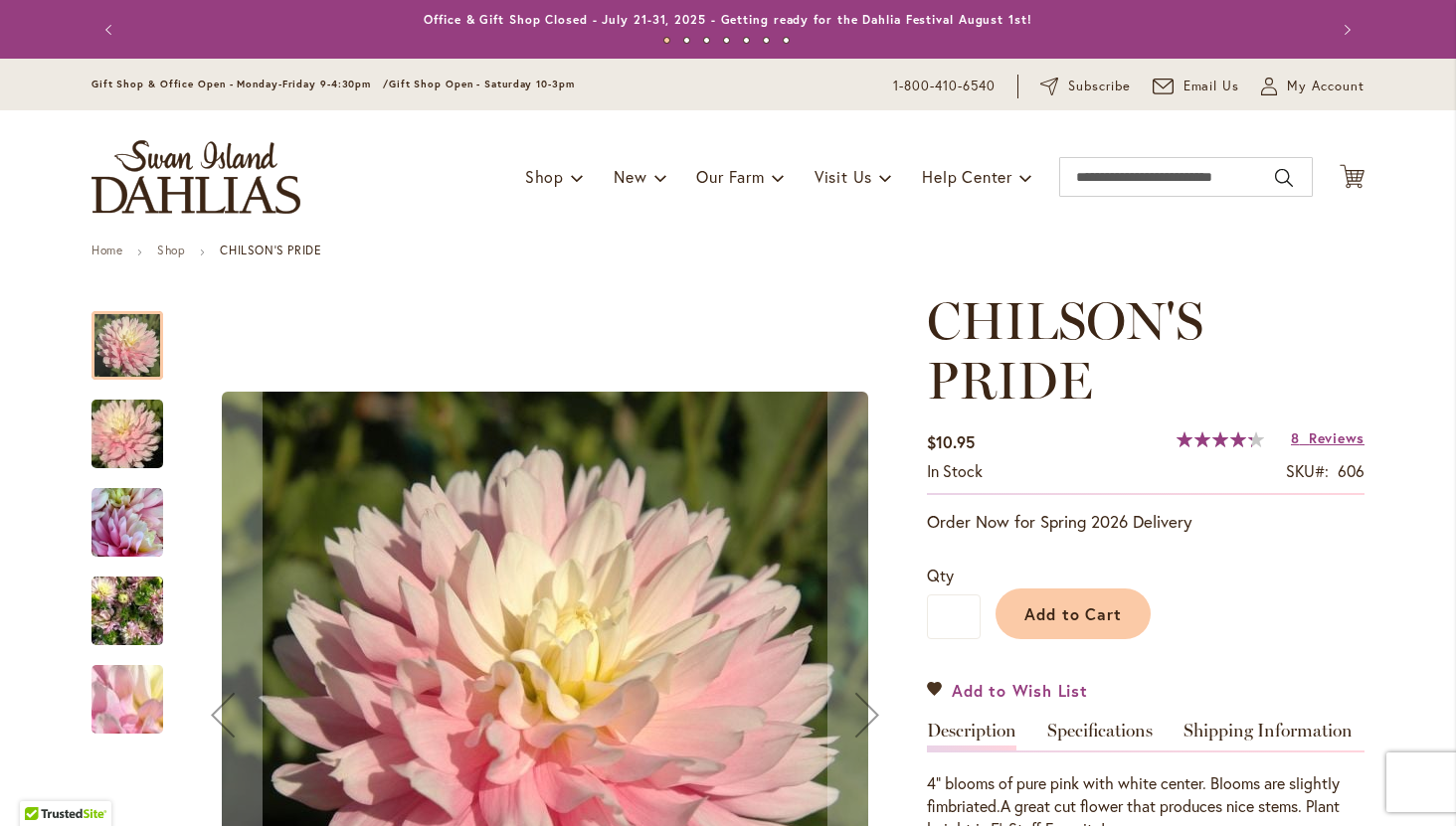 type on "**********" 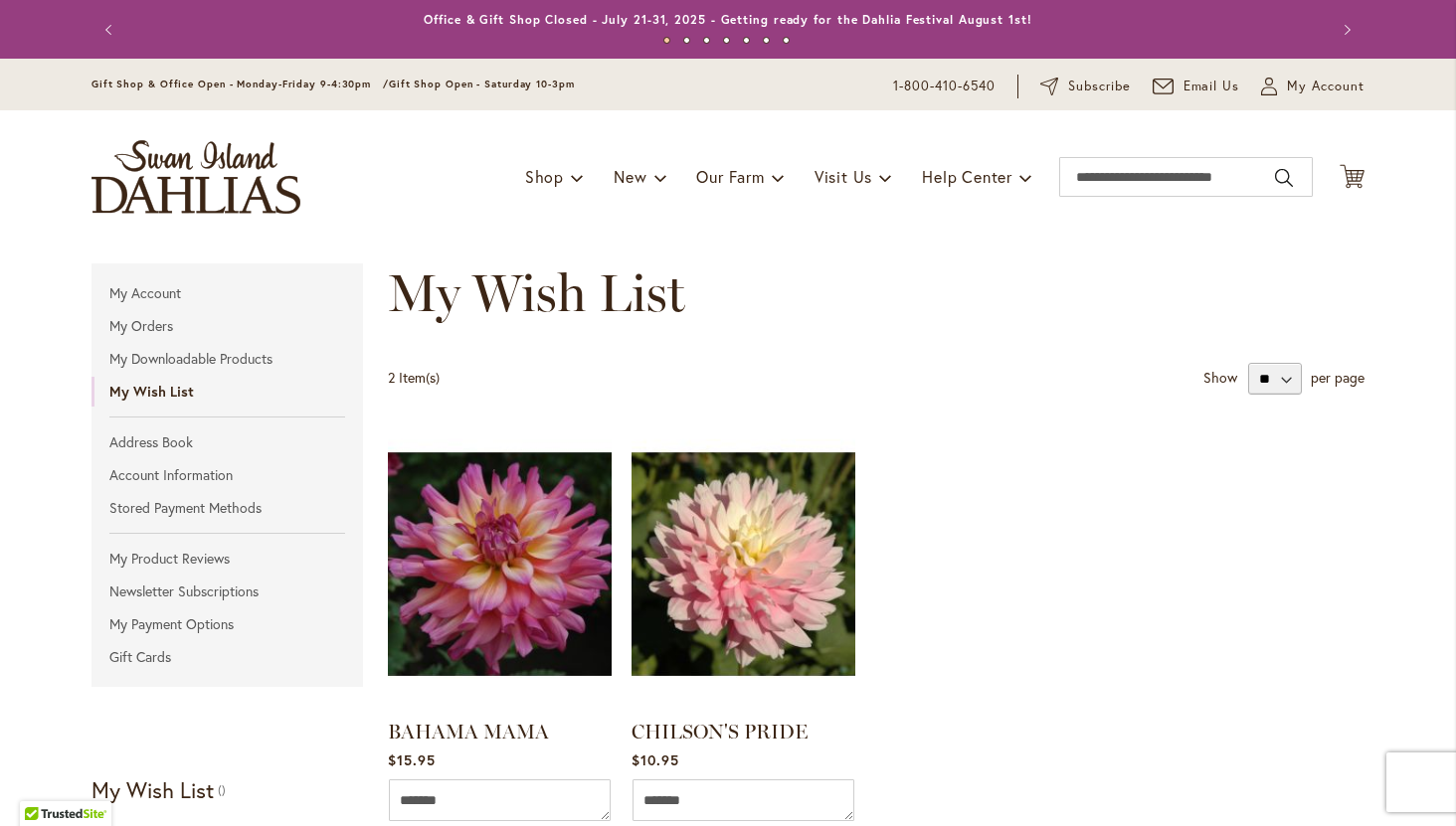 scroll, scrollTop: 0, scrollLeft: 0, axis: both 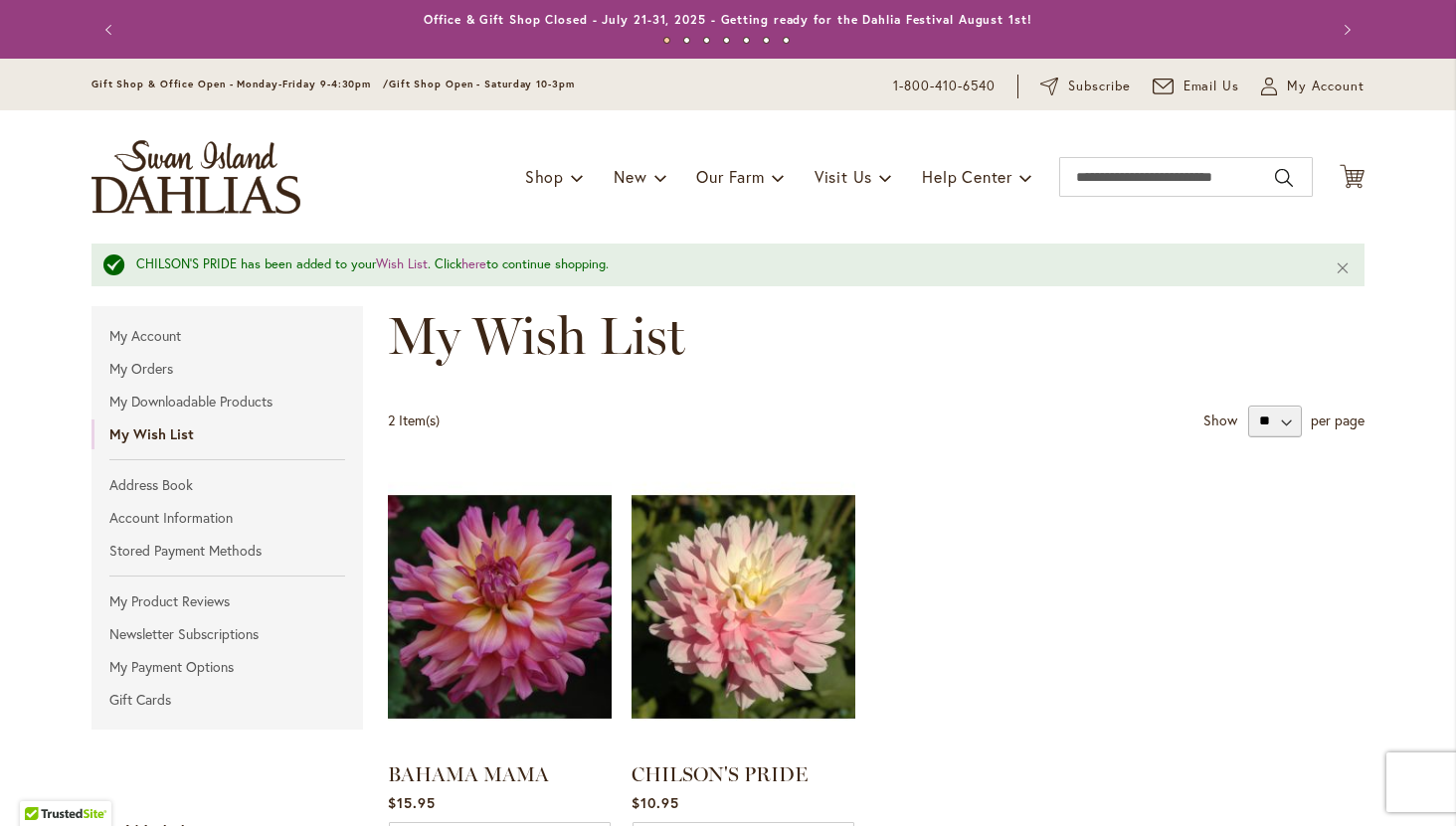 type on "**********" 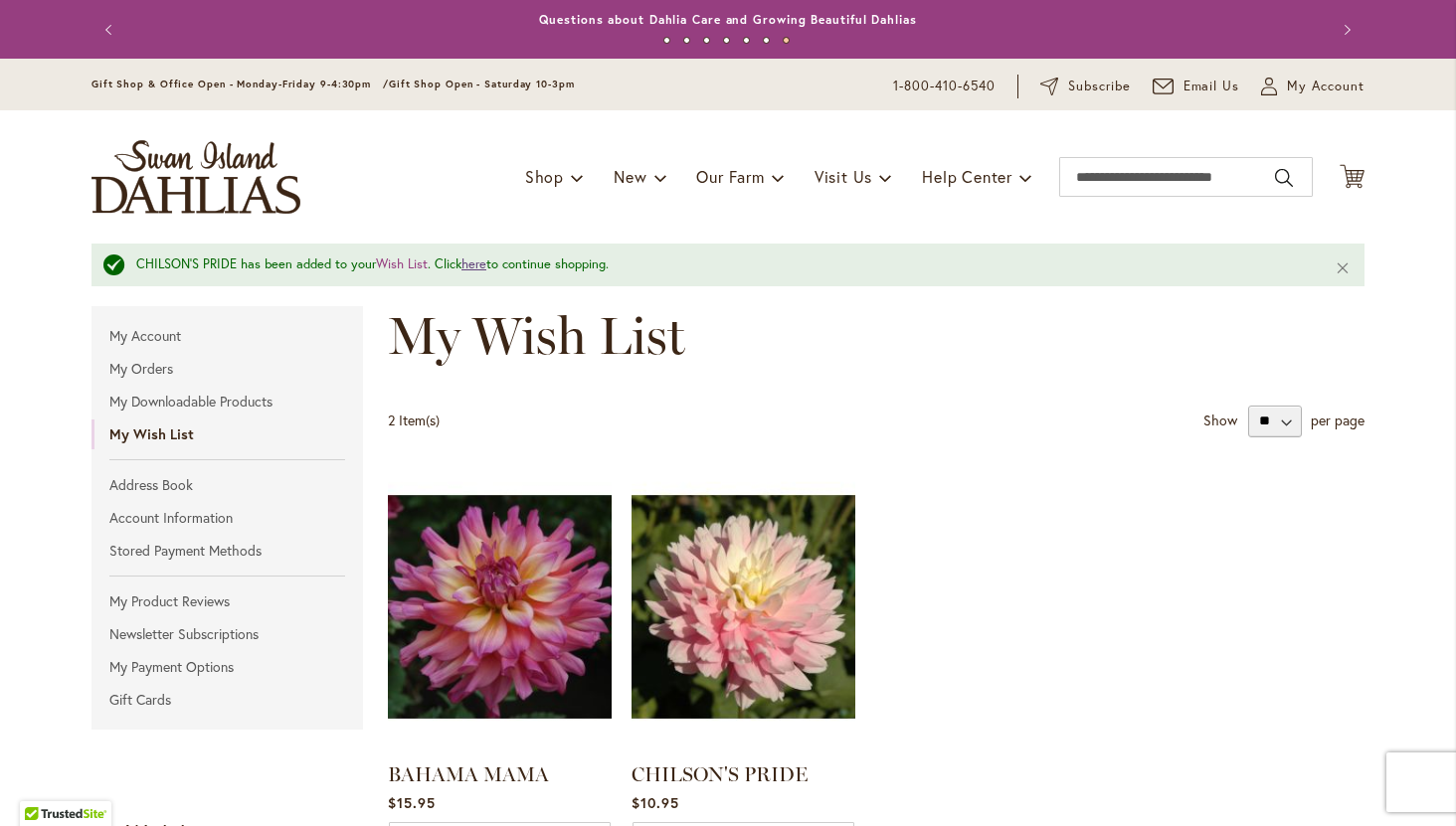 click on "here" at bounding box center [473, 263] 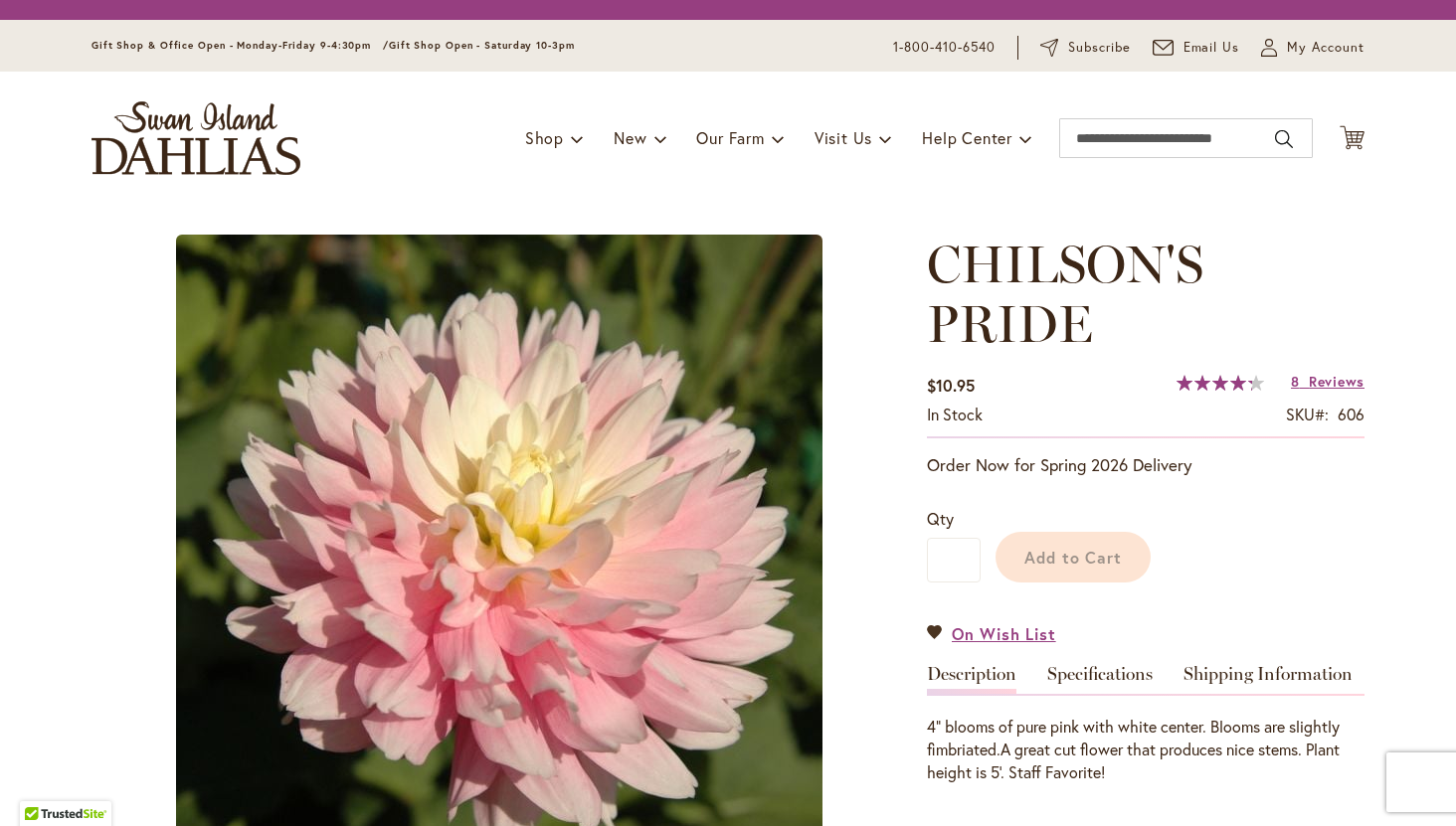 scroll, scrollTop: 0, scrollLeft: 0, axis: both 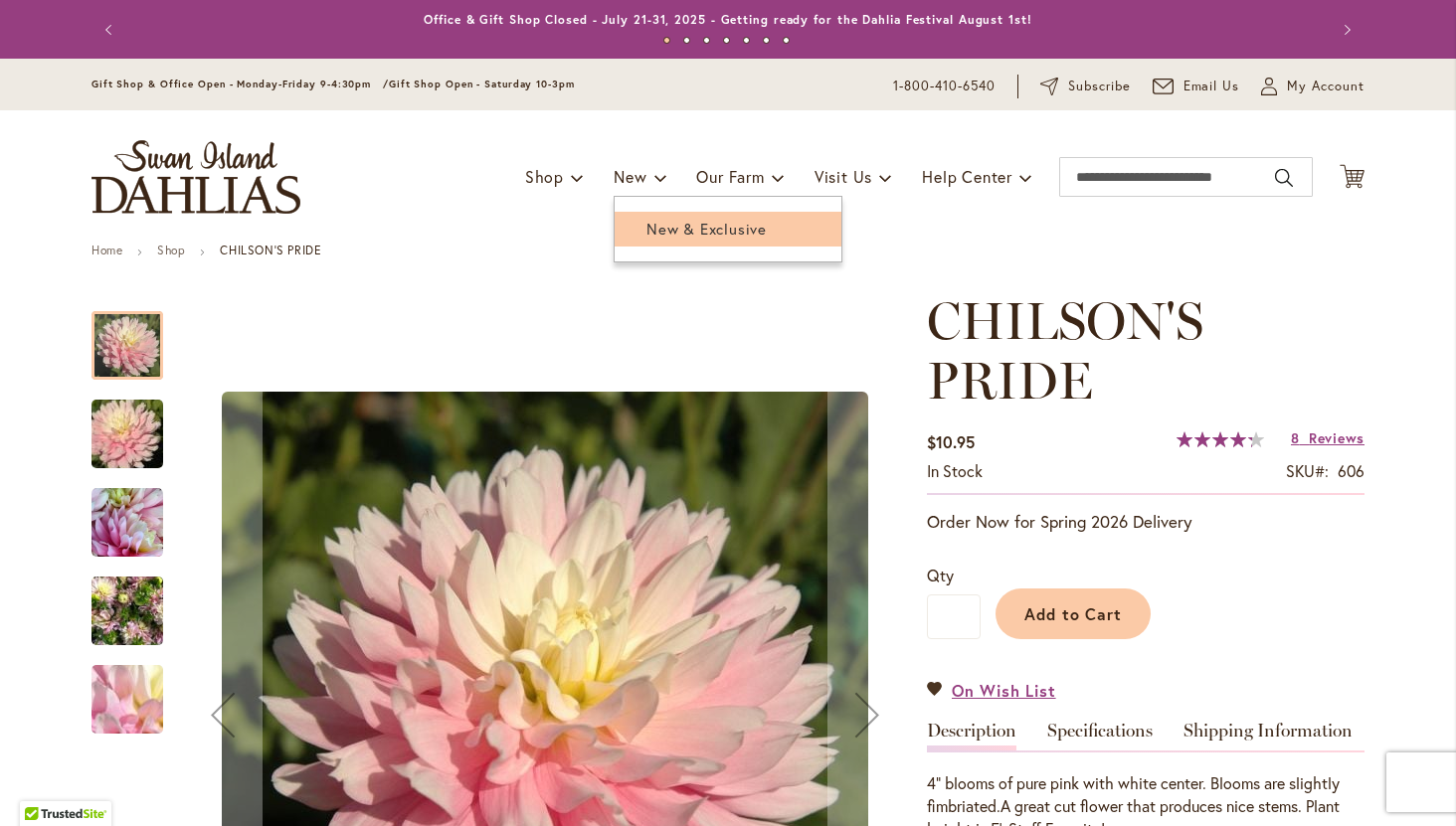 type on "**********" 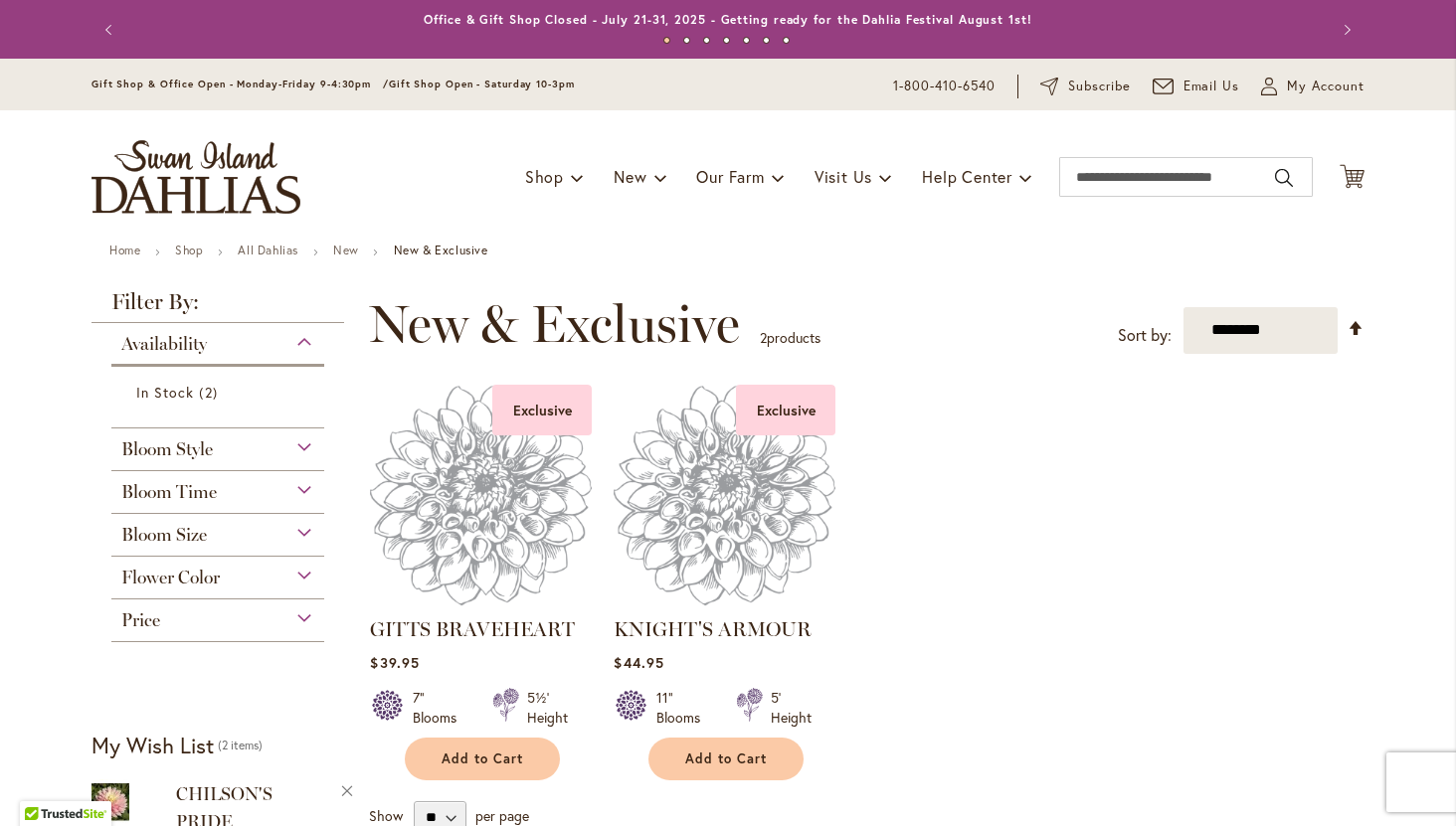 scroll, scrollTop: 0, scrollLeft: 0, axis: both 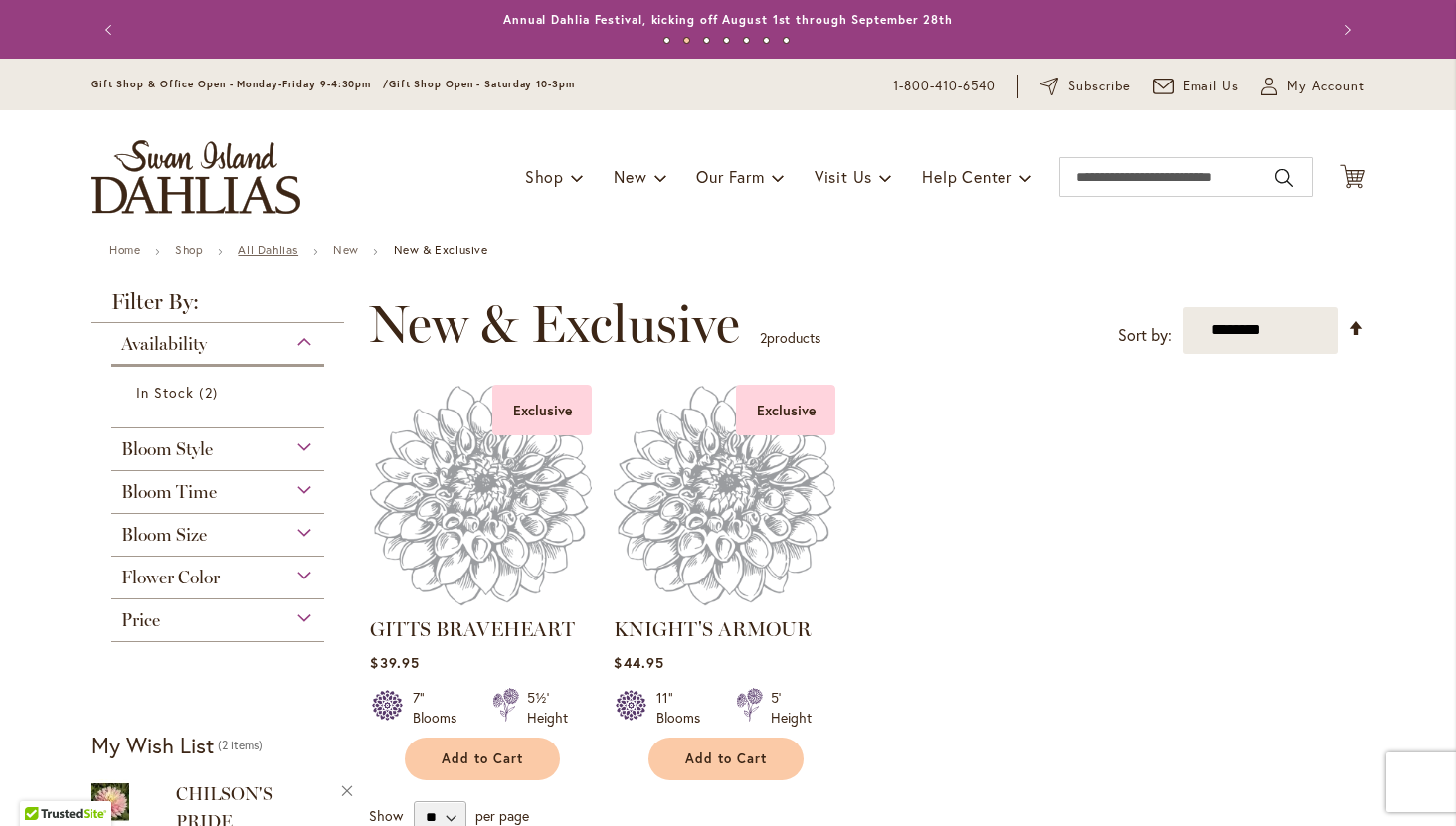 type on "**********" 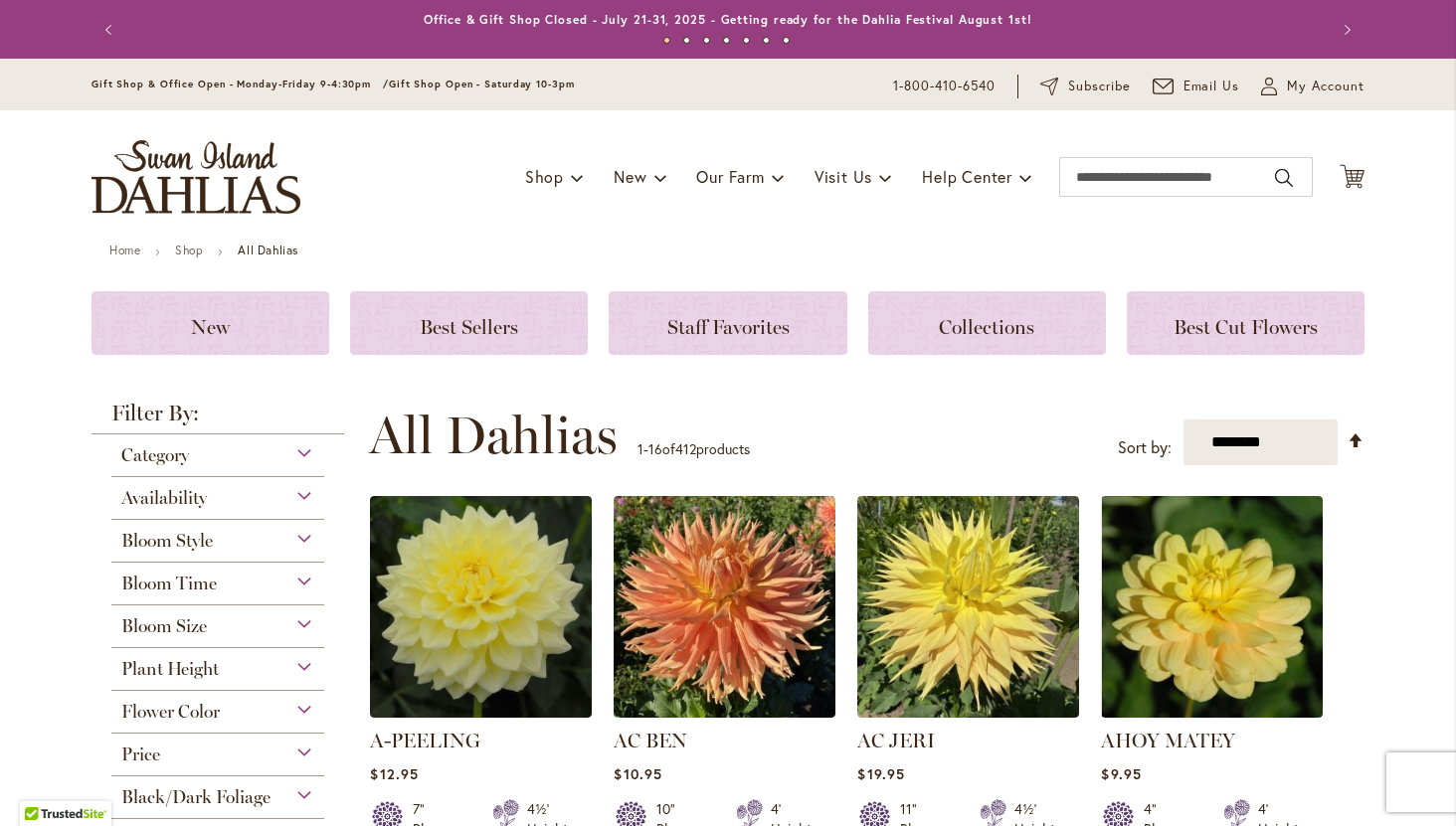 scroll, scrollTop: 0, scrollLeft: 0, axis: both 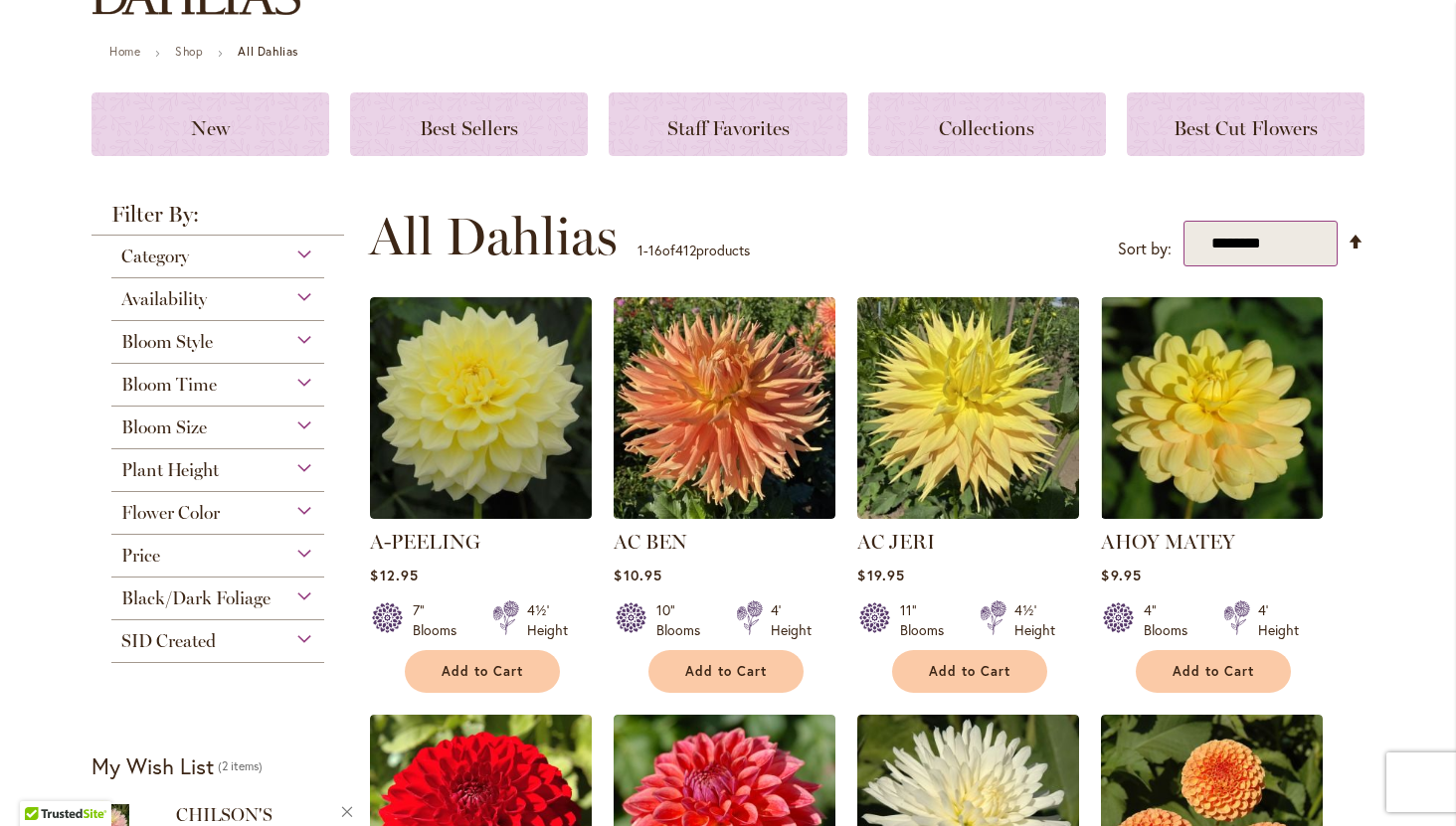 type on "**********" 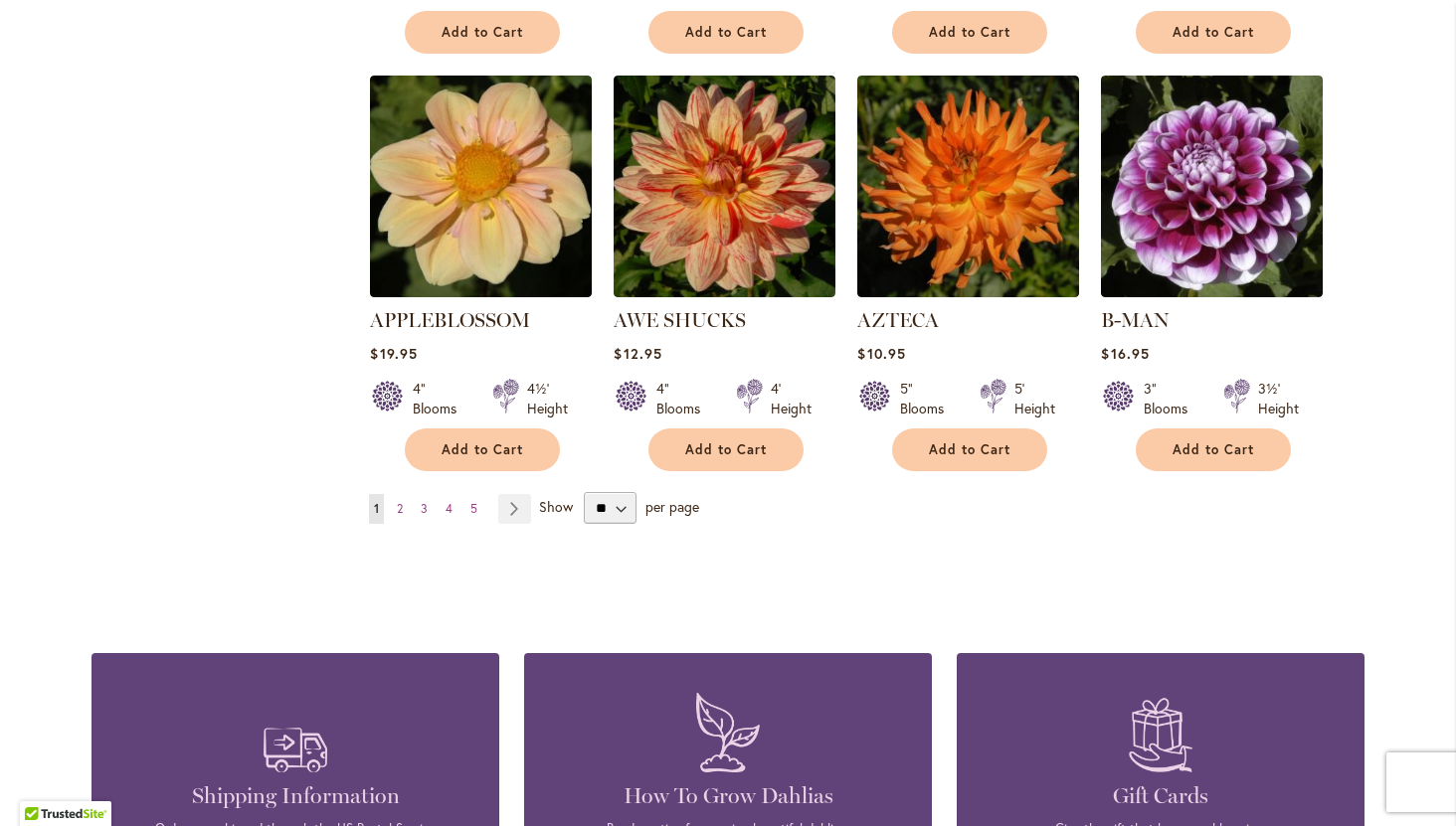 scroll, scrollTop: 1690, scrollLeft: 0, axis: vertical 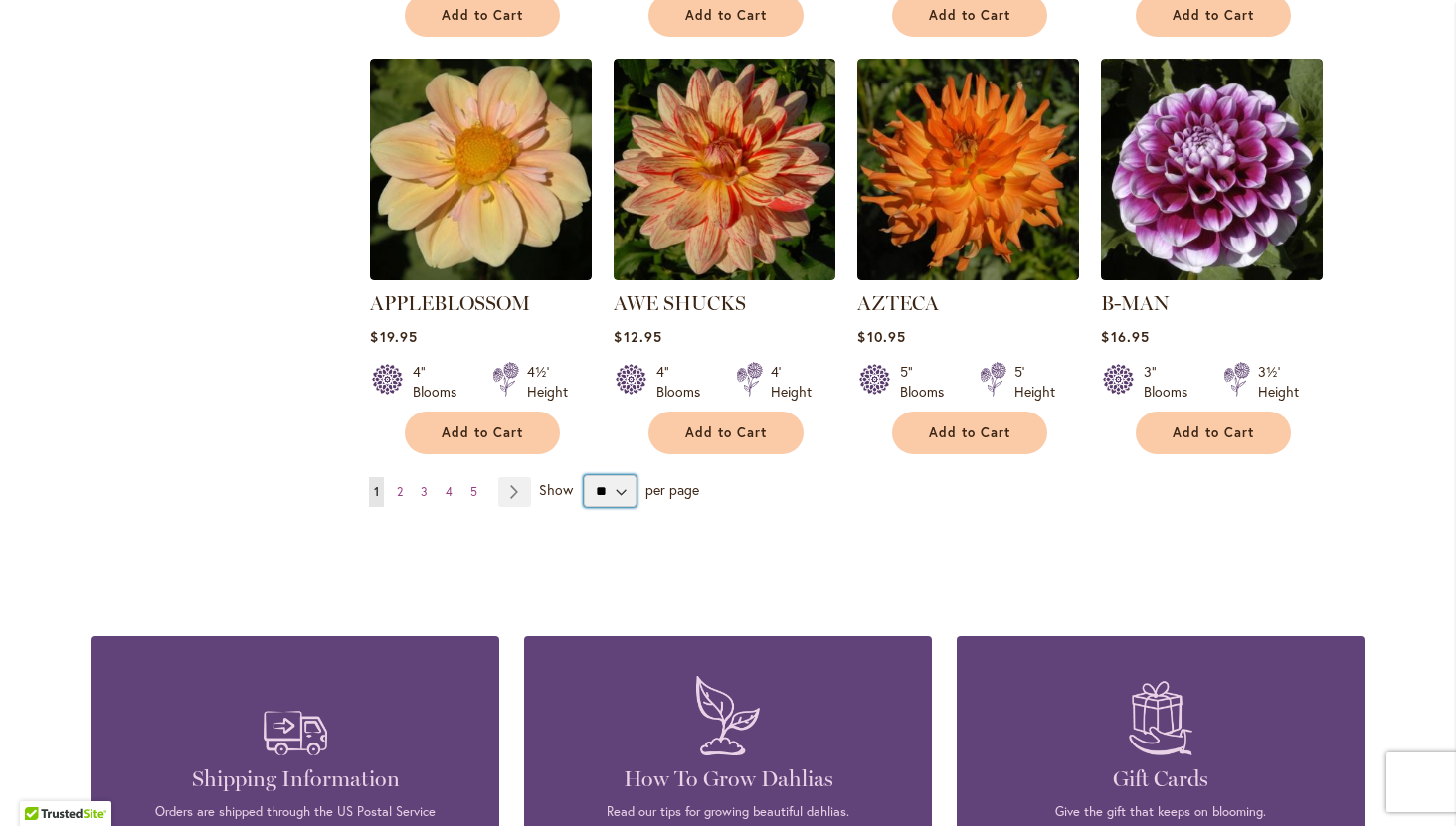 click on "**
**
**
**" at bounding box center (610, 491) 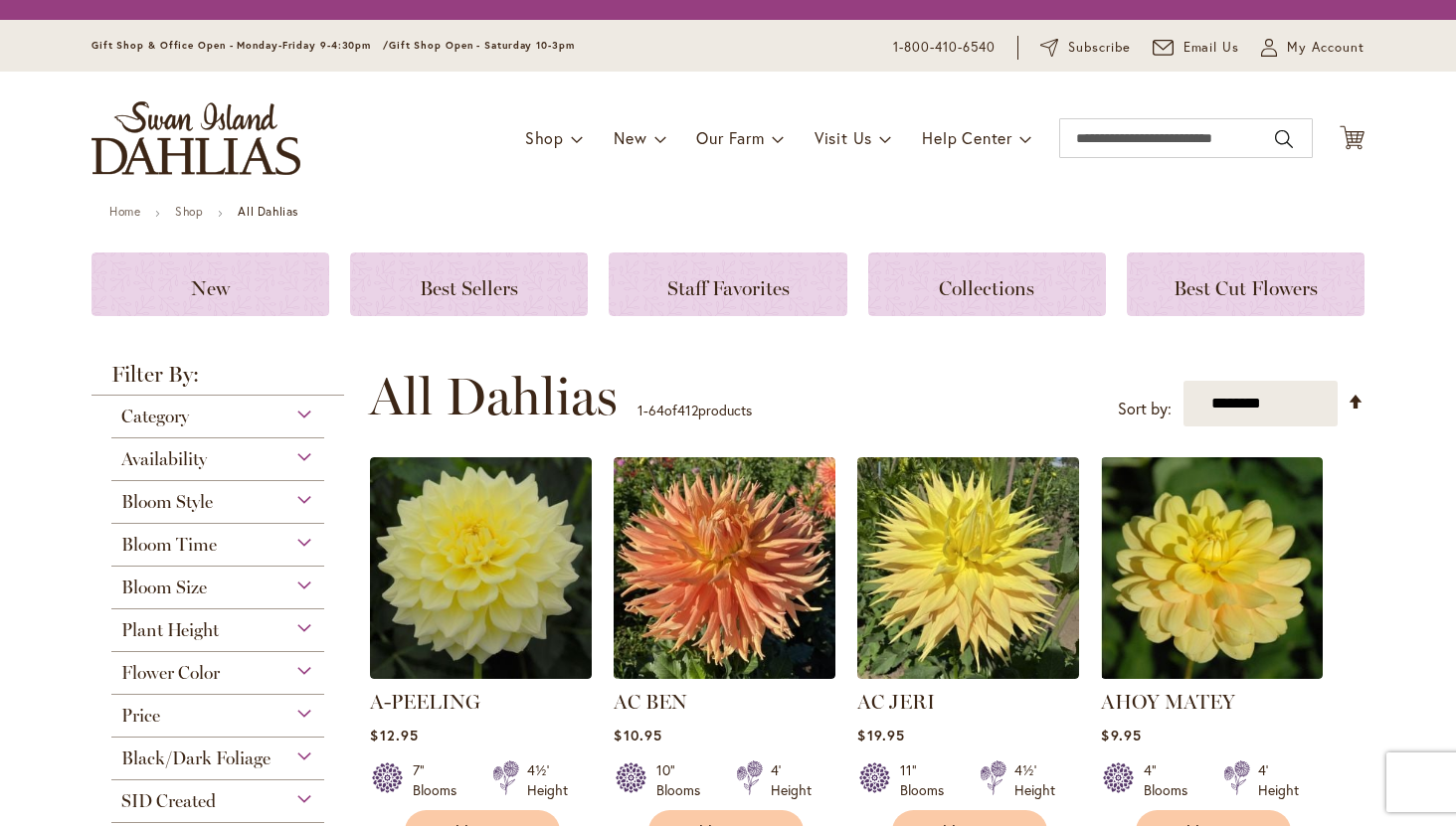 scroll, scrollTop: 0, scrollLeft: 0, axis: both 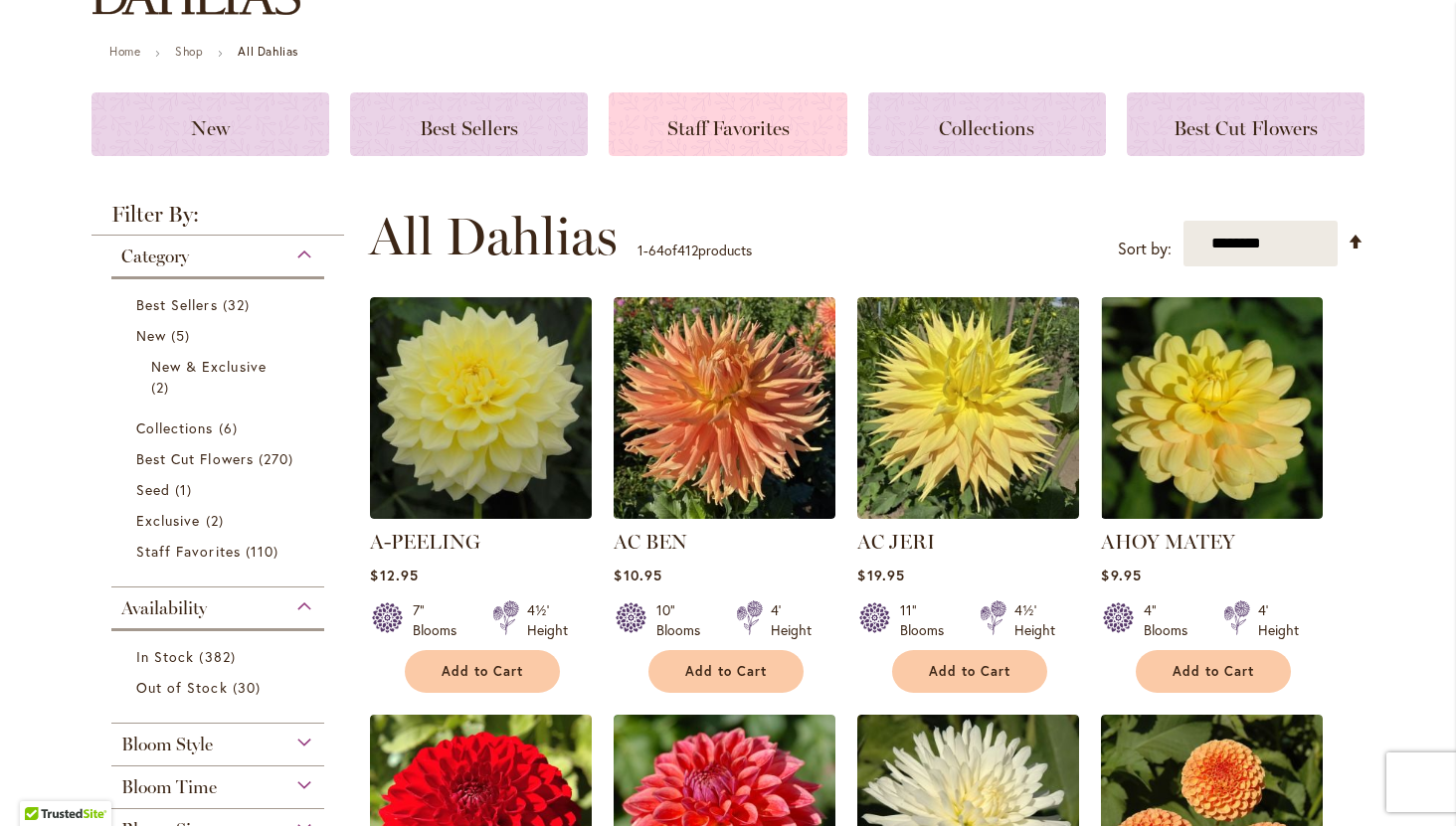type on "**********" 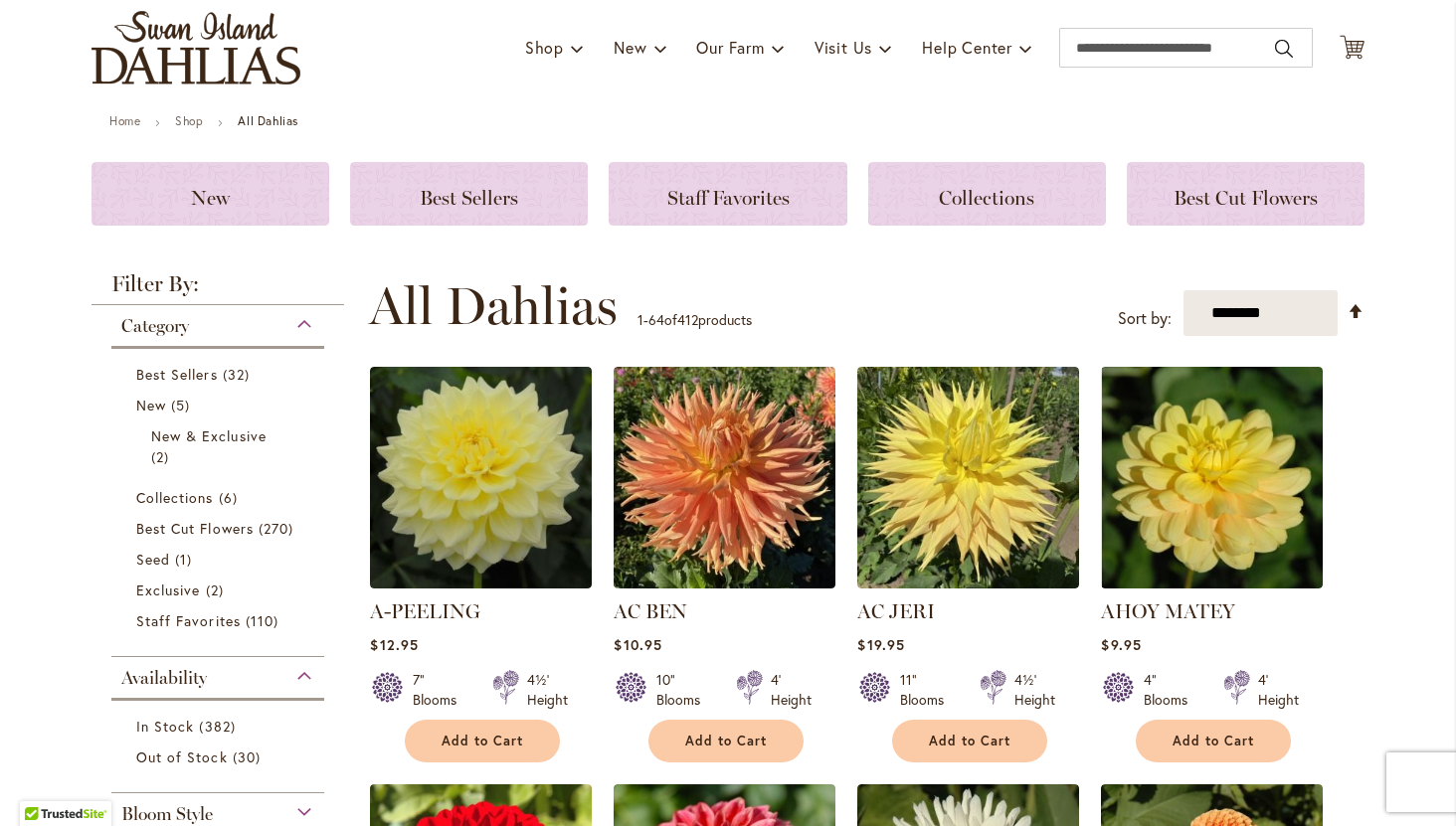 scroll, scrollTop: 99, scrollLeft: 0, axis: vertical 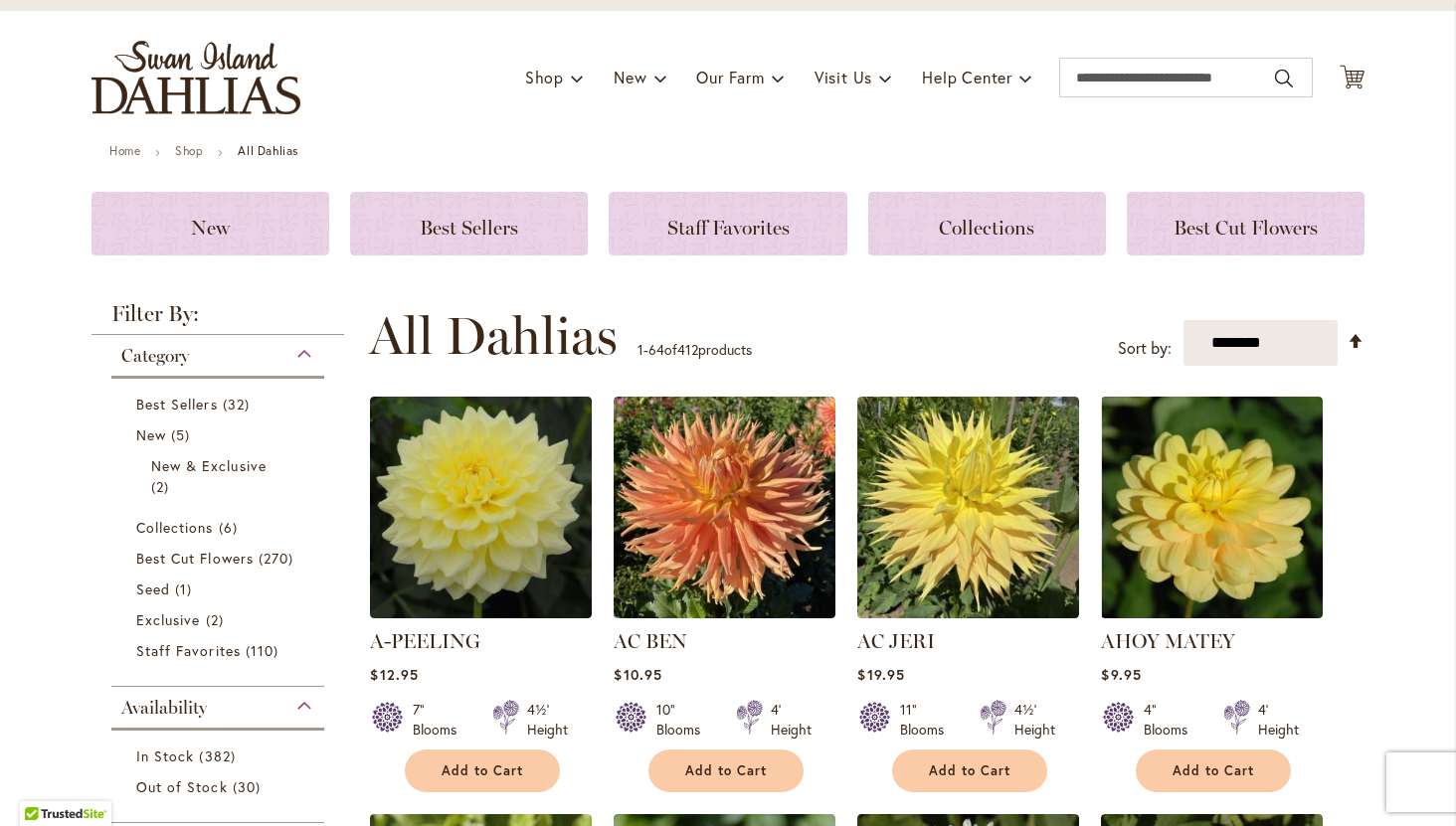 click on "Category" at bounding box center (218, 351) 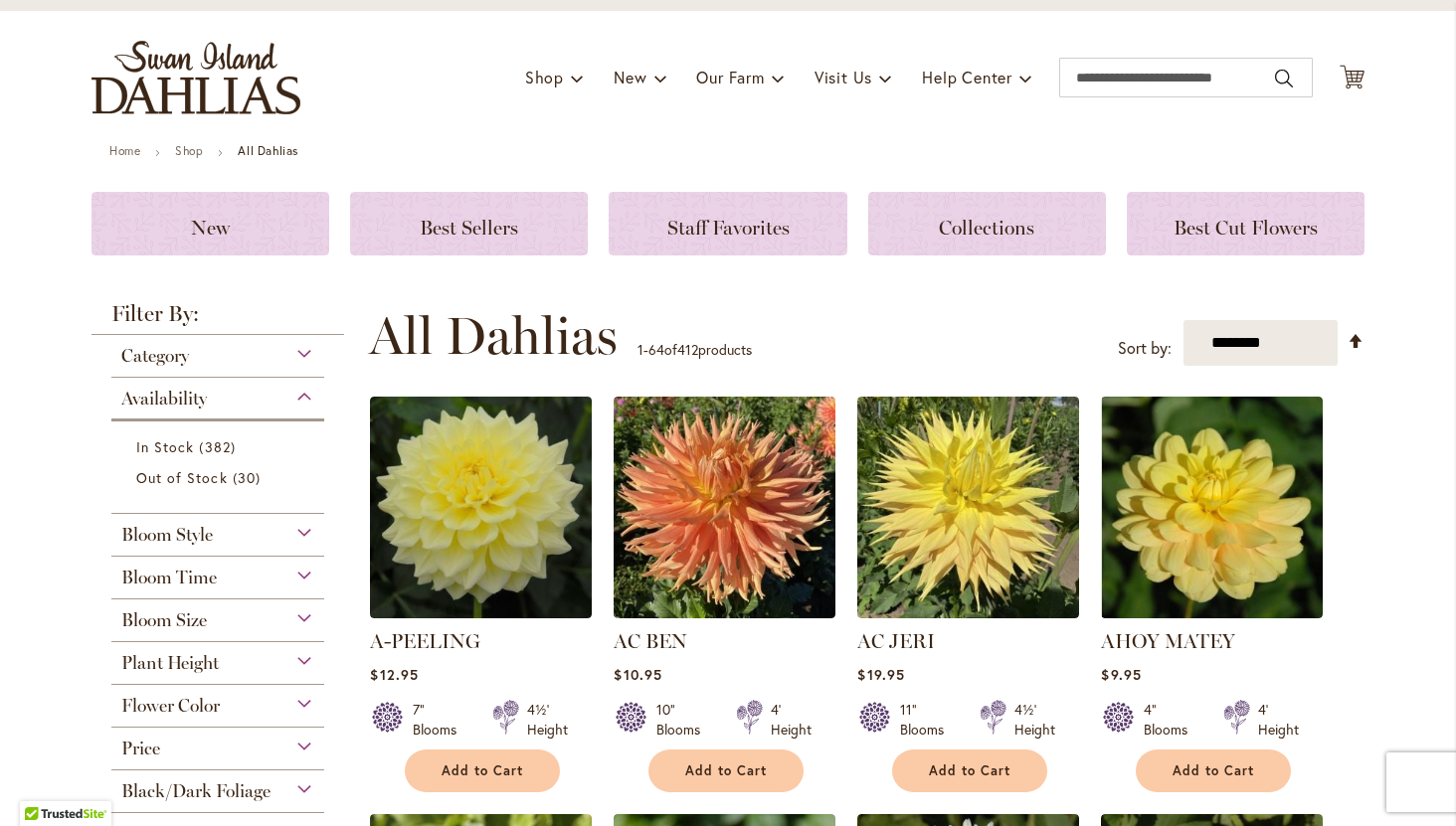 click on "Category" at bounding box center [155, 356] 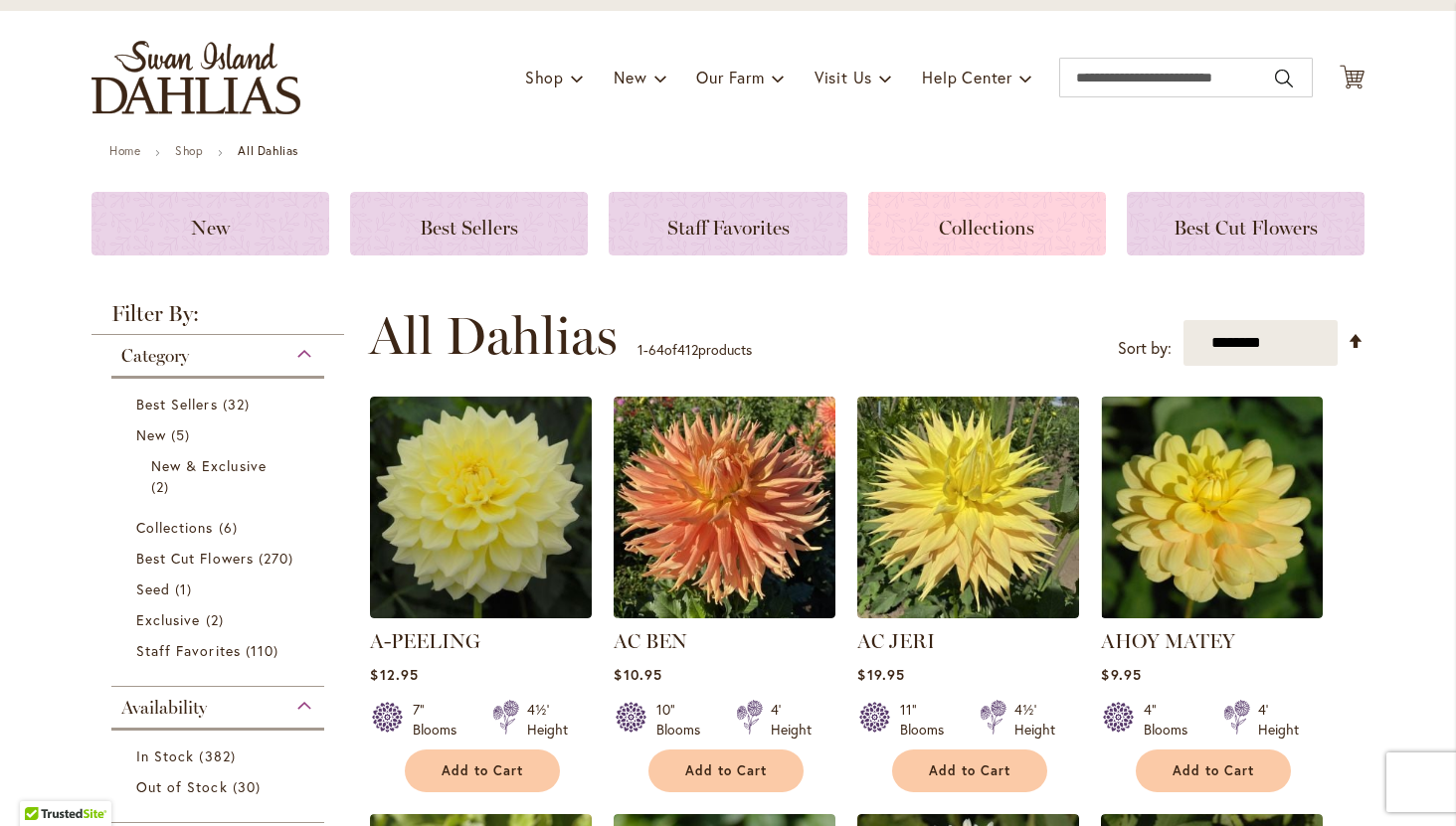 click on "Collections" 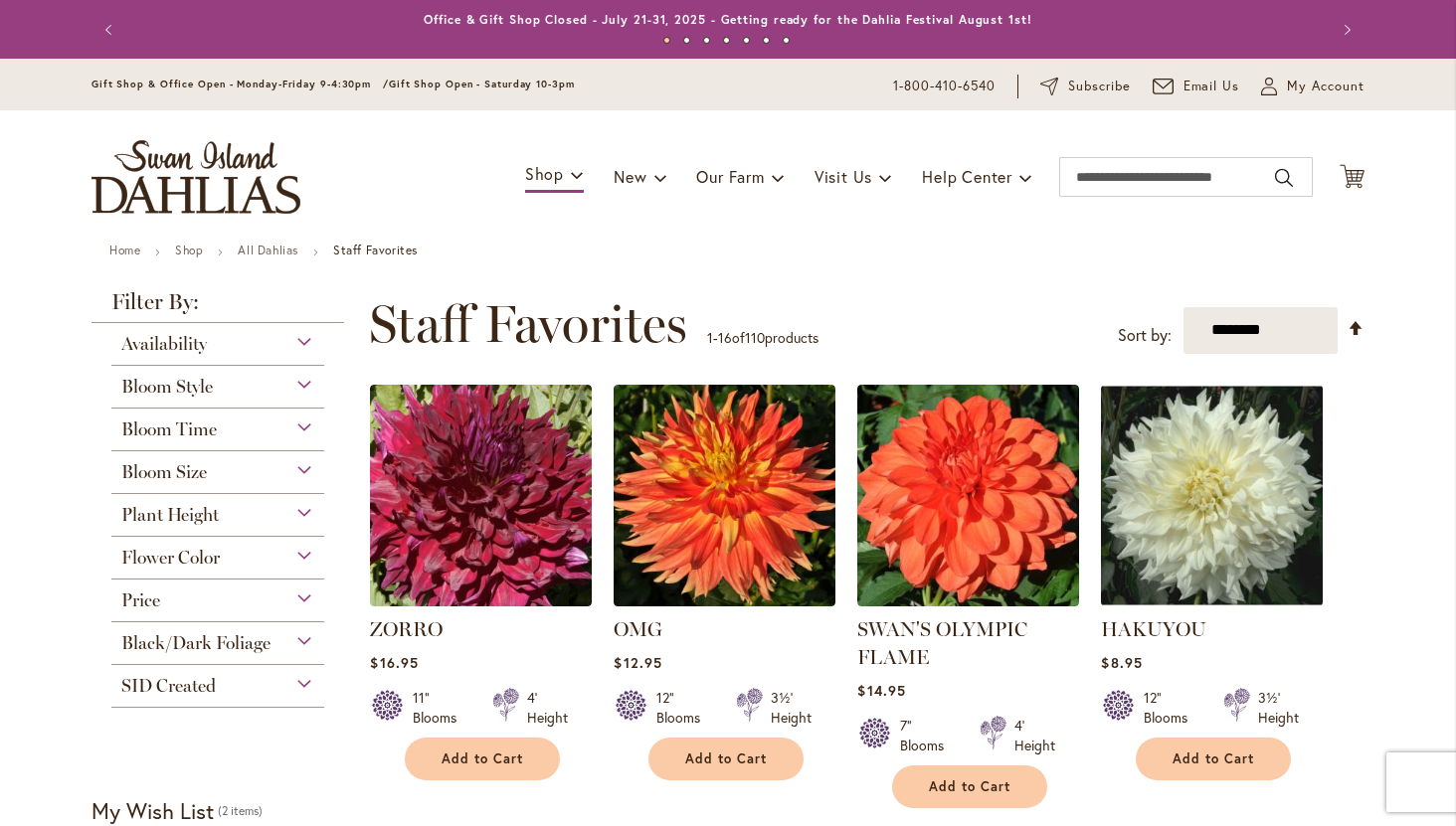 scroll, scrollTop: 0, scrollLeft: 0, axis: both 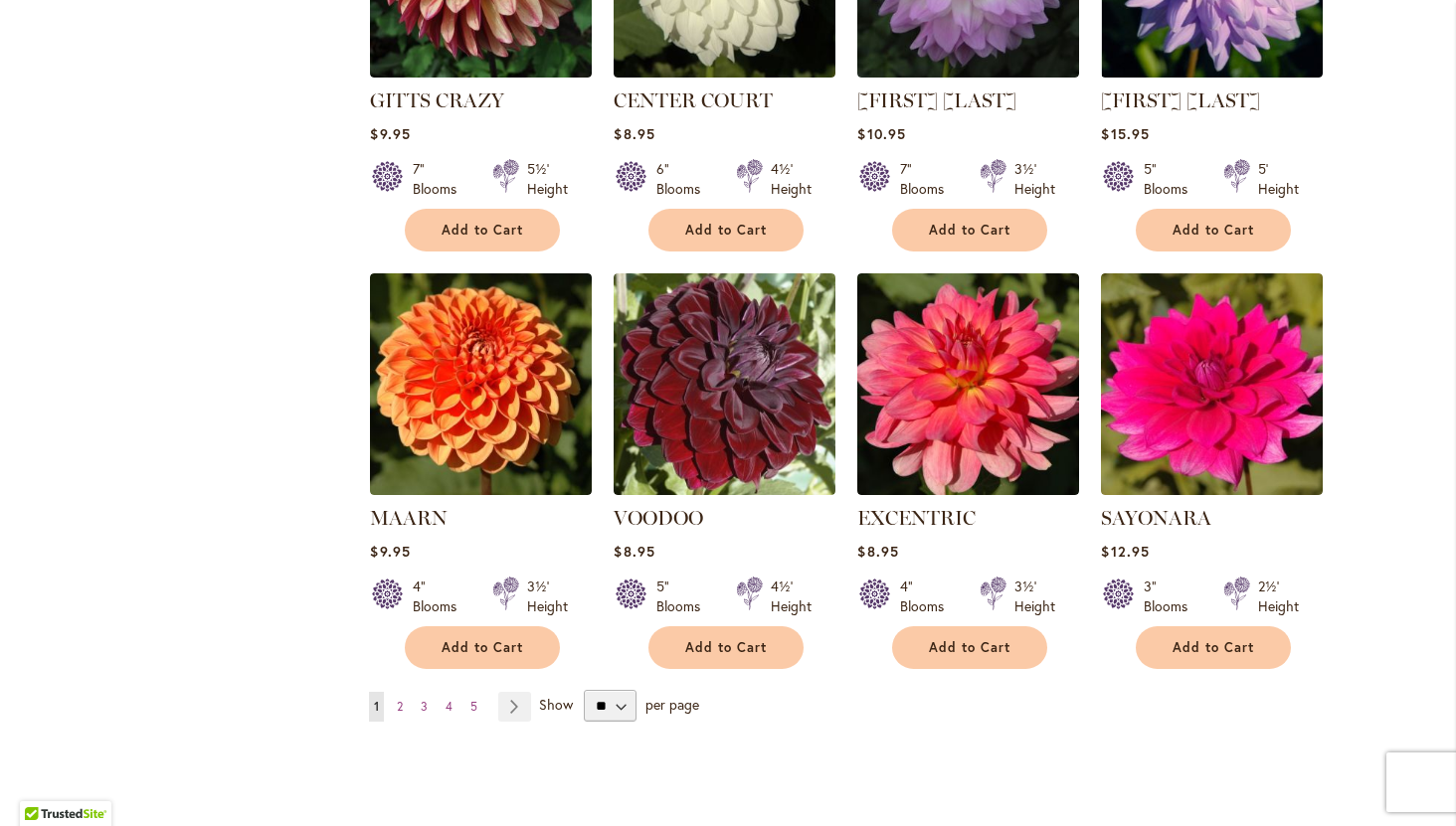 type on "**********" 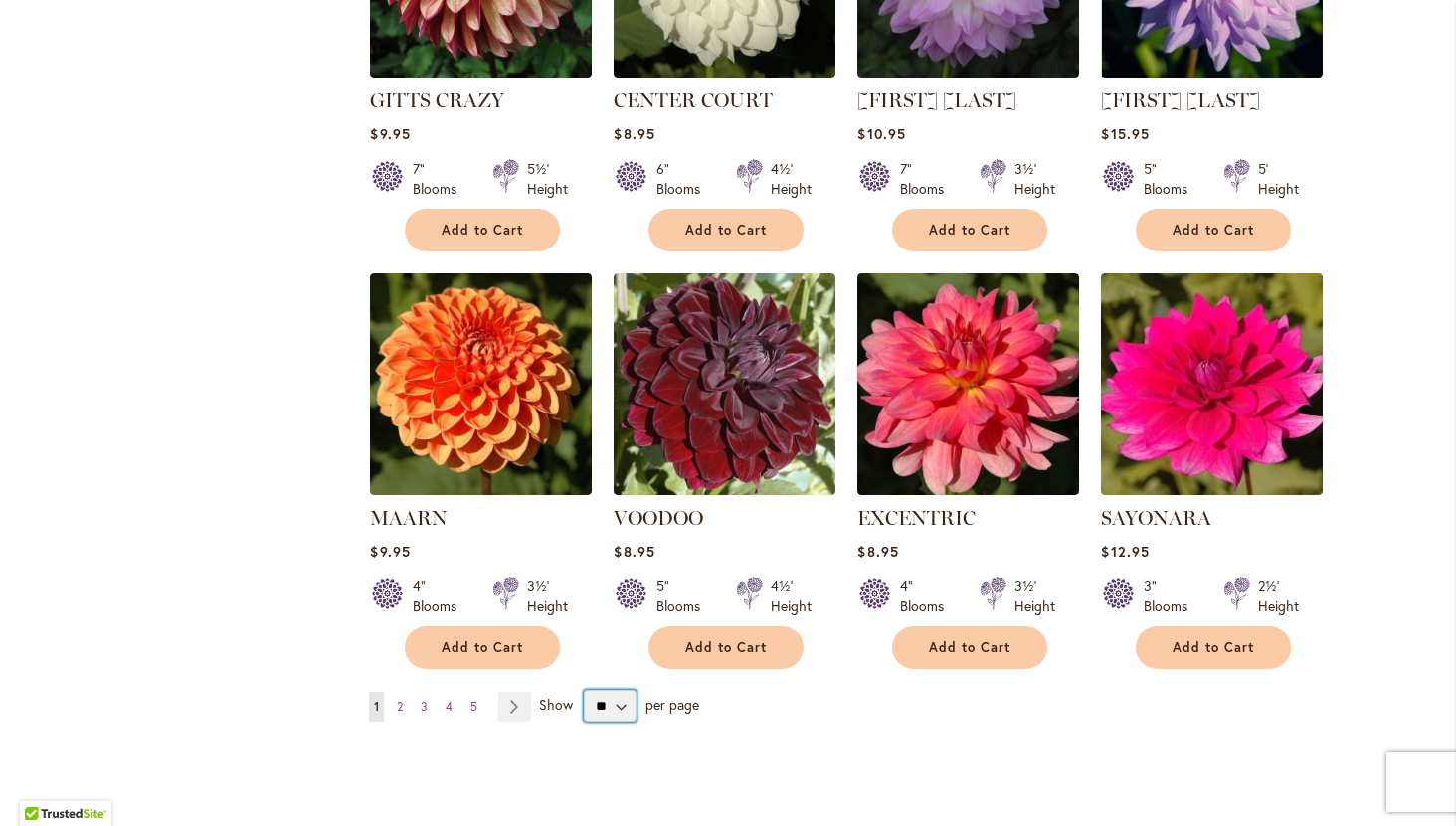 click on "**
**
**
**" at bounding box center (610, 706) 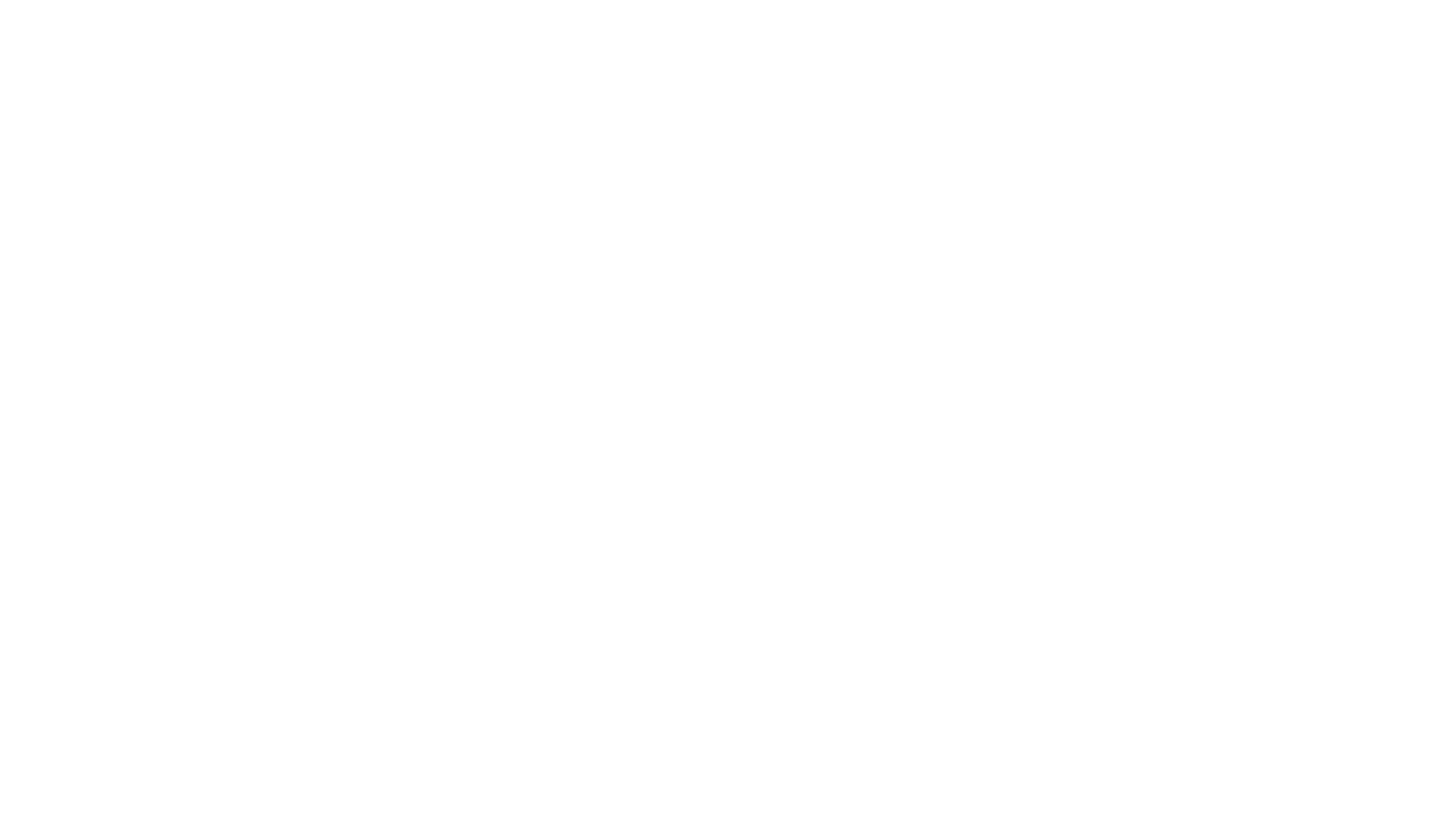 scroll, scrollTop: 0, scrollLeft: 0, axis: both 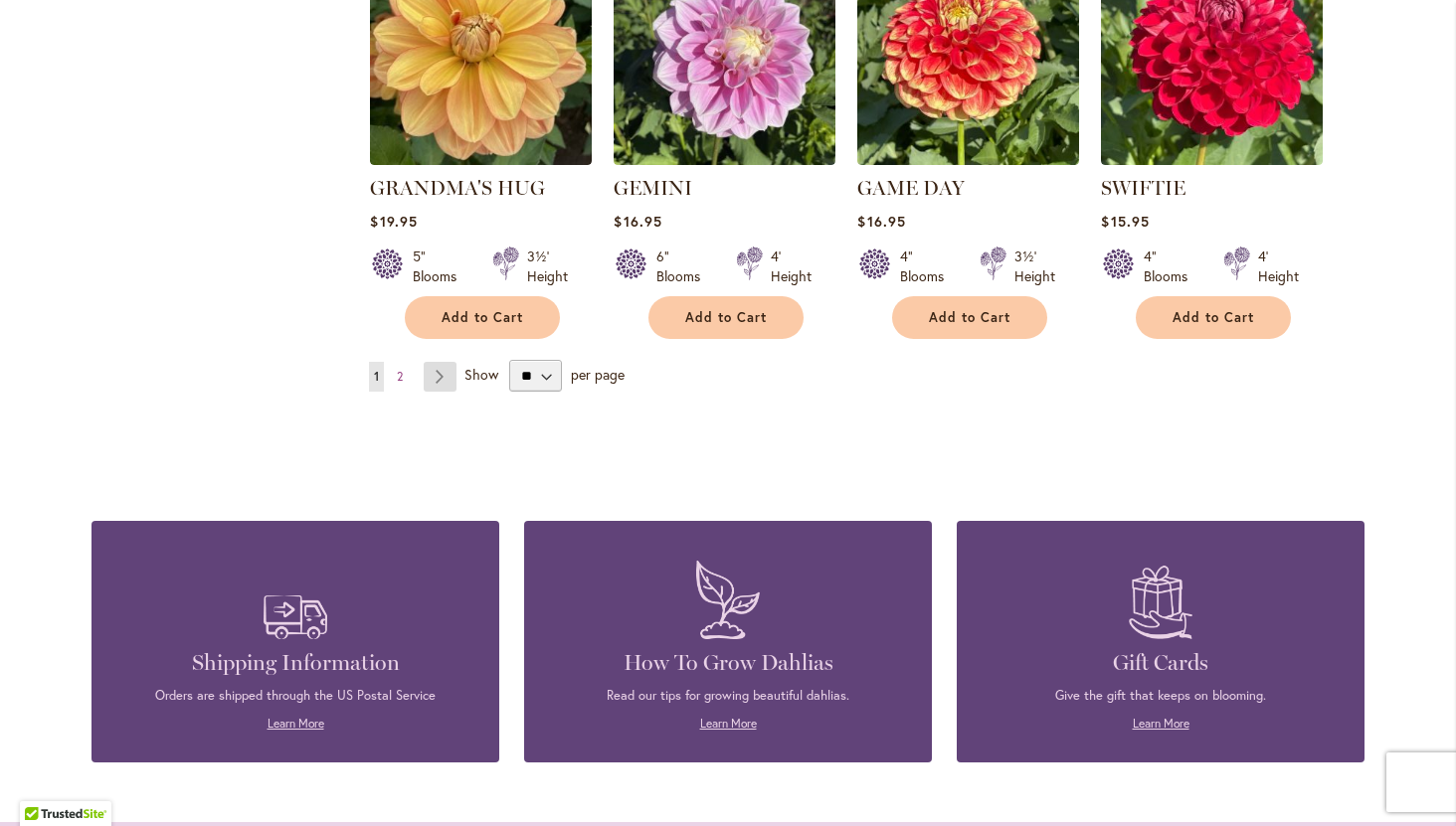 type on "**********" 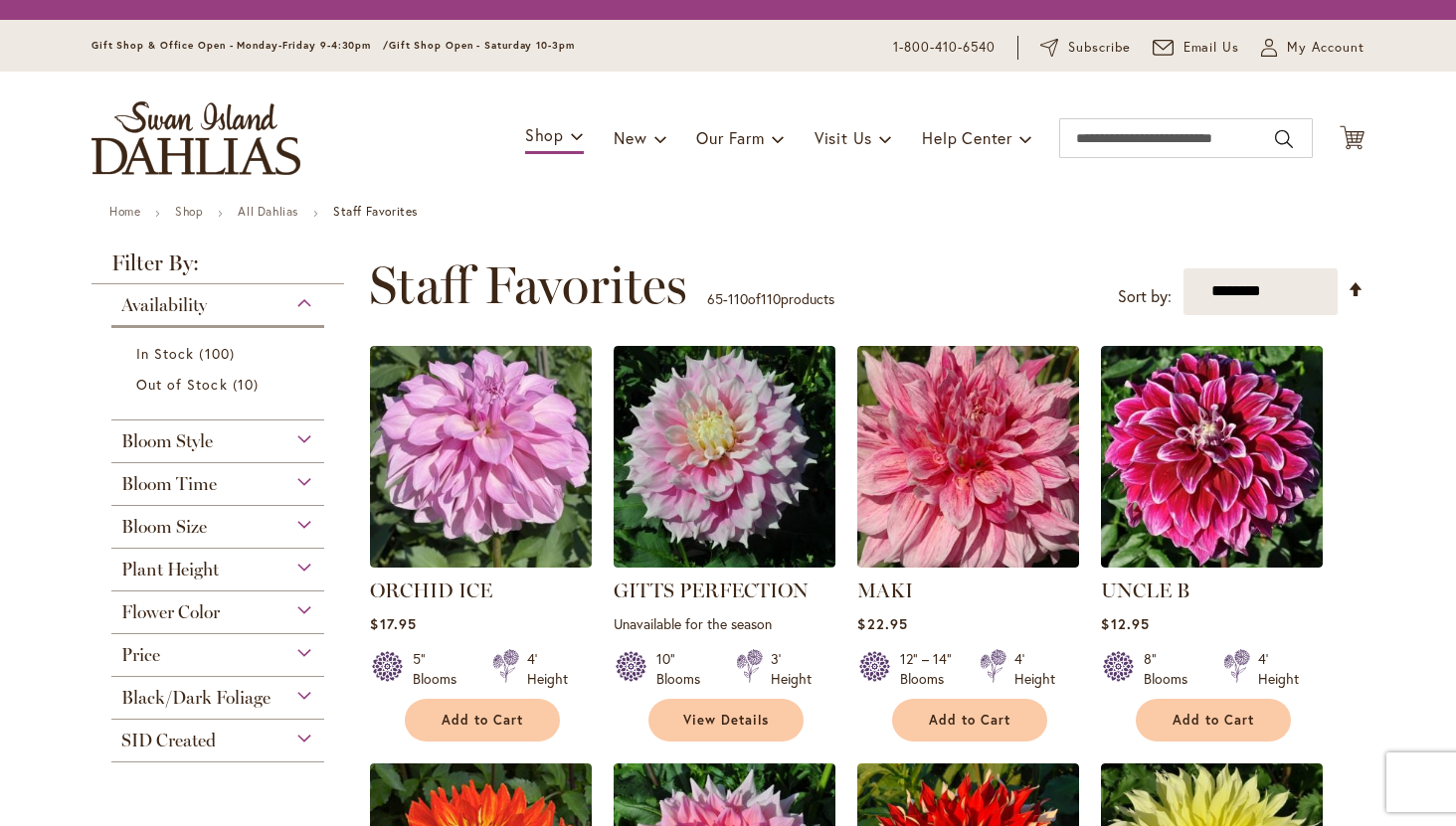 scroll, scrollTop: 0, scrollLeft: 0, axis: both 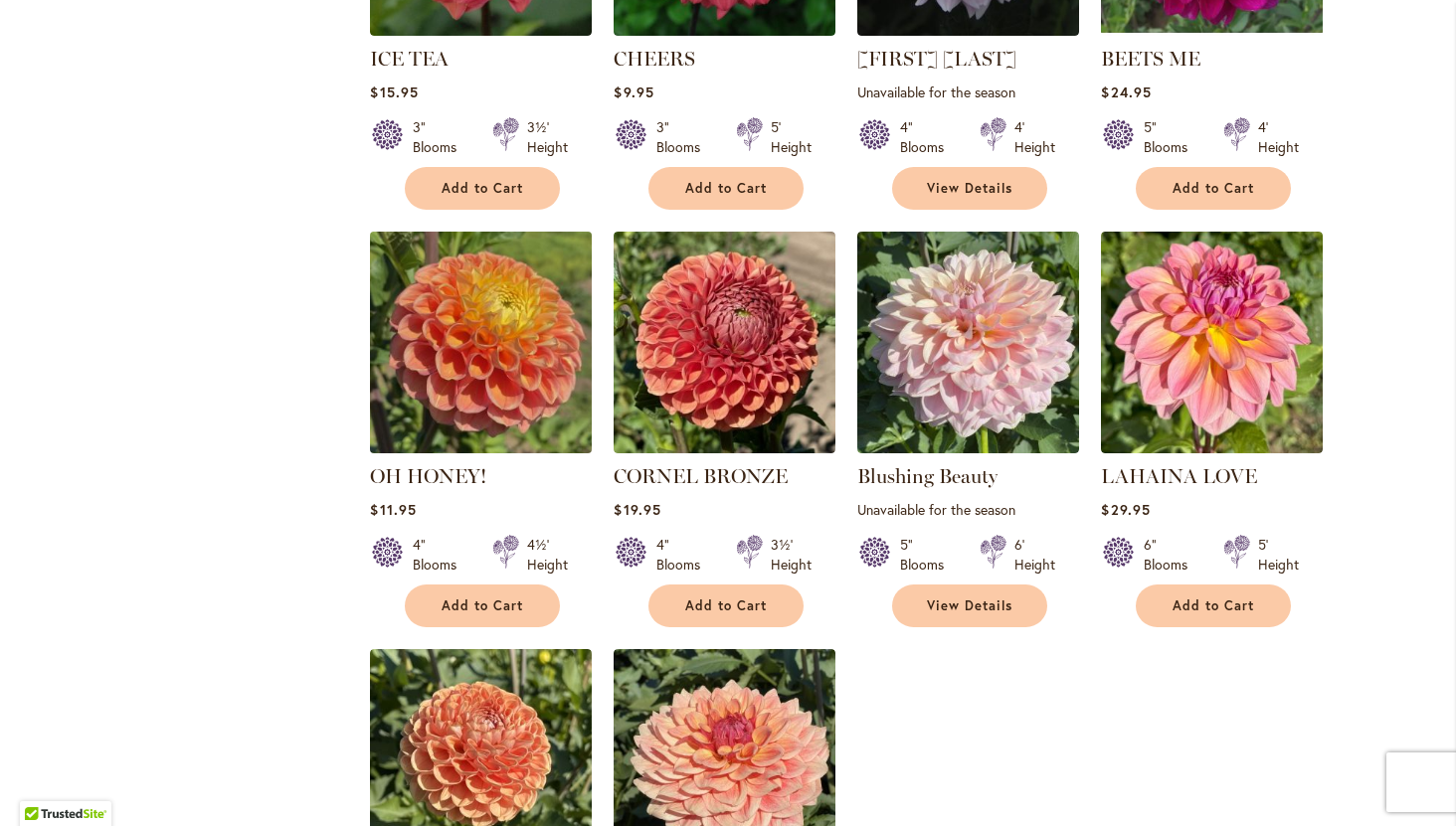 type on "**********" 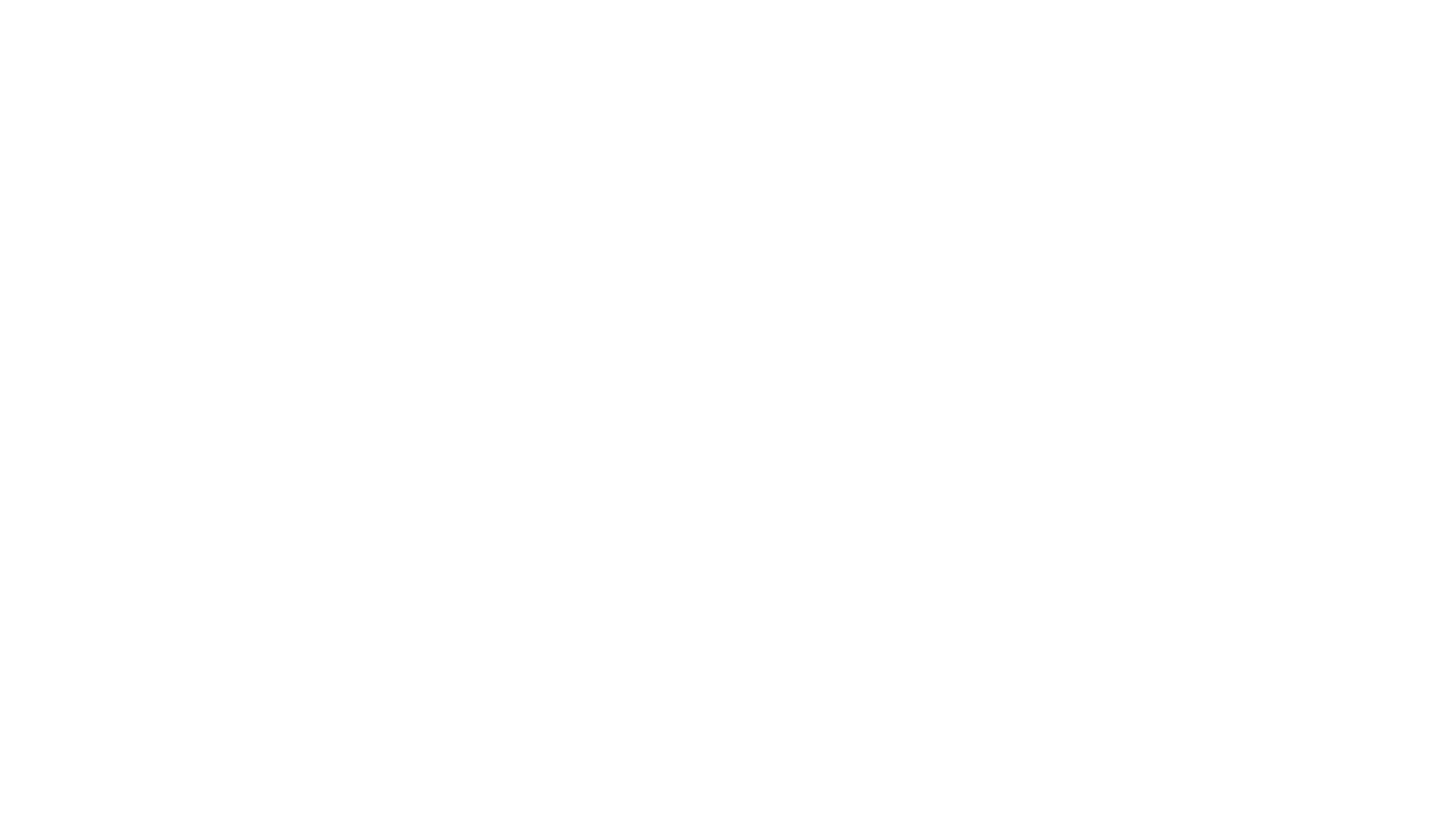scroll, scrollTop: 0, scrollLeft: 0, axis: both 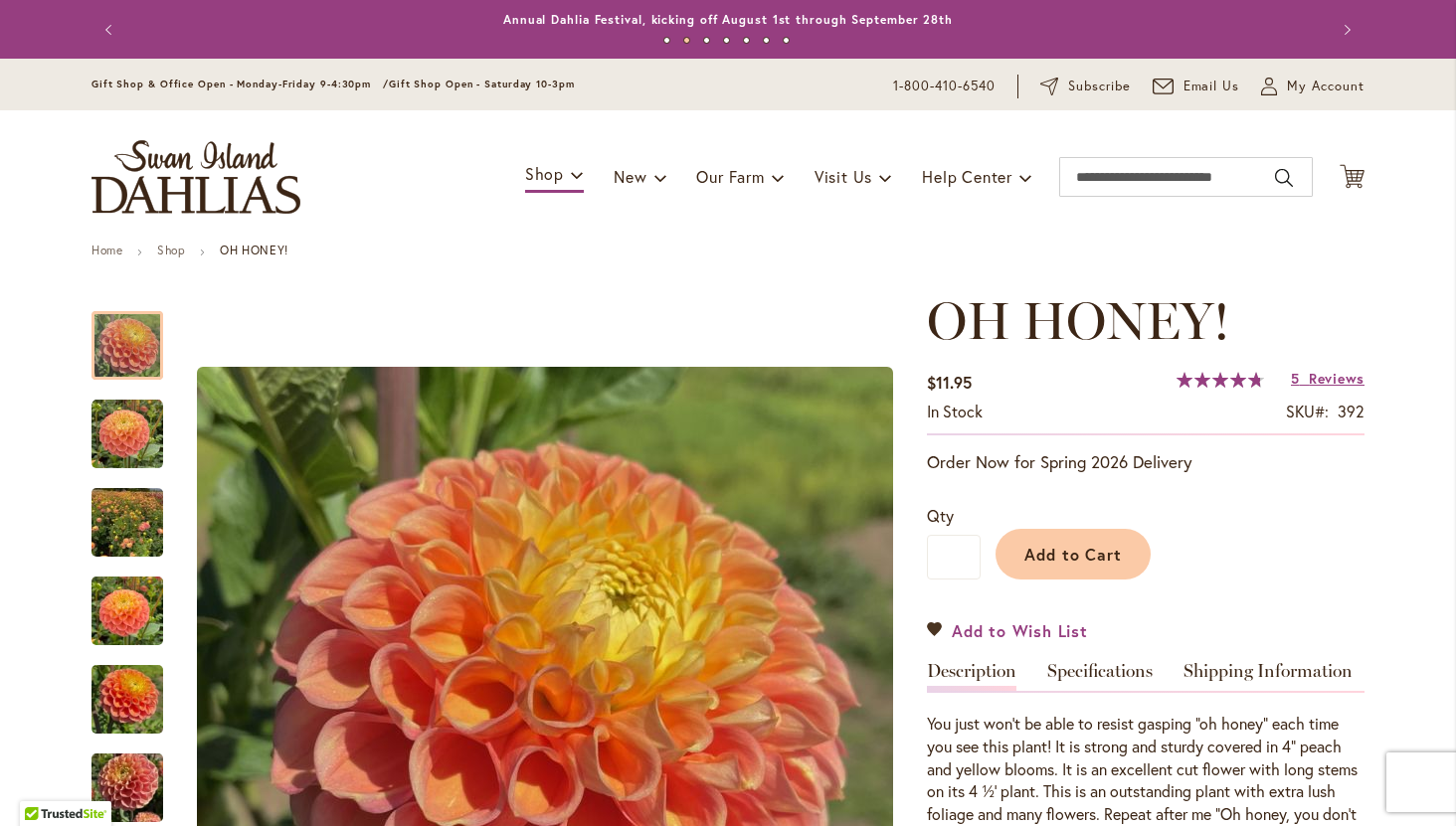 type on "**********" 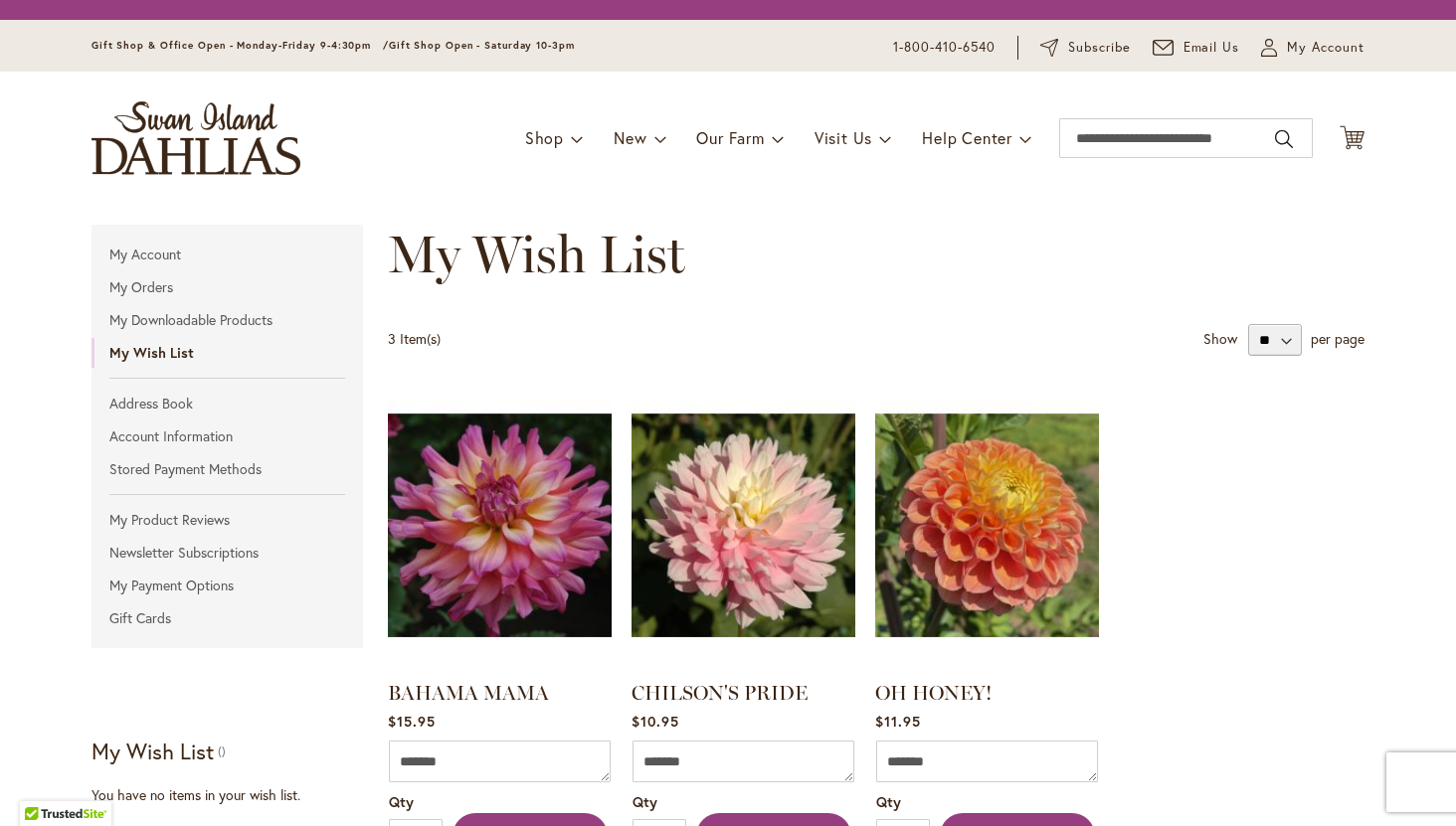 scroll, scrollTop: 0, scrollLeft: 0, axis: both 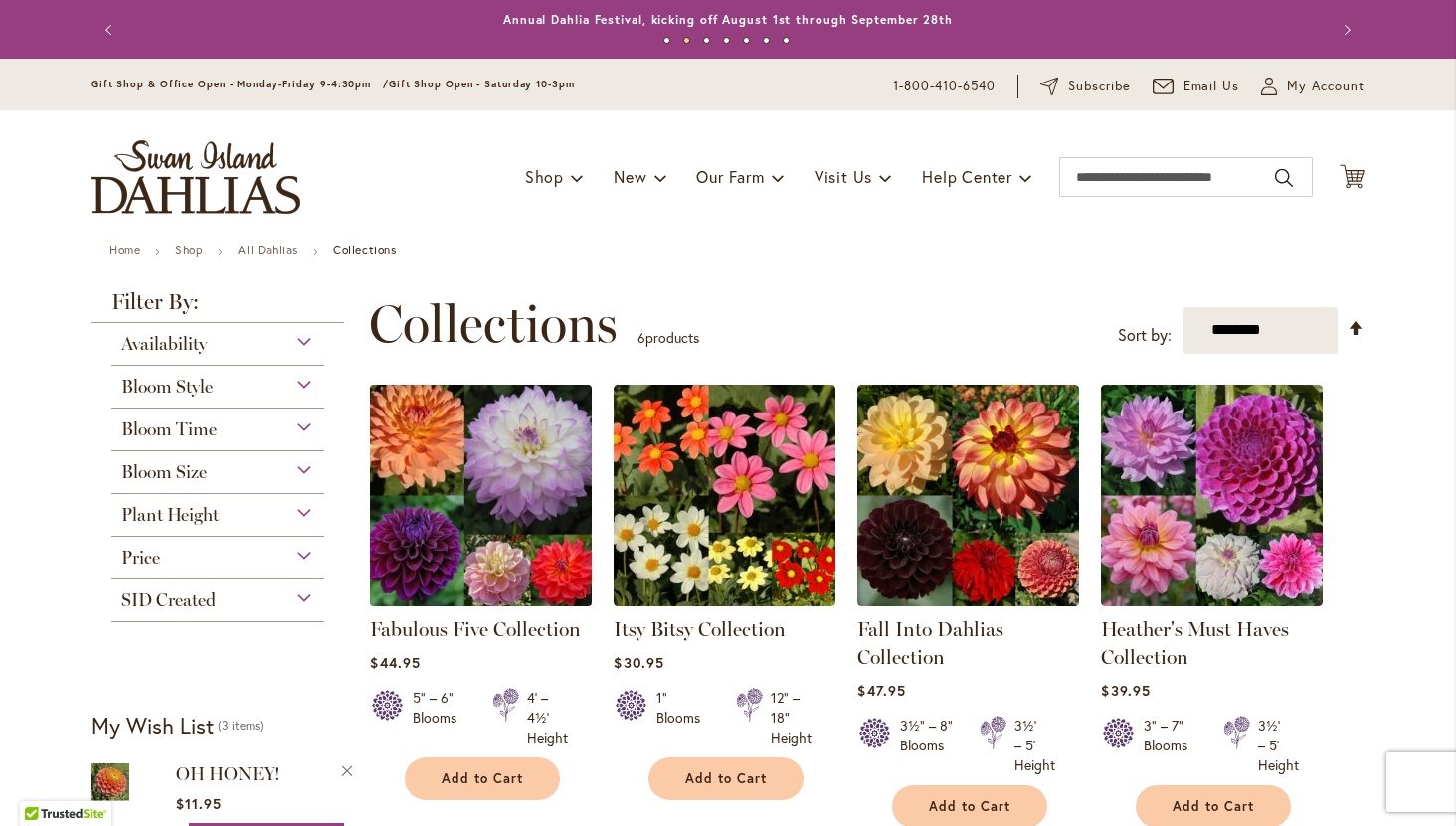 type on "**********" 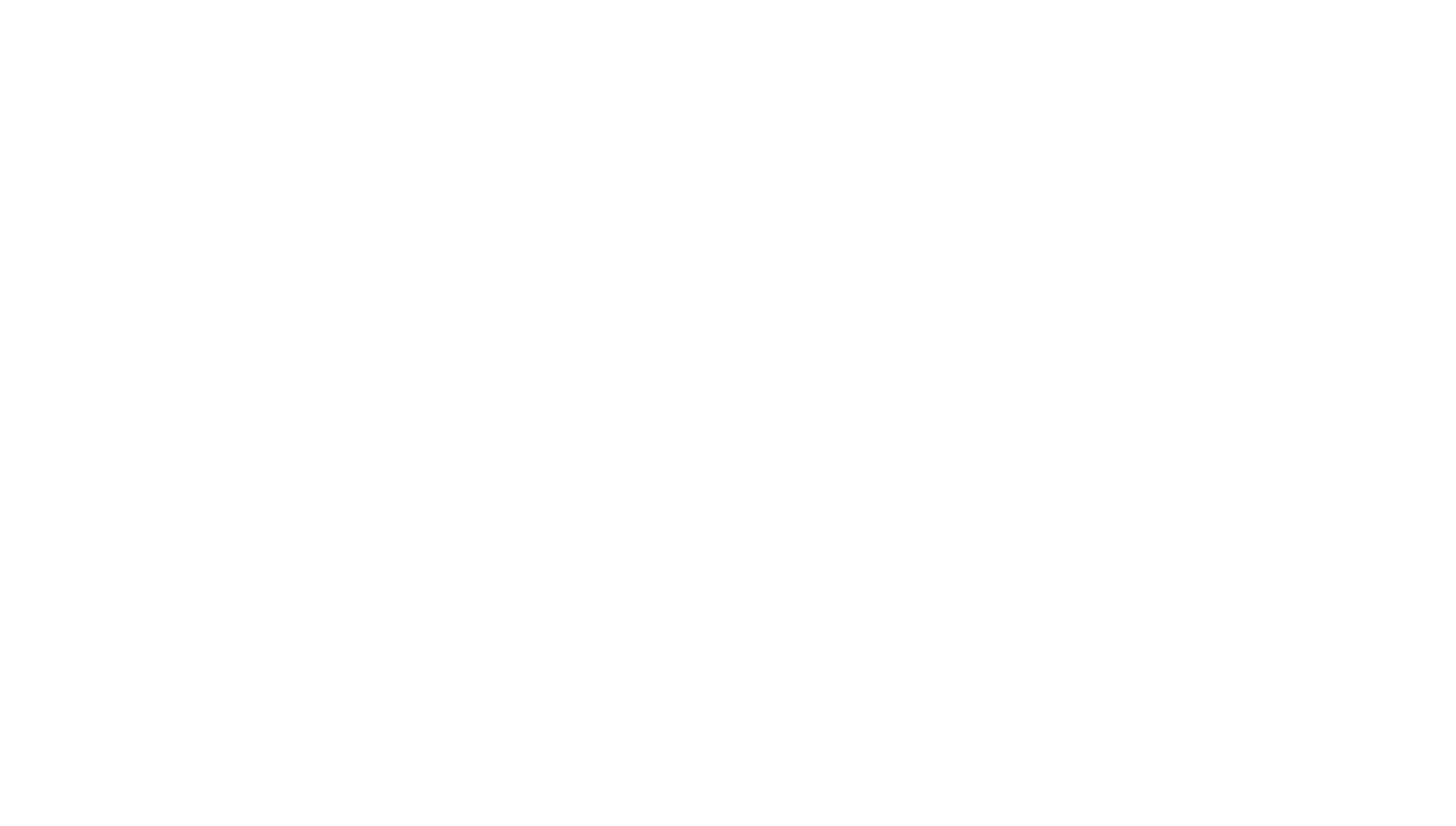 scroll, scrollTop: 0, scrollLeft: 0, axis: both 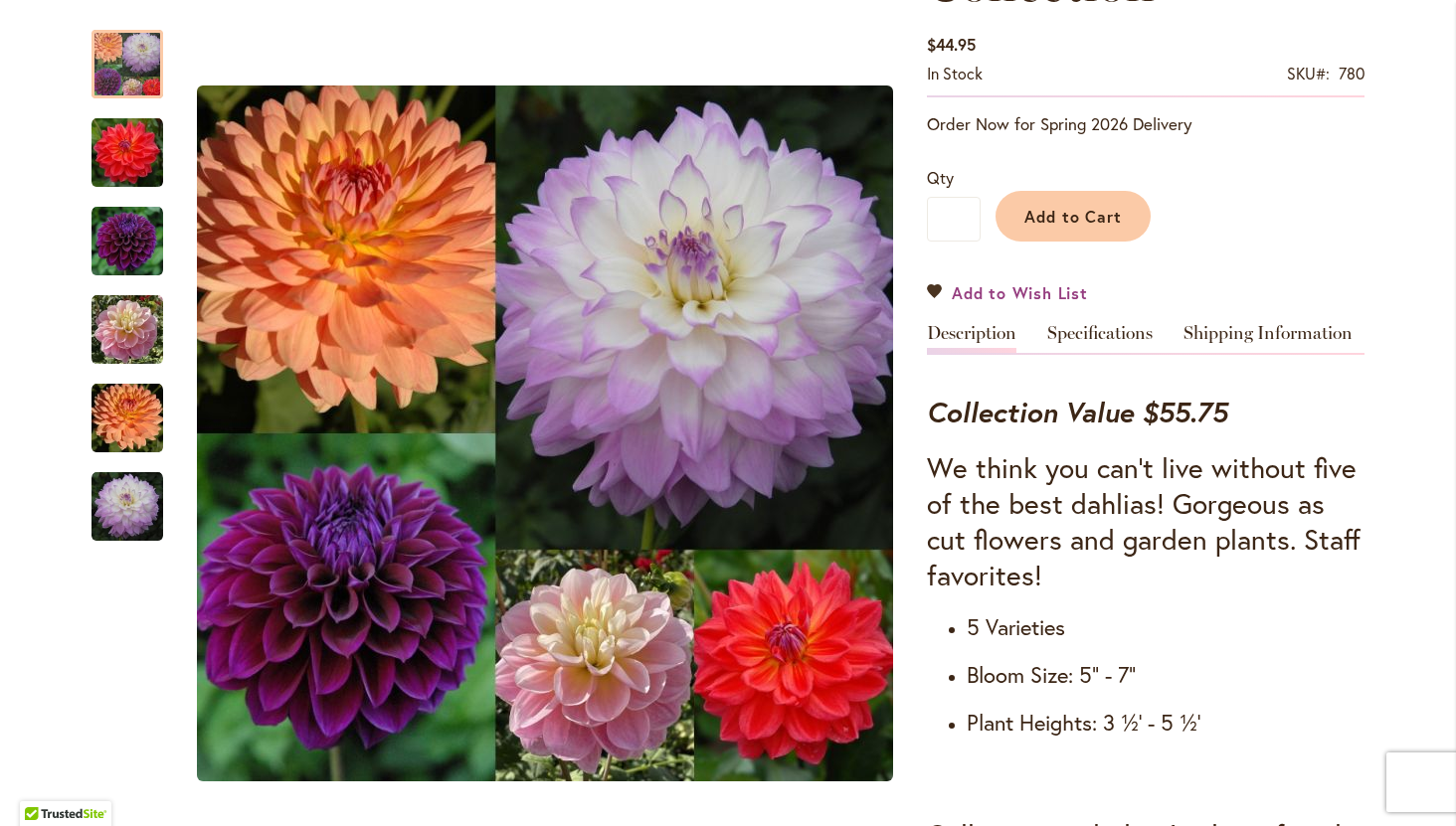 type on "**********" 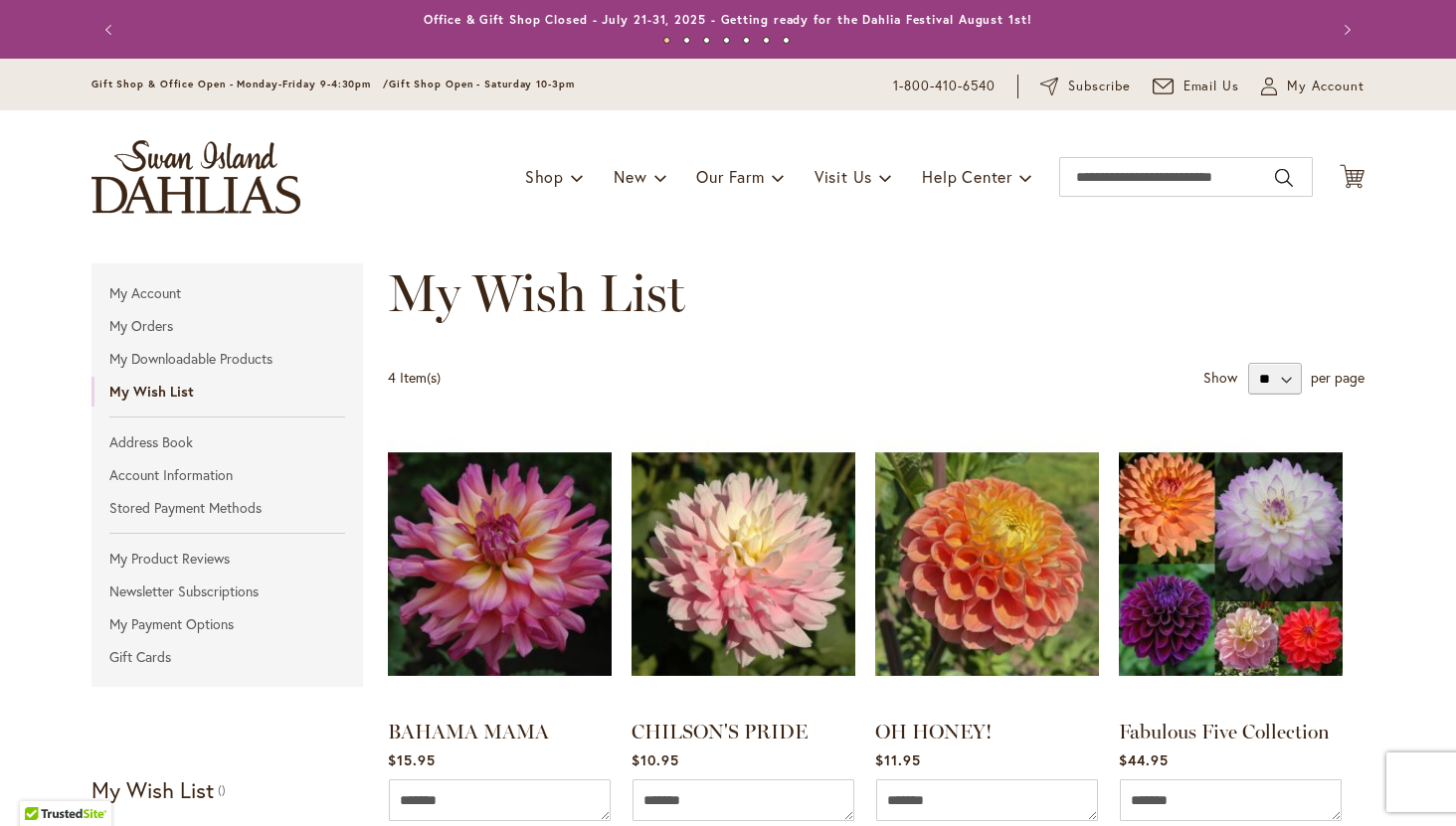 scroll, scrollTop: 0, scrollLeft: 0, axis: both 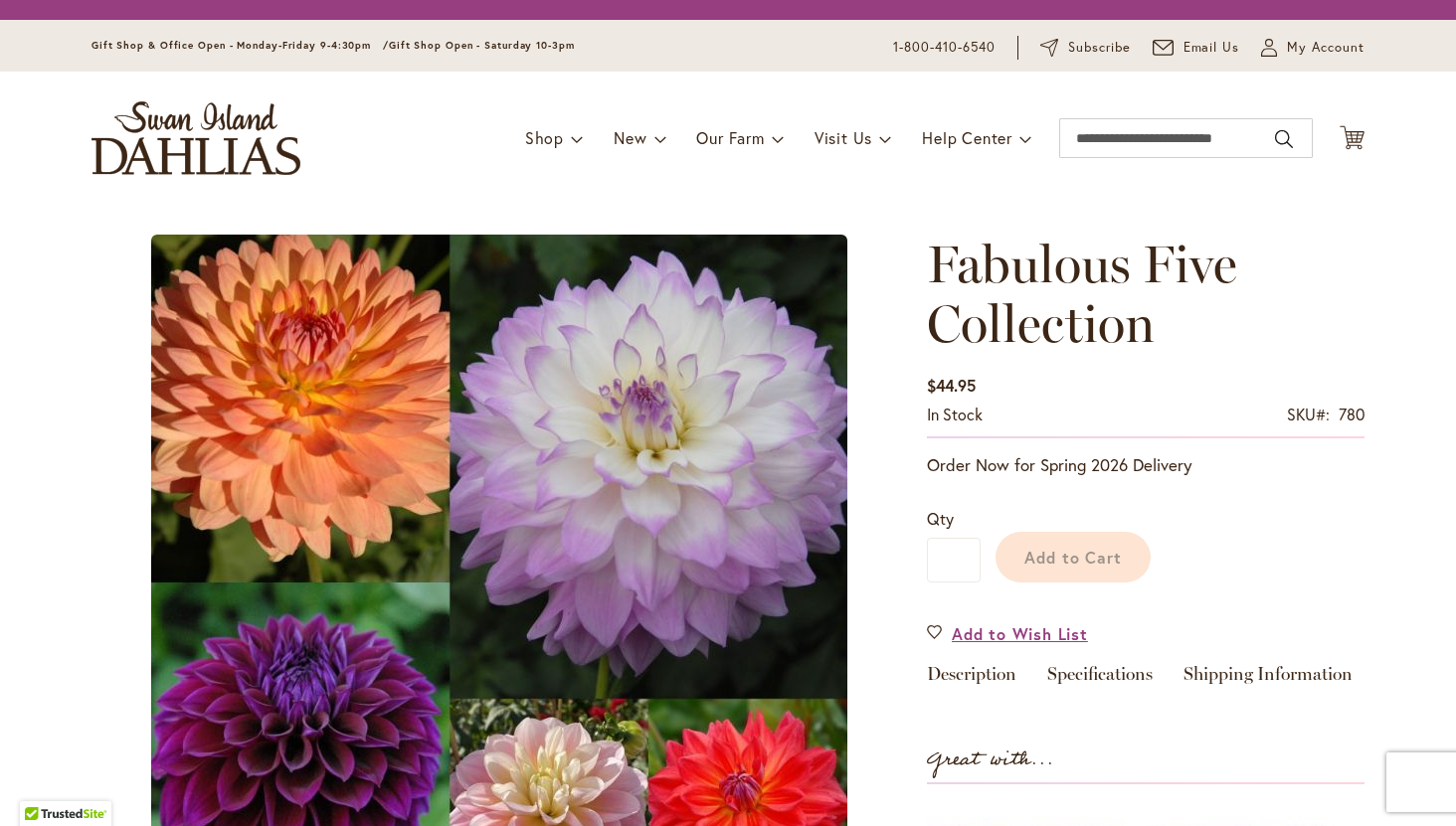 type on "*******" 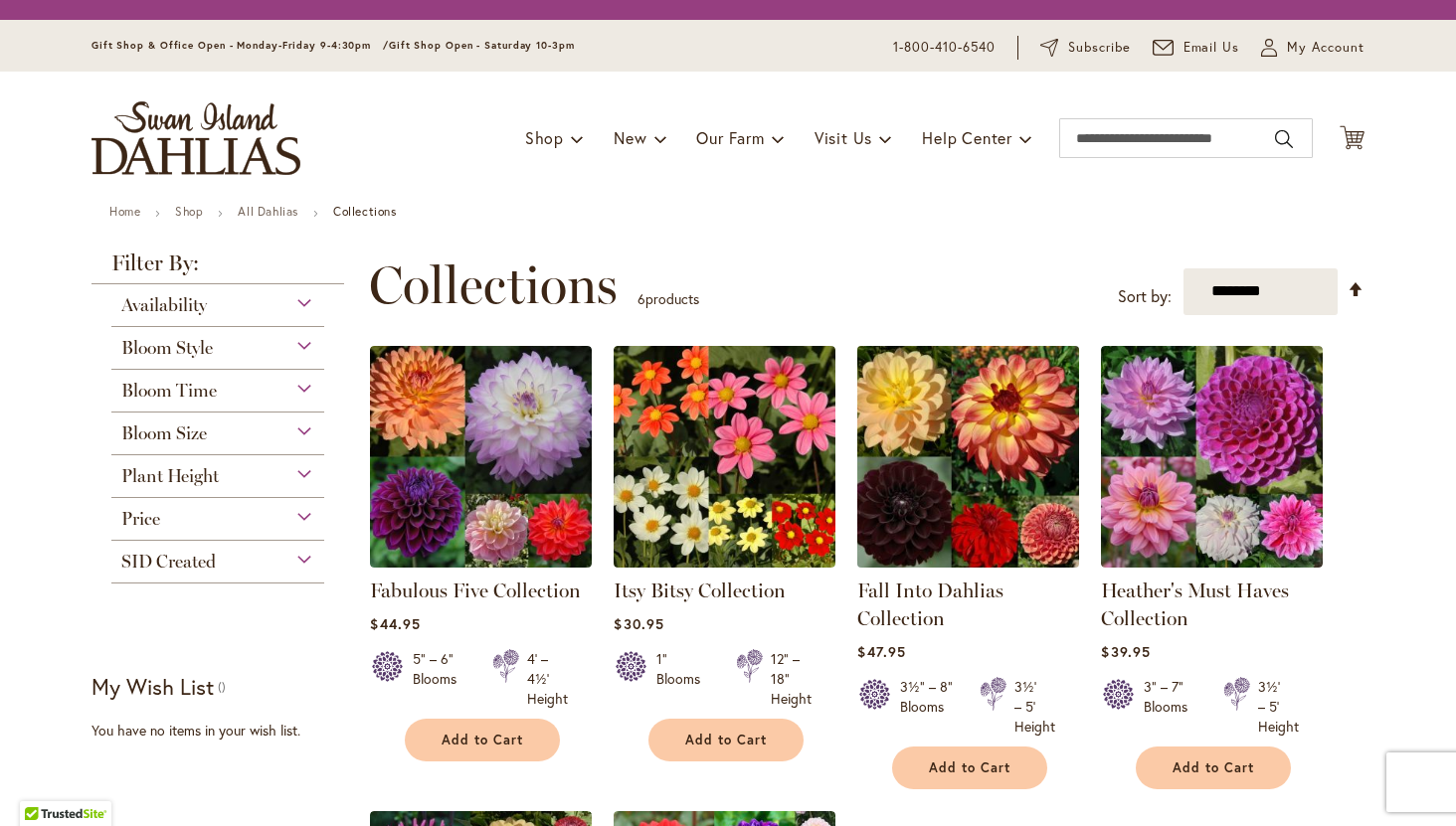 scroll, scrollTop: 0, scrollLeft: 0, axis: both 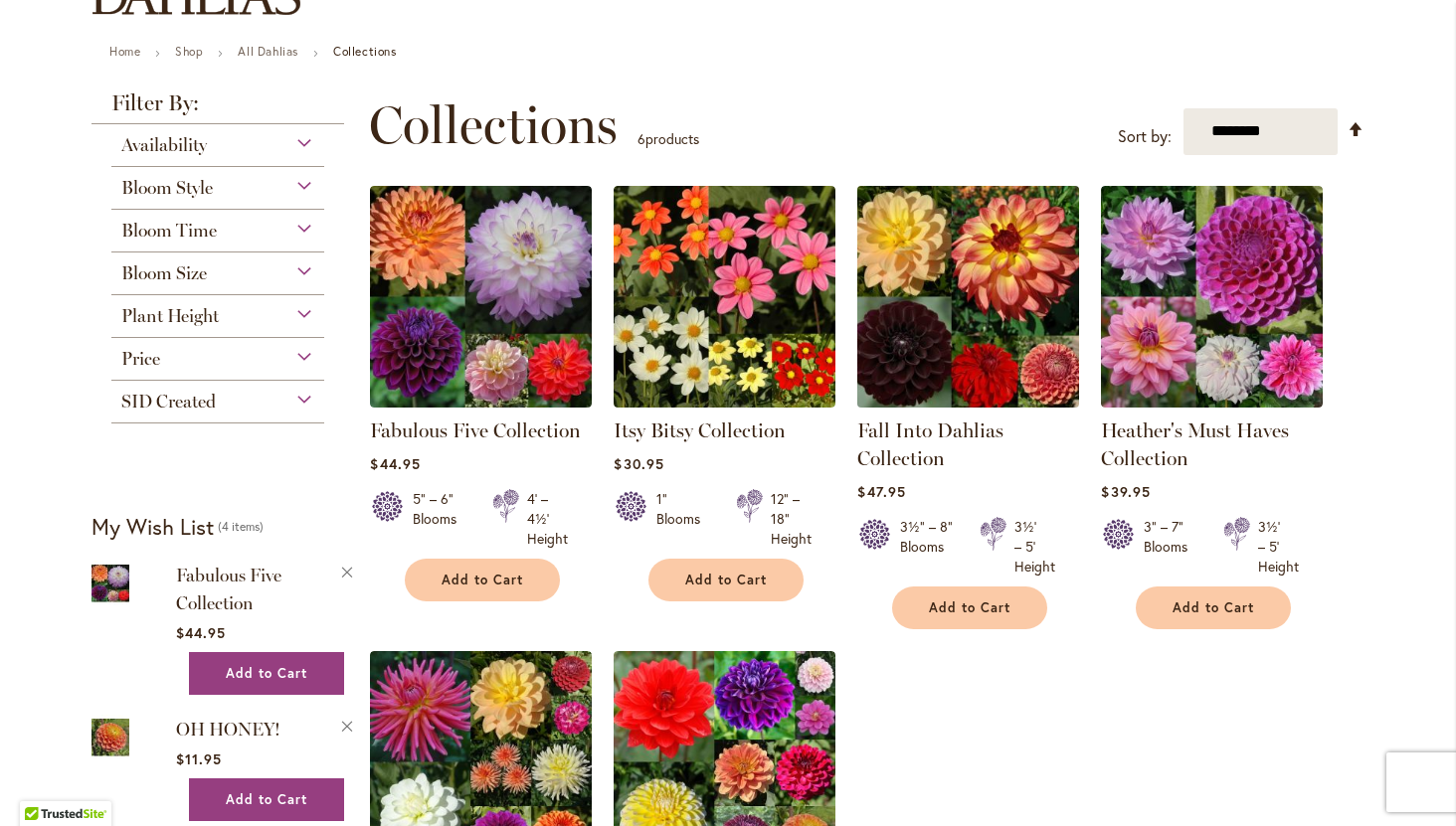 type on "**********" 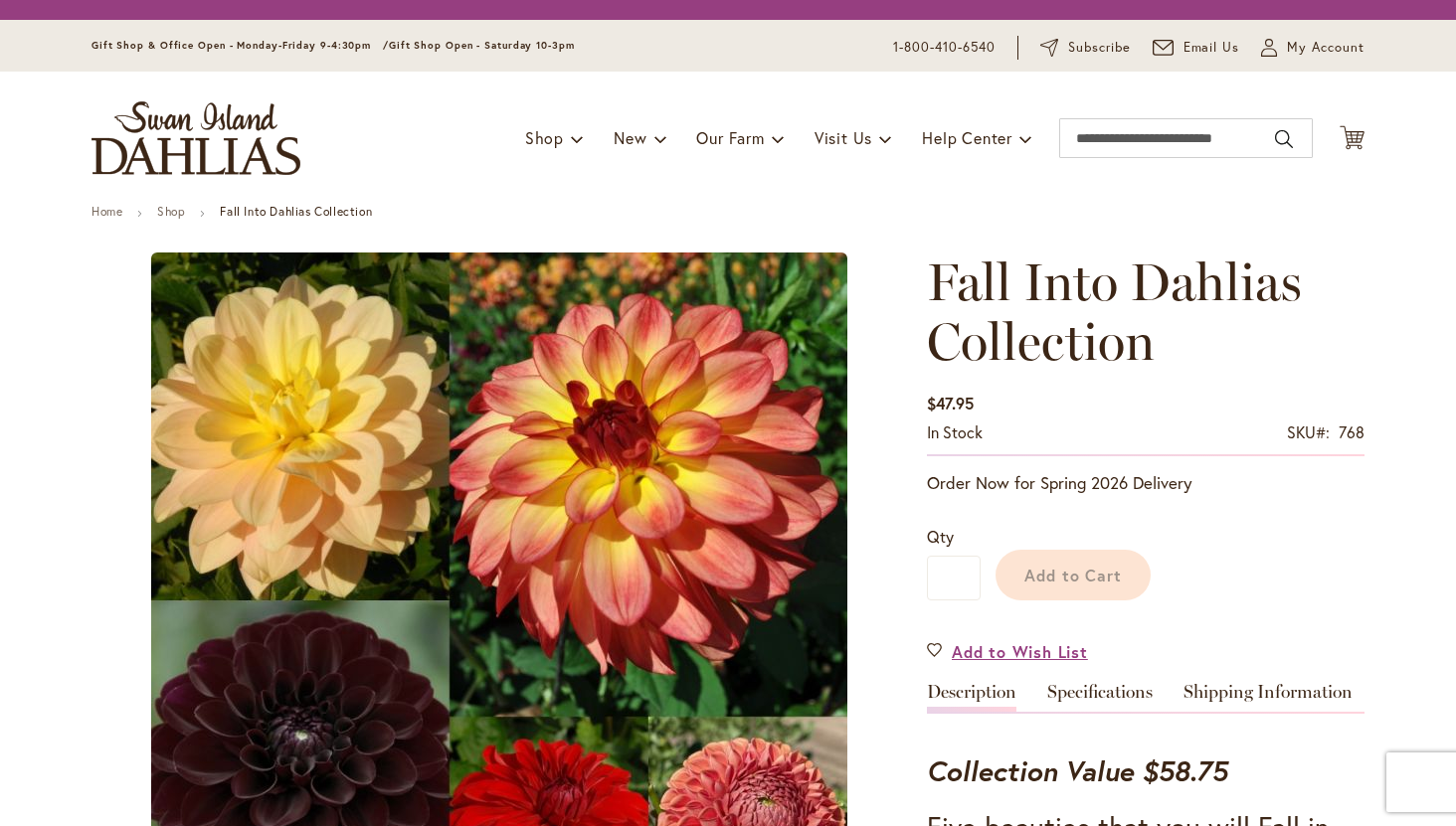 scroll, scrollTop: 0, scrollLeft: 0, axis: both 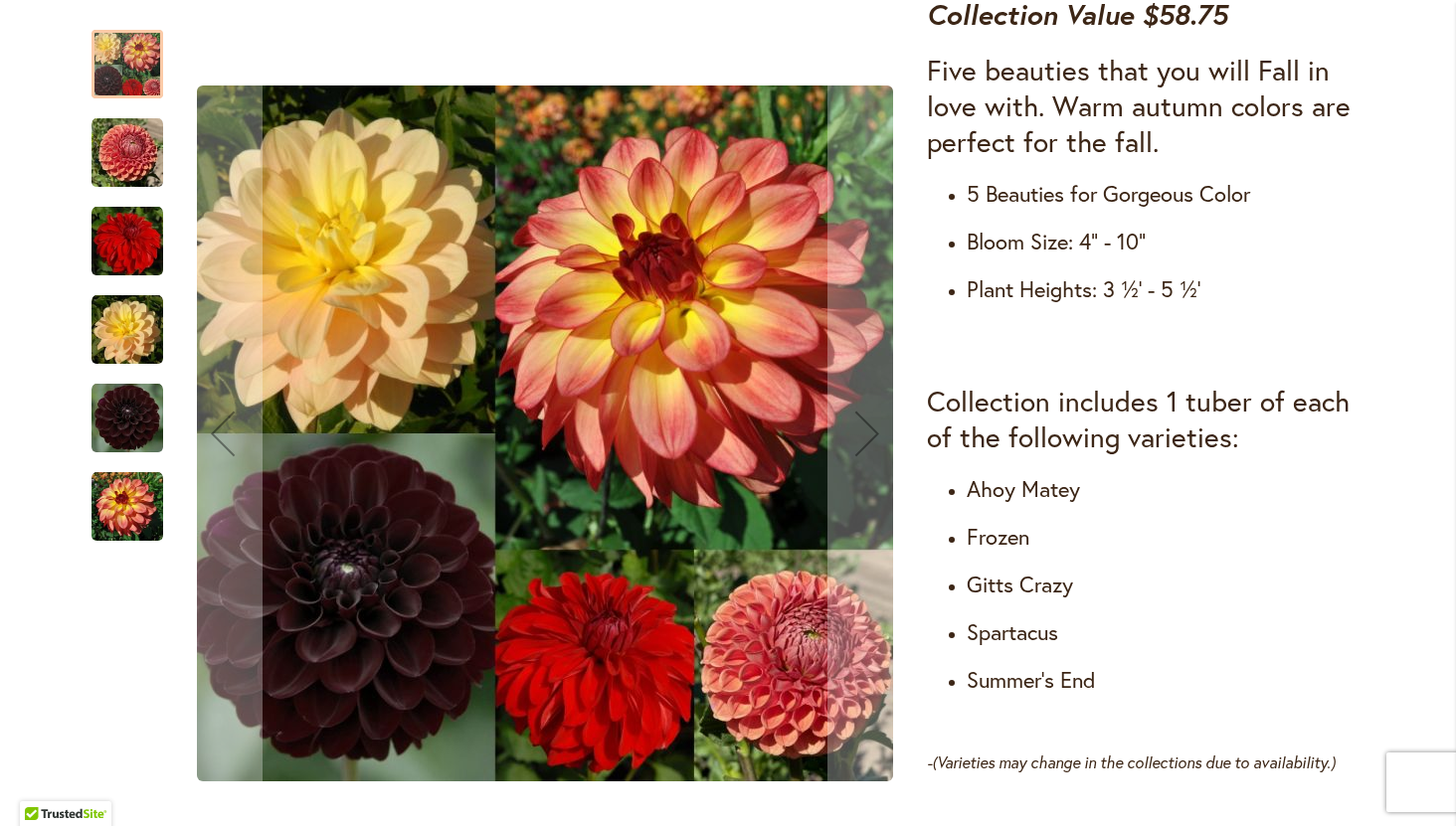 type on "**********" 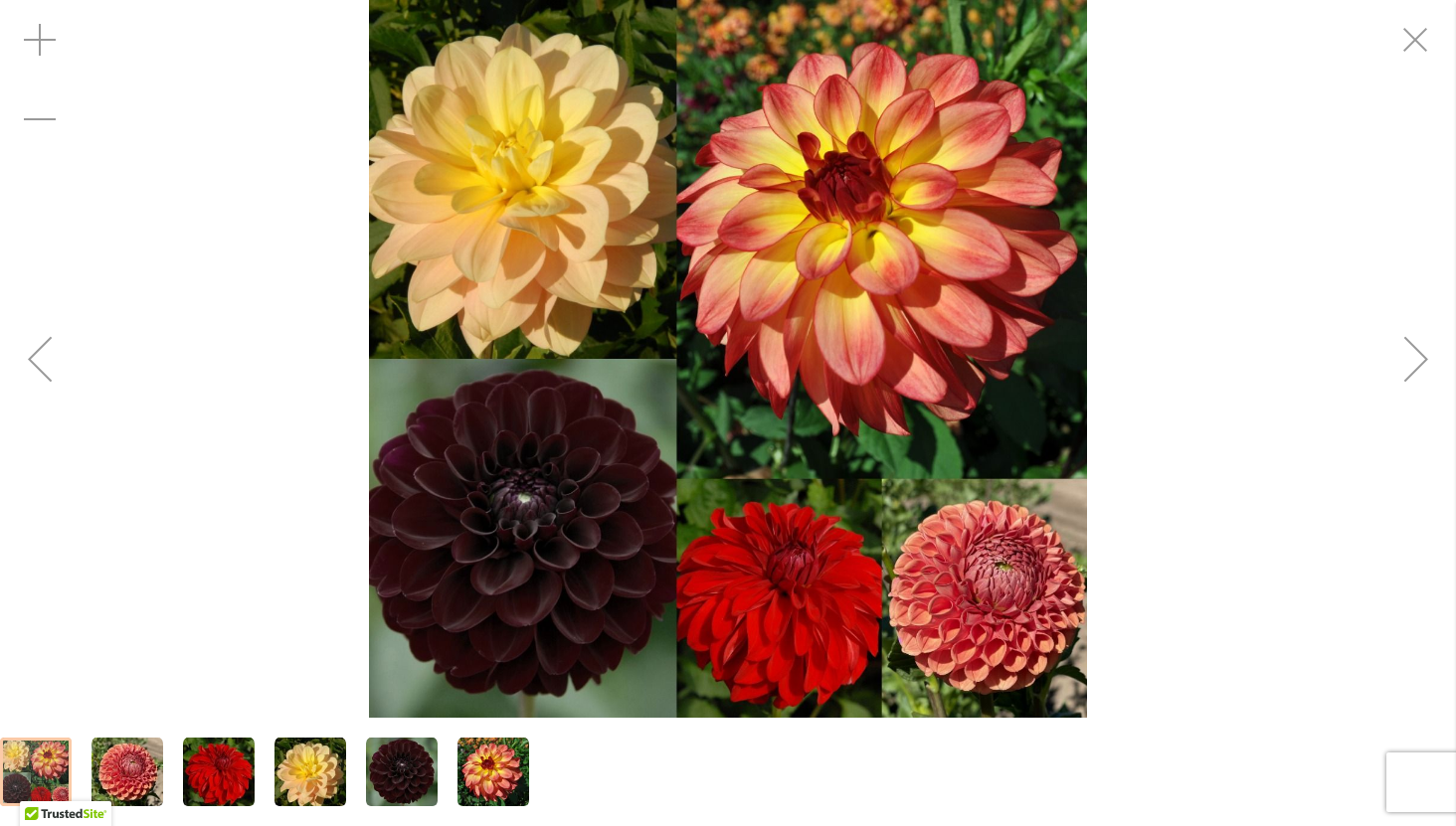 click at bounding box center [493, 772] 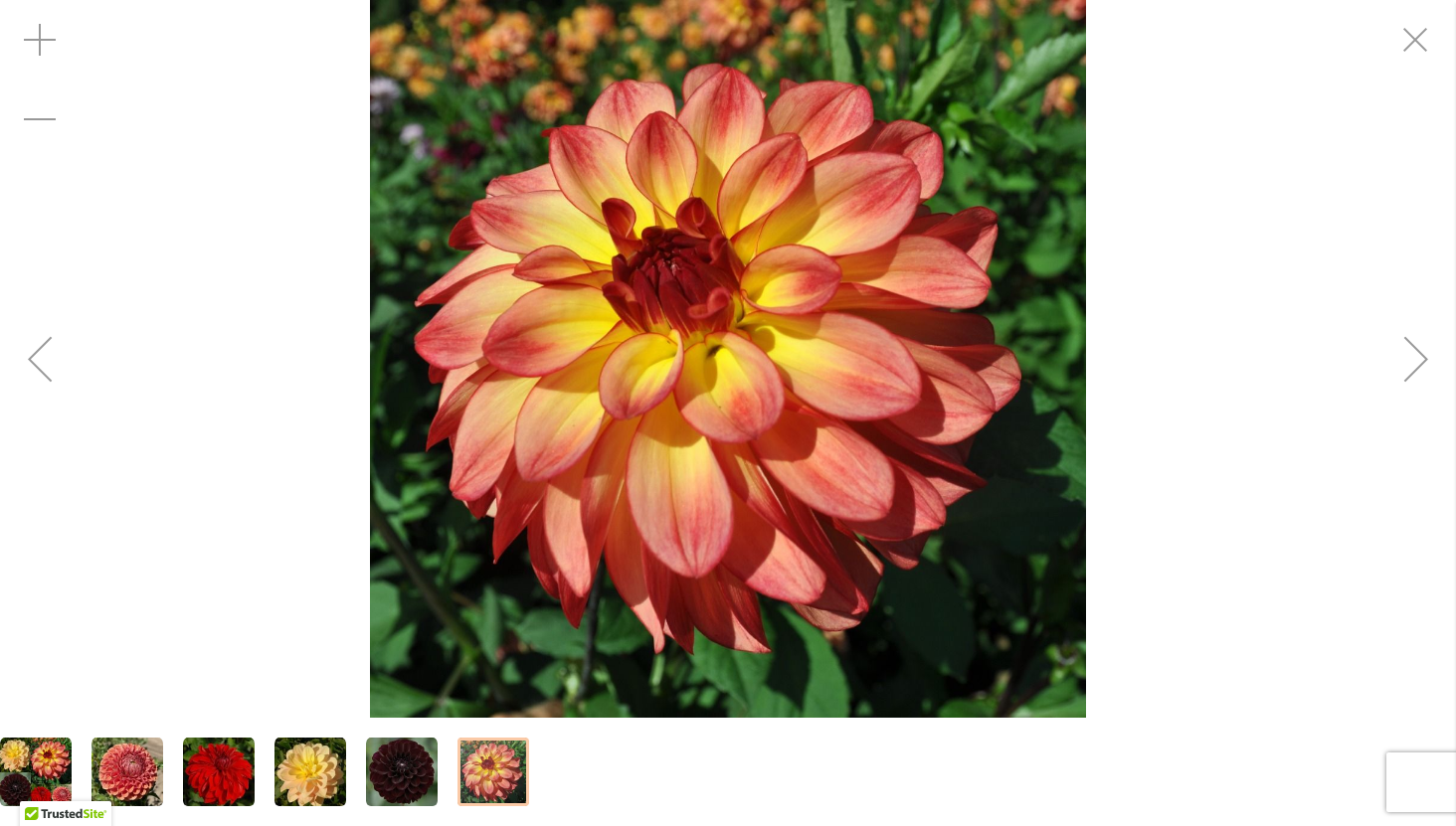 click at bounding box center (40, 359) 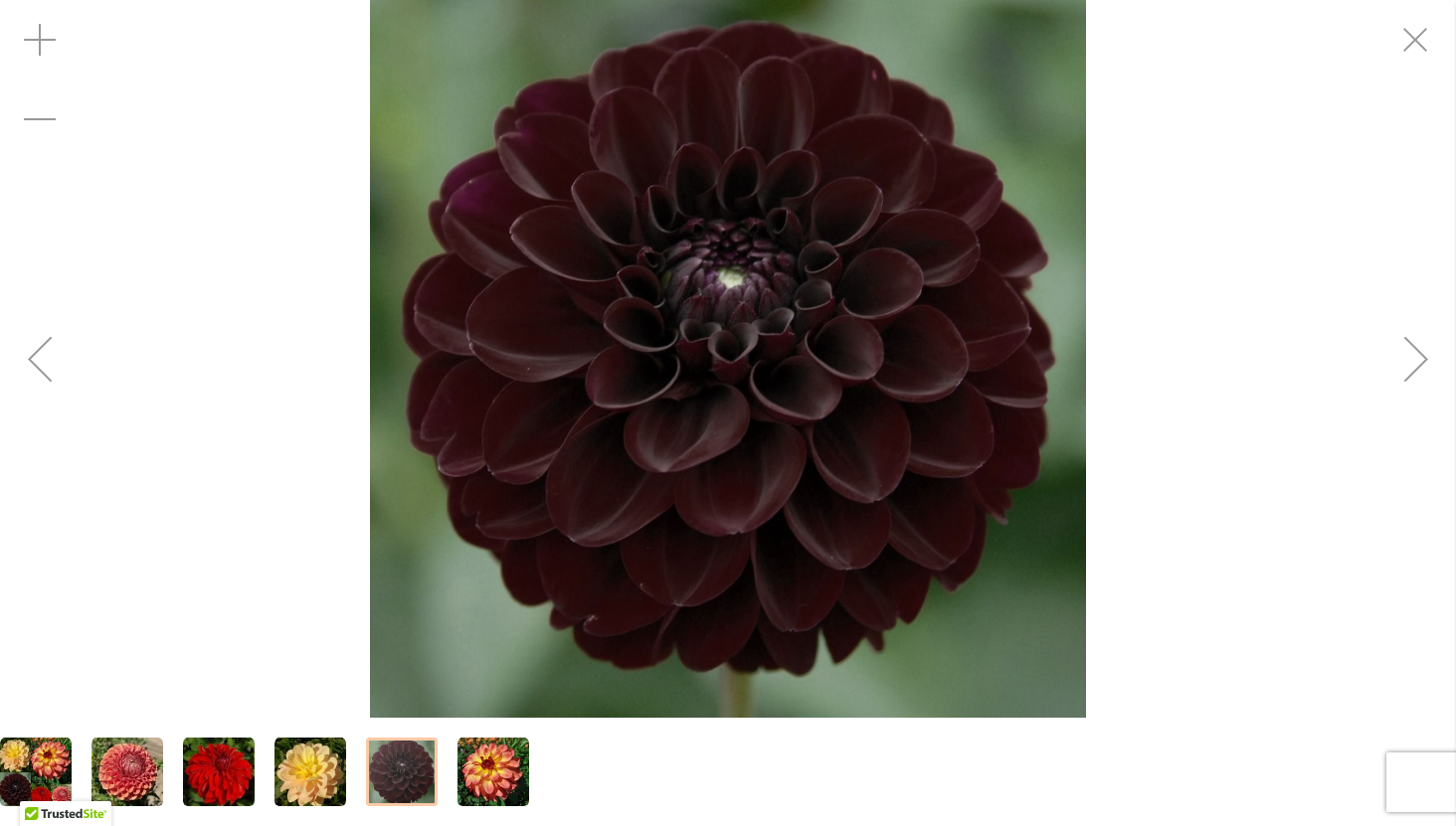 click at bounding box center (40, 359) 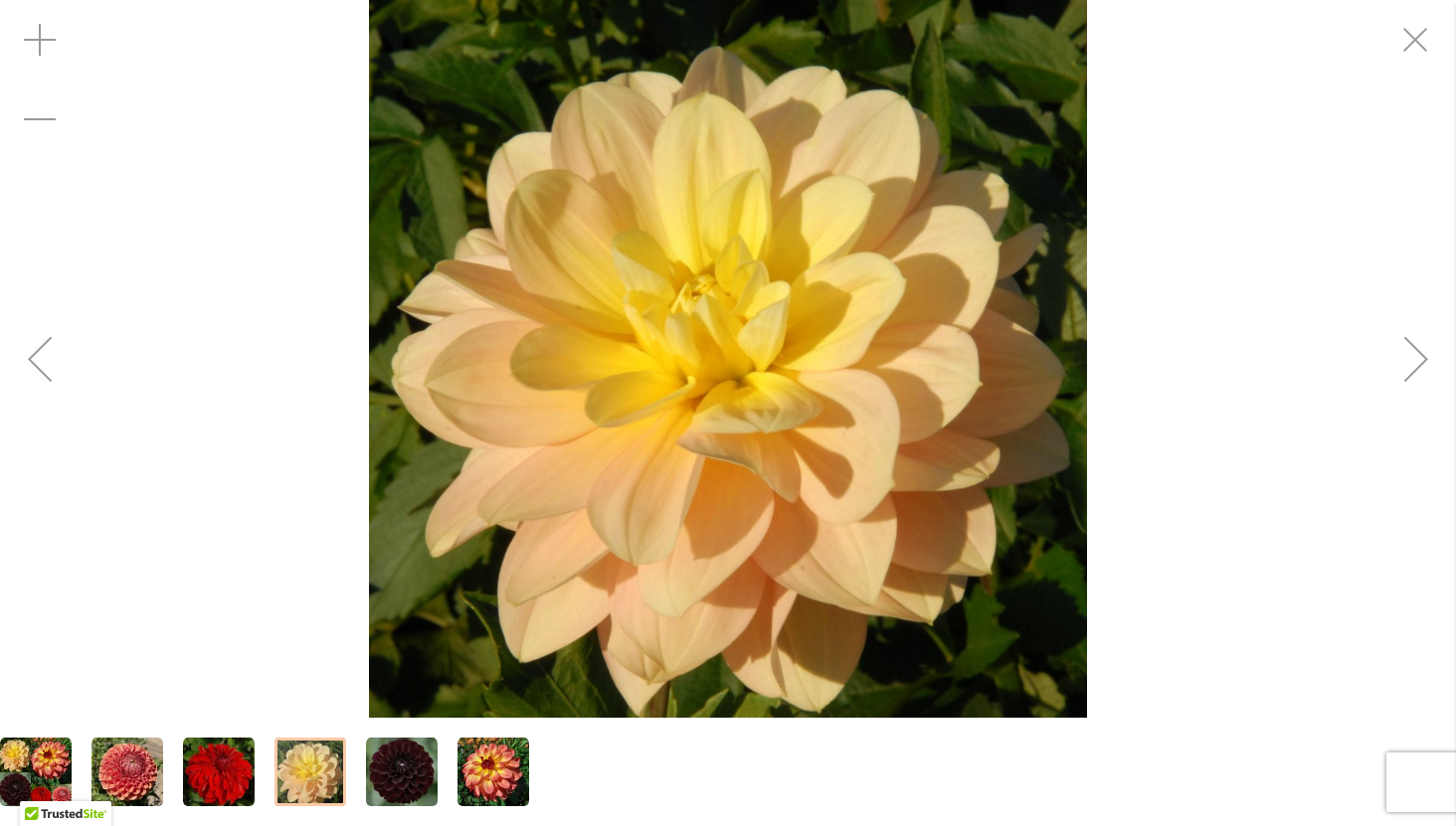 click at bounding box center [40, 359] 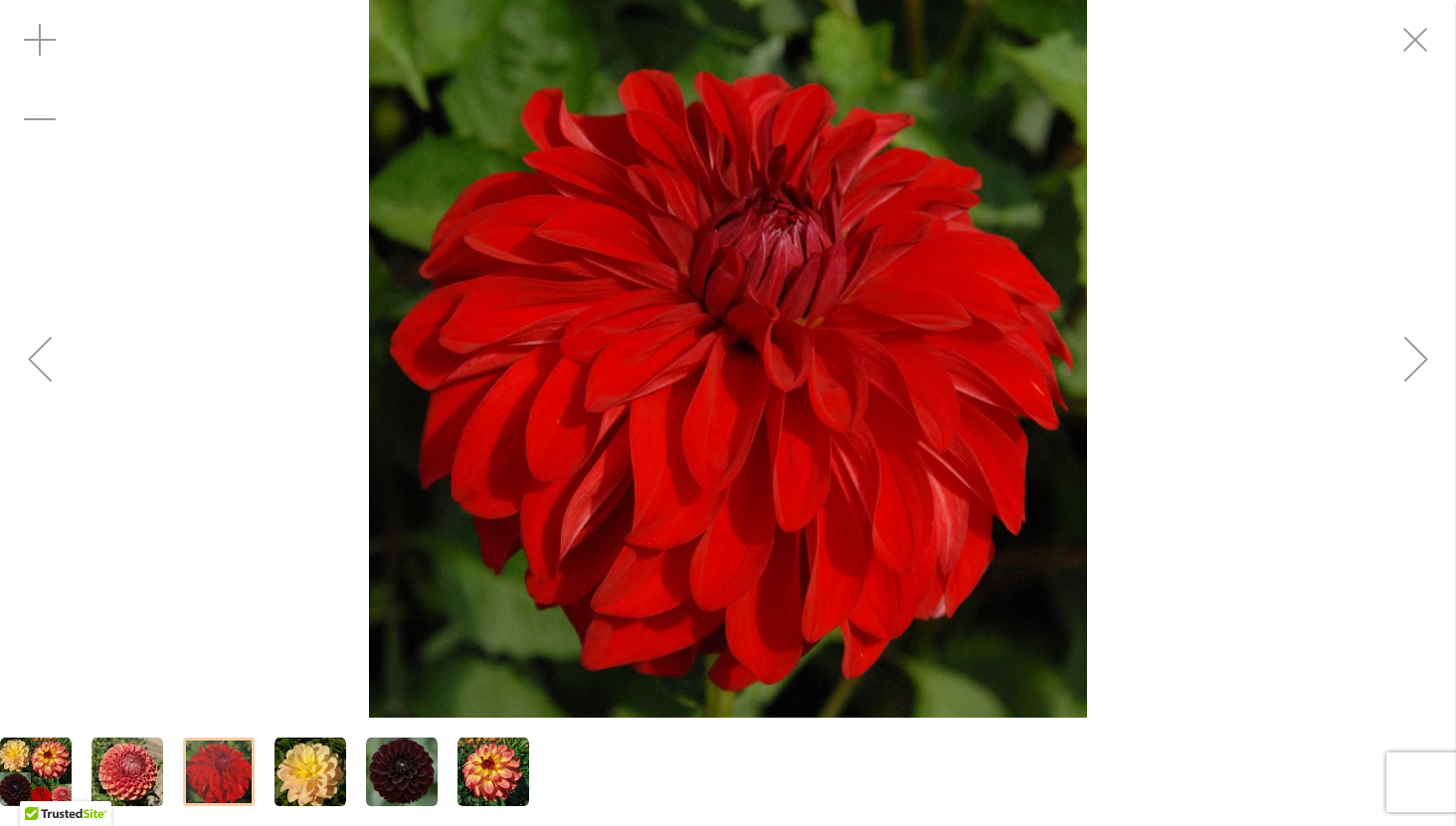 click at bounding box center (40, 359) 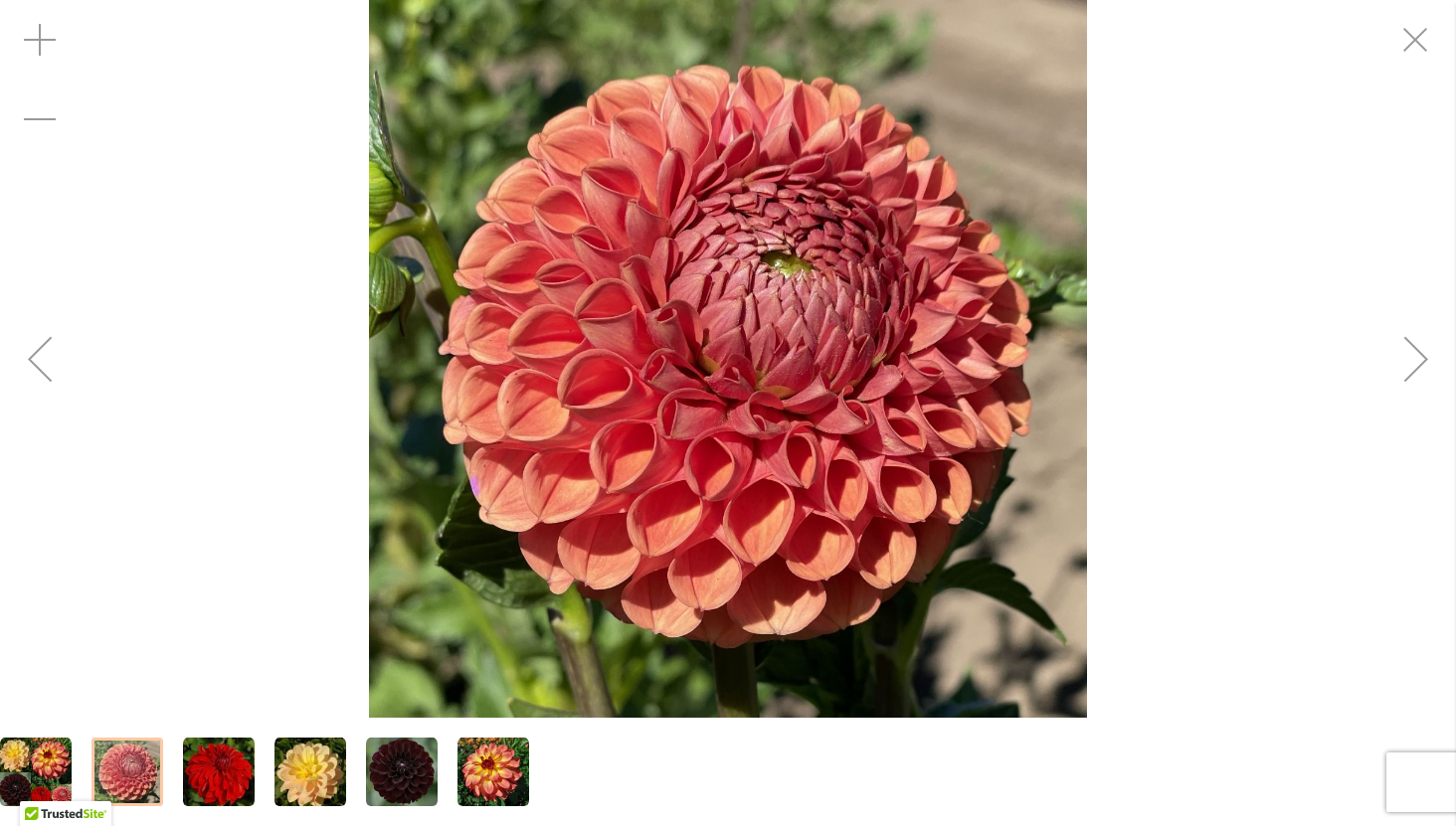 click at bounding box center [40, 359] 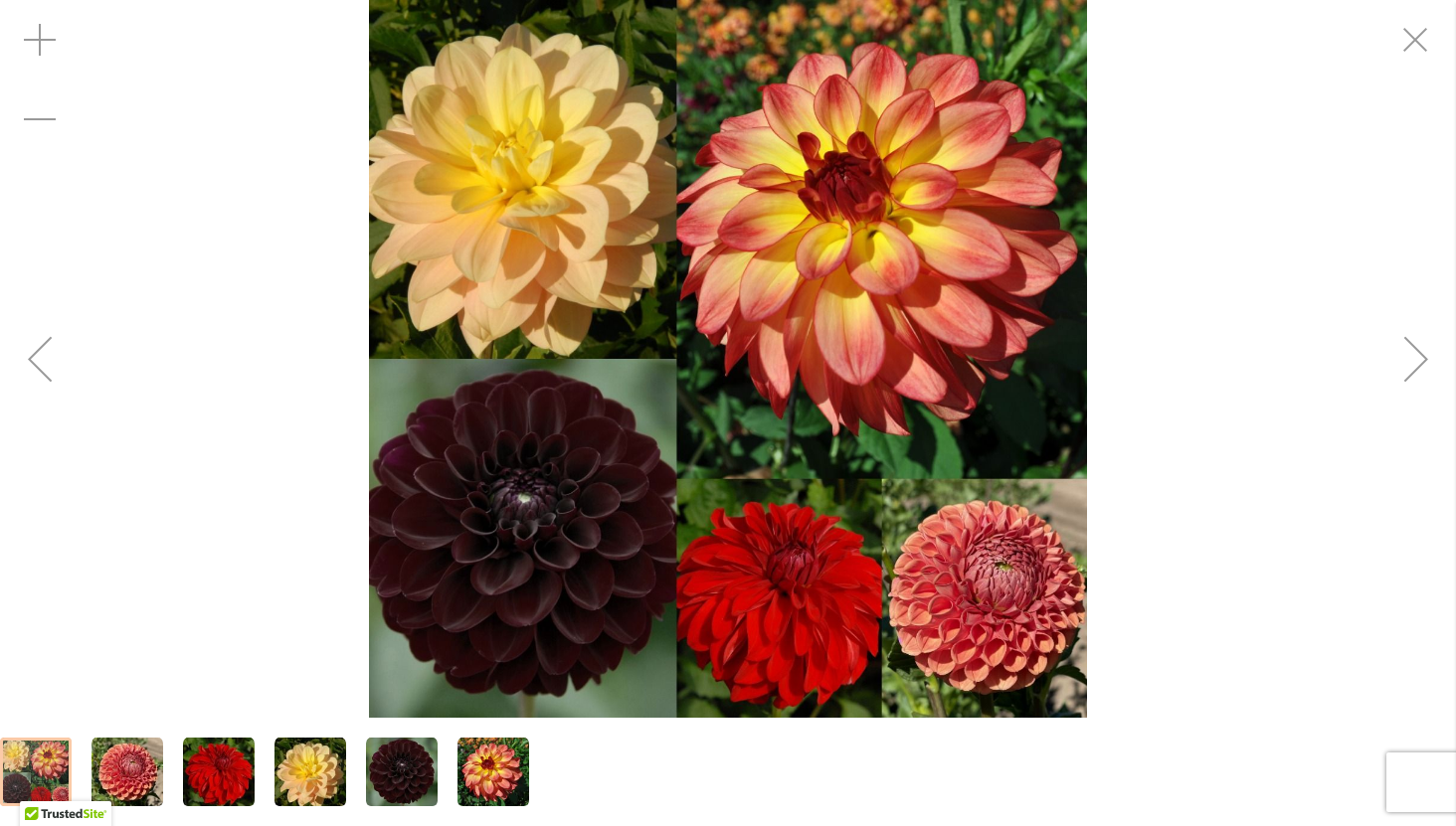 drag, startPoint x: 1416, startPoint y: 35, endPoint x: 1400, endPoint y: 57, distance: 27.202941 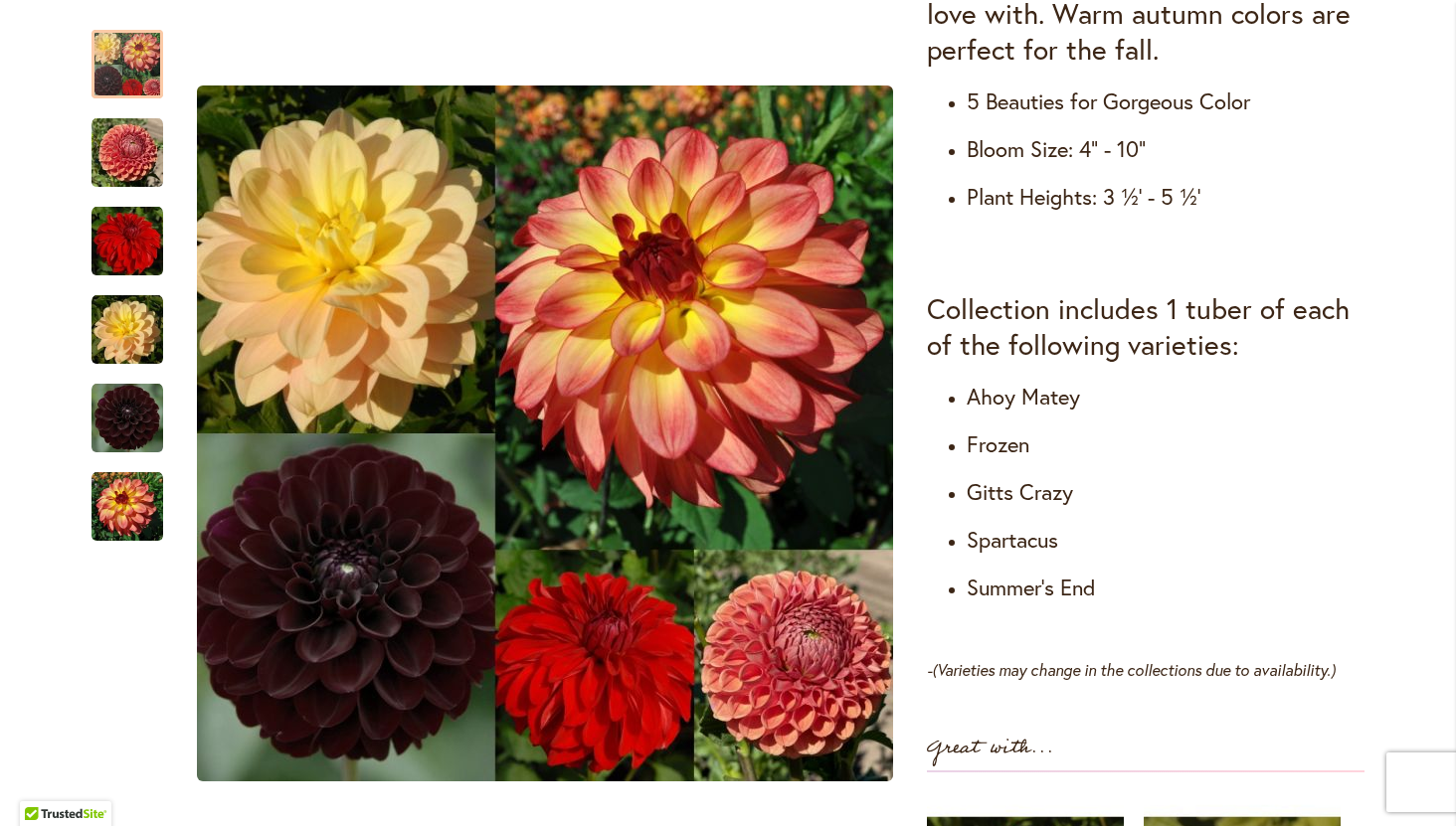 scroll, scrollTop: 905, scrollLeft: 0, axis: vertical 